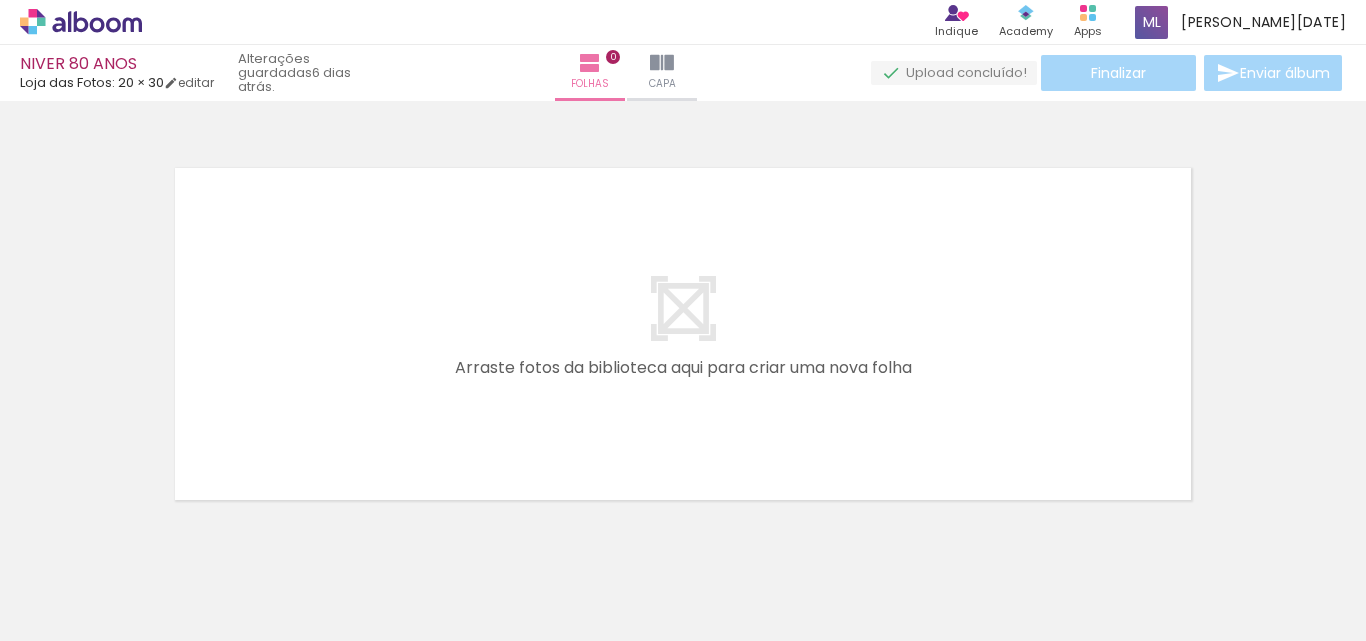 scroll, scrollTop: 0, scrollLeft: 0, axis: both 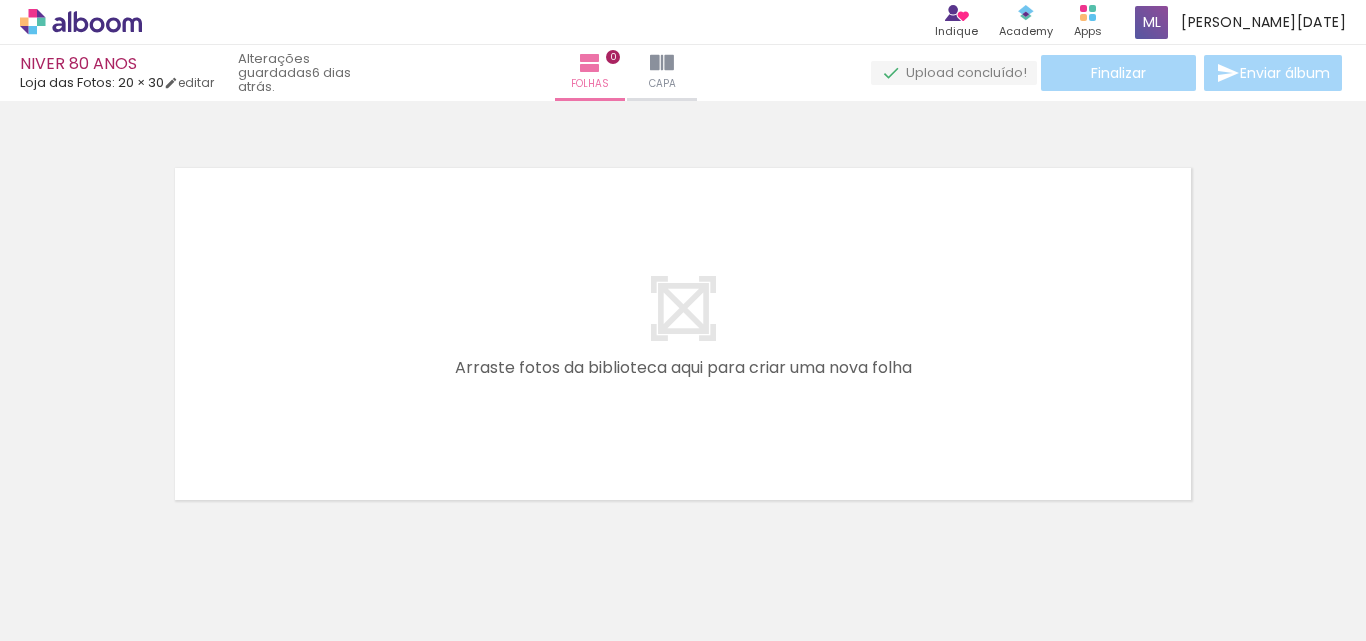 click at bounding box center [156, 533] 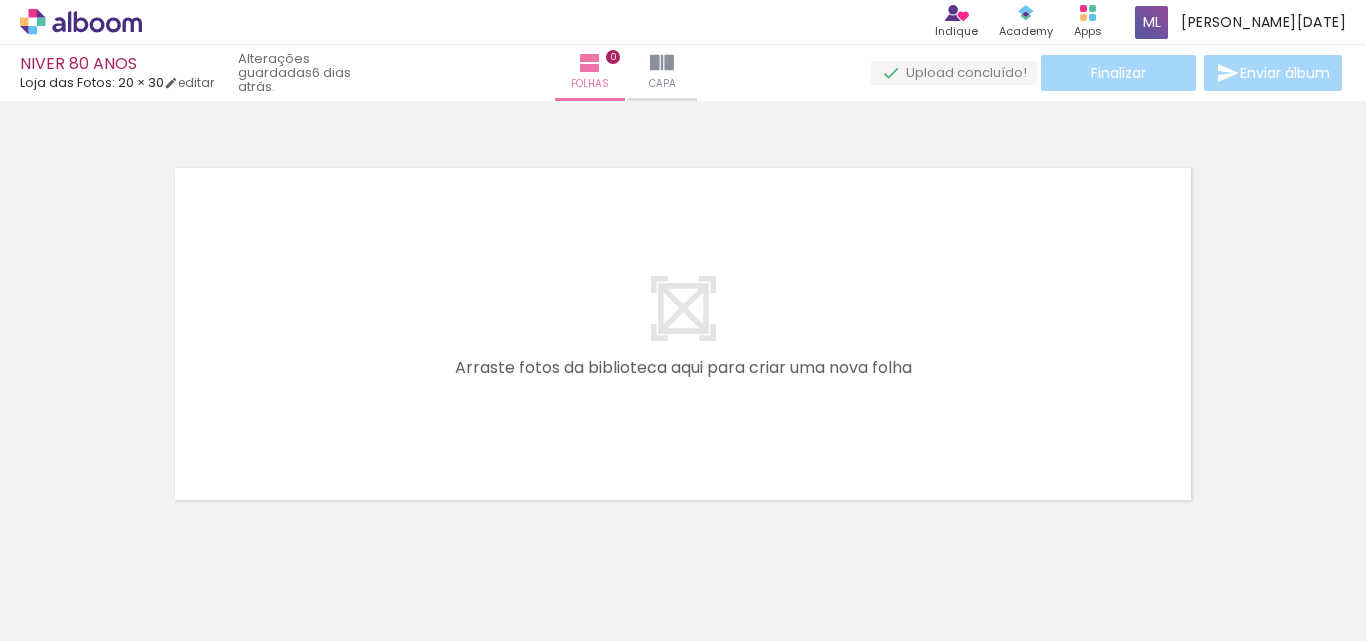 click at bounding box center (156, 533) 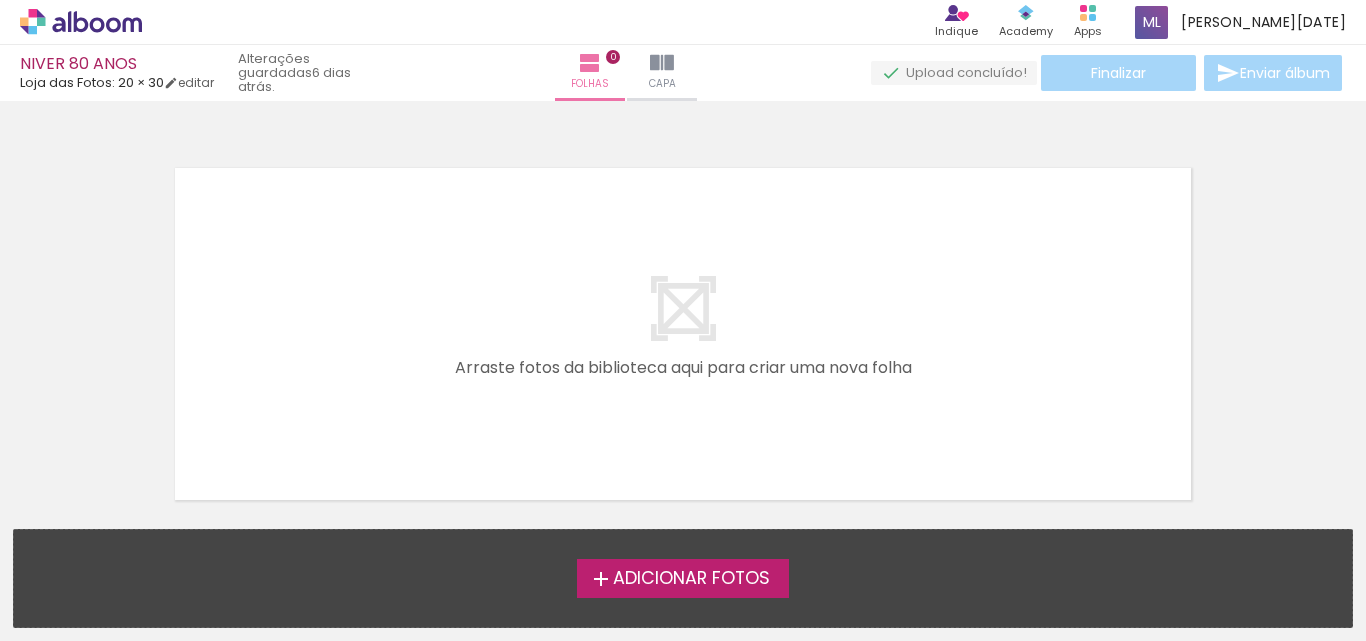 click on "Adicionar Fotos" at bounding box center (691, 579) 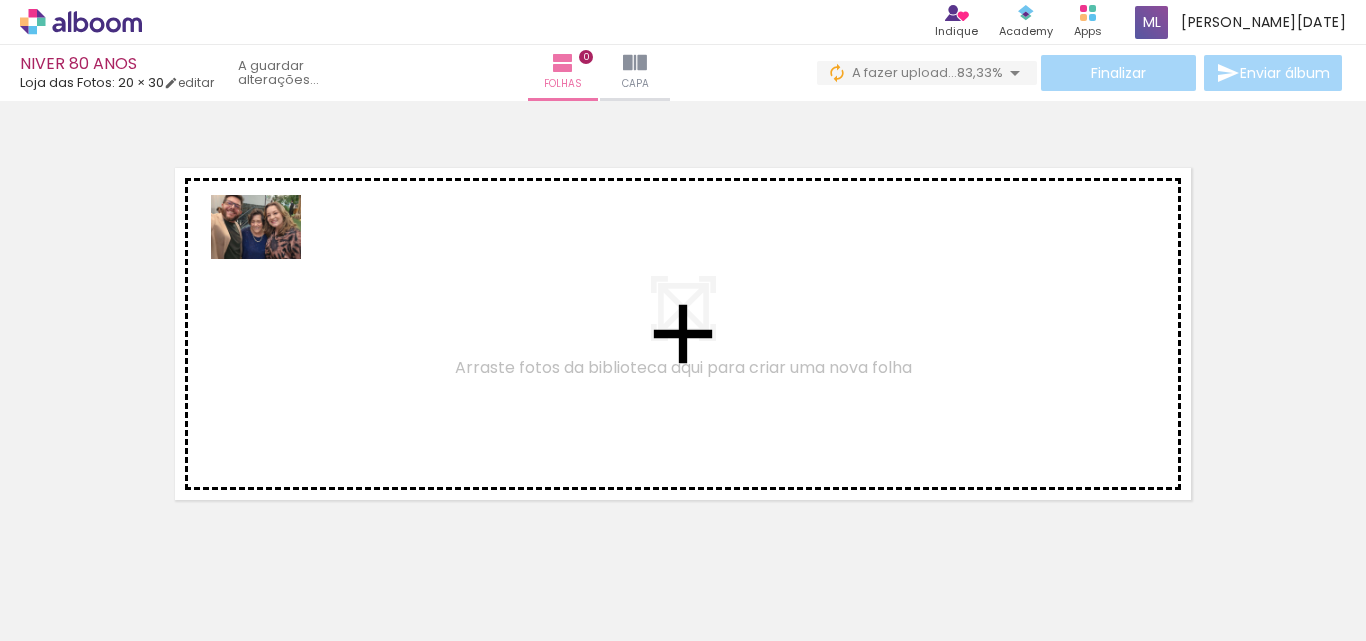 drag, startPoint x: 198, startPoint y: 574, endPoint x: 271, endPoint y: 255, distance: 327.2461 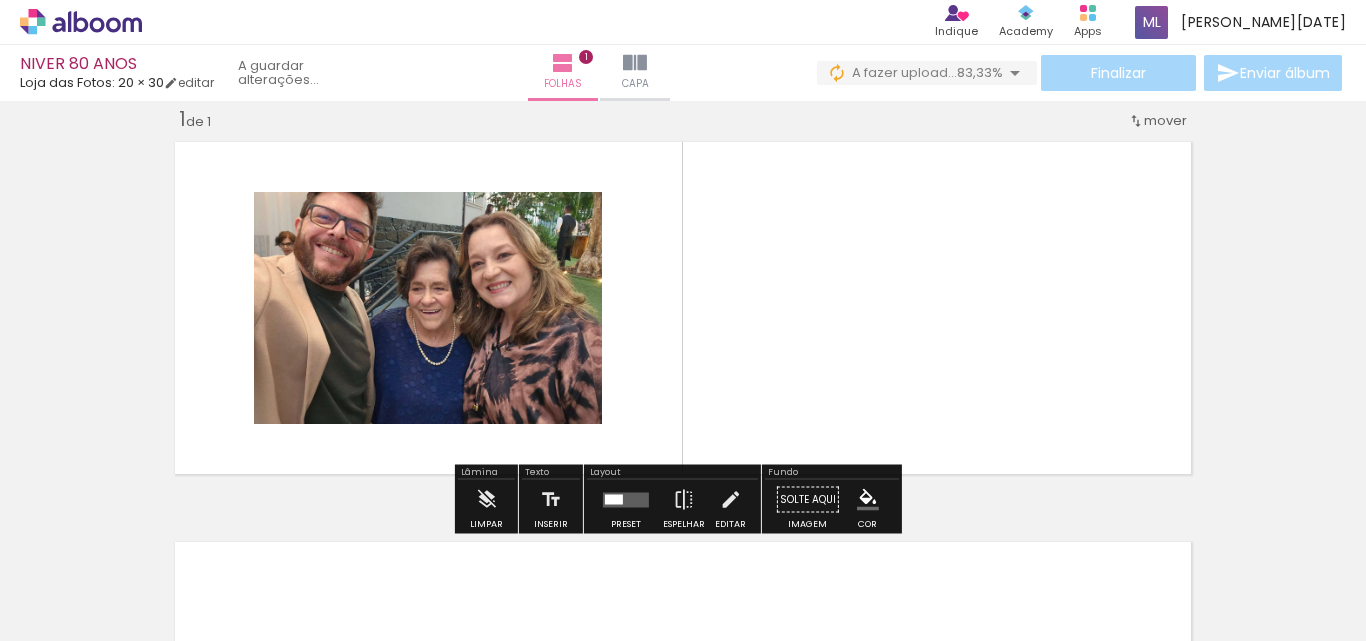 scroll, scrollTop: 26, scrollLeft: 0, axis: vertical 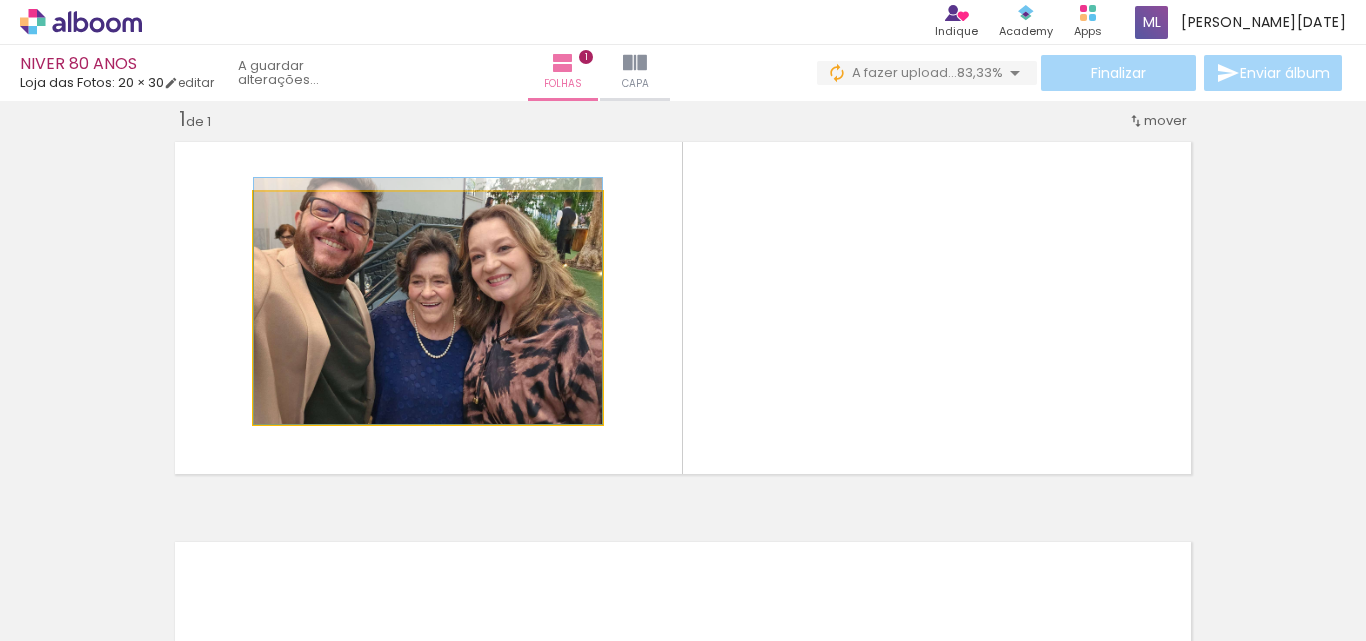 drag, startPoint x: 339, startPoint y: 274, endPoint x: 310, endPoint y: 252, distance: 36.40055 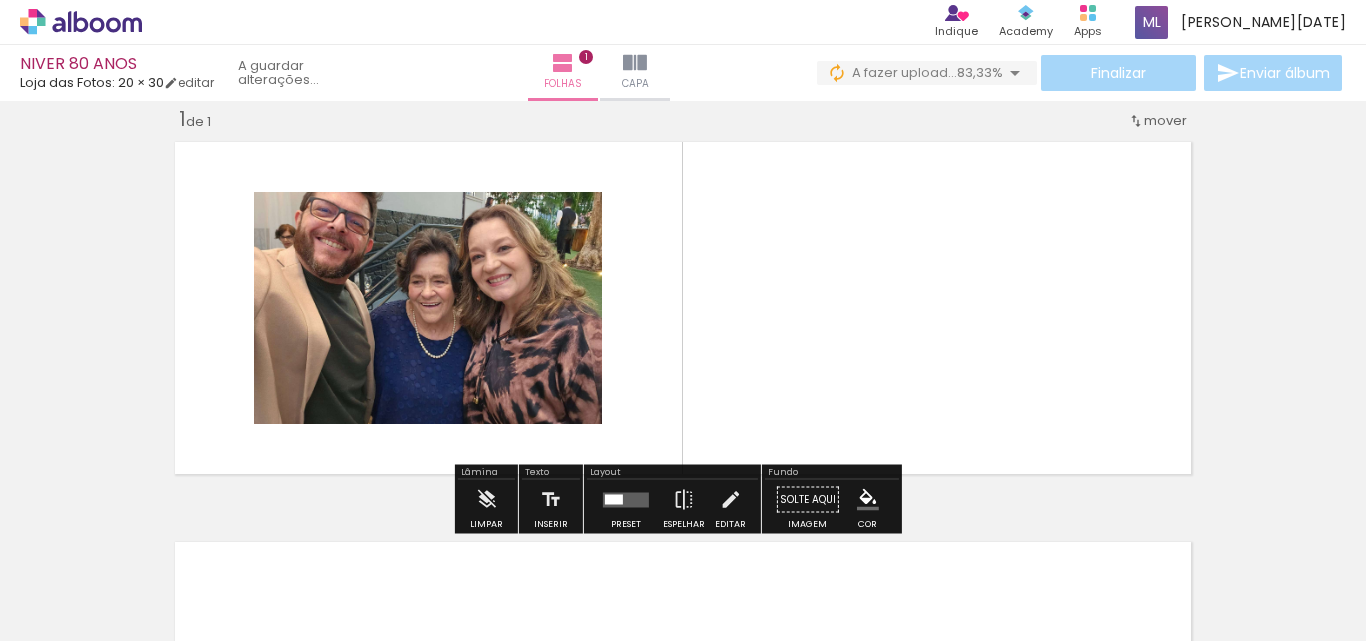 click 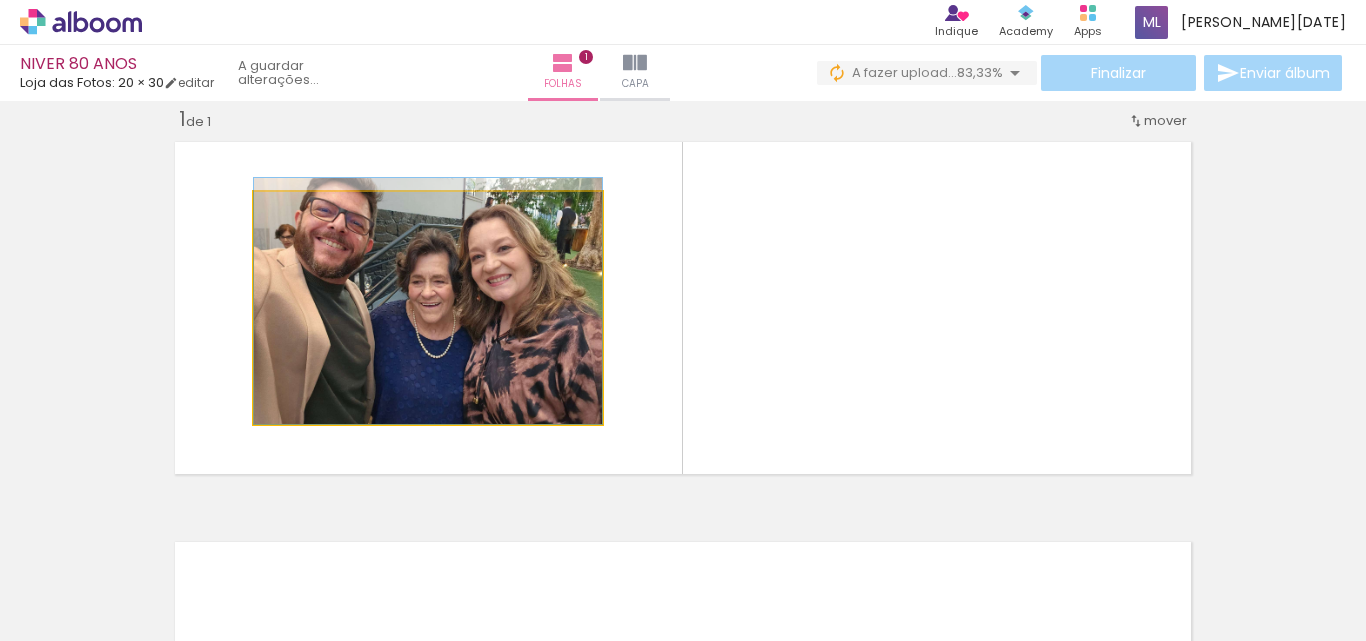 click 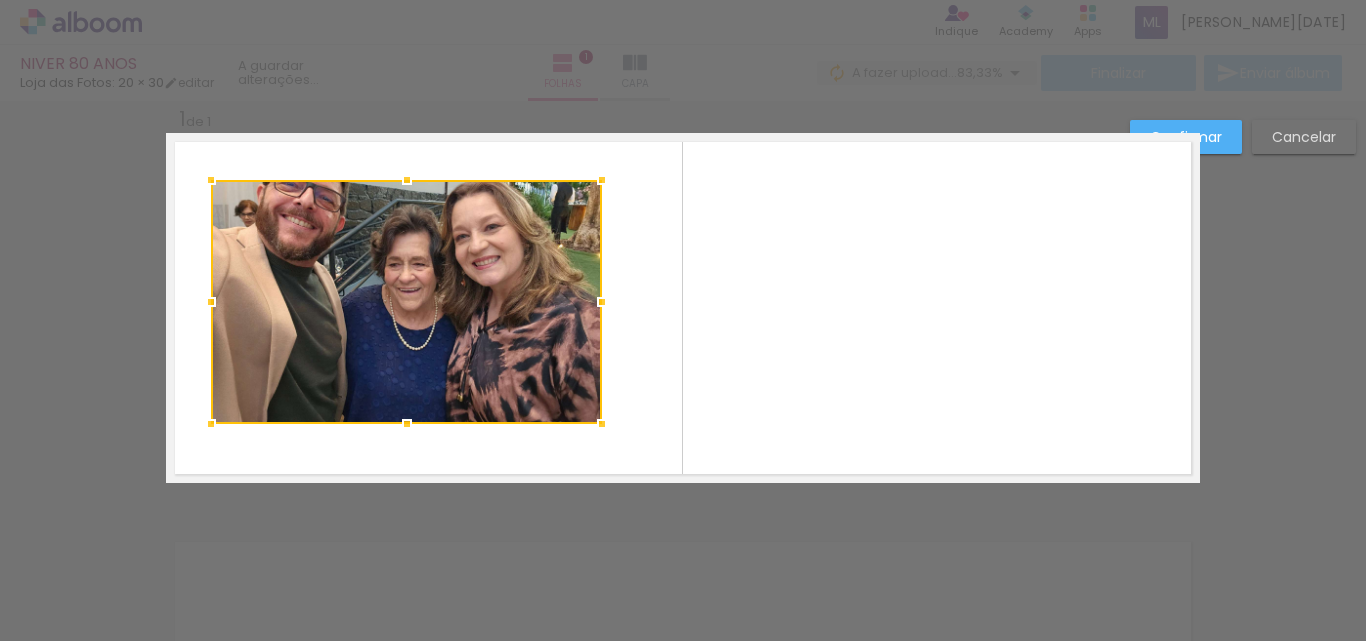 drag, startPoint x: 247, startPoint y: 198, endPoint x: 204, endPoint y: 186, distance: 44.64303 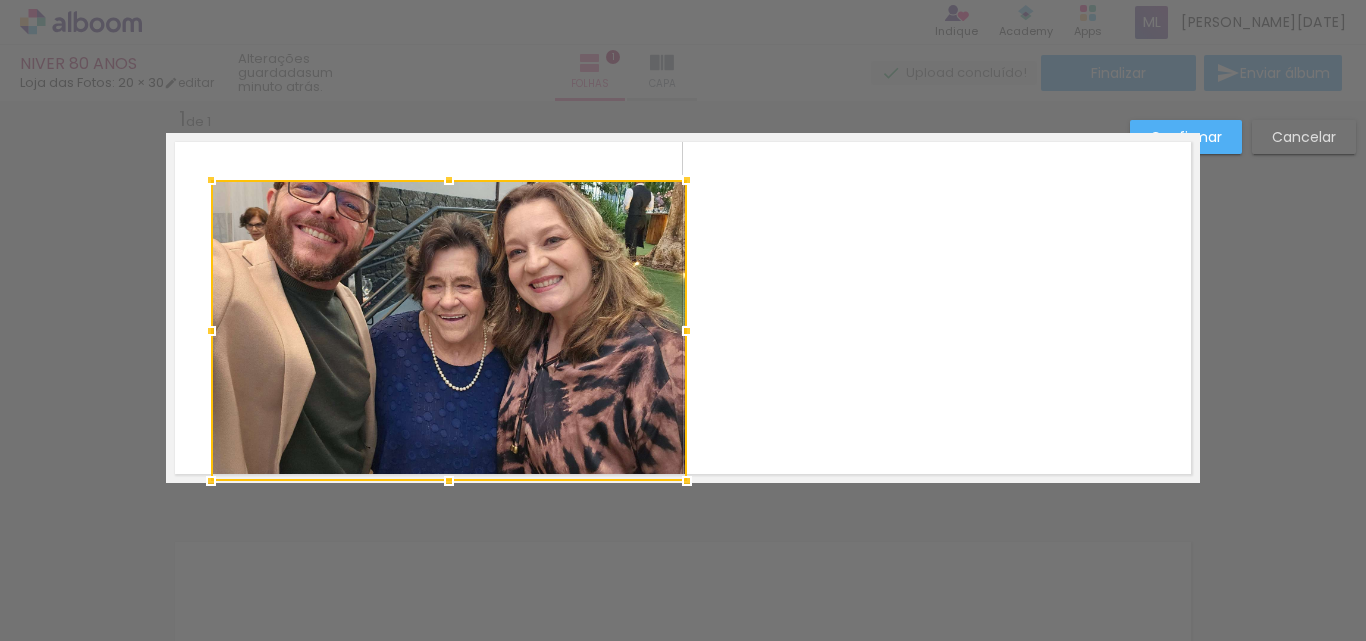 drag, startPoint x: 593, startPoint y: 426, endPoint x: 678, endPoint y: 478, distance: 99.64437 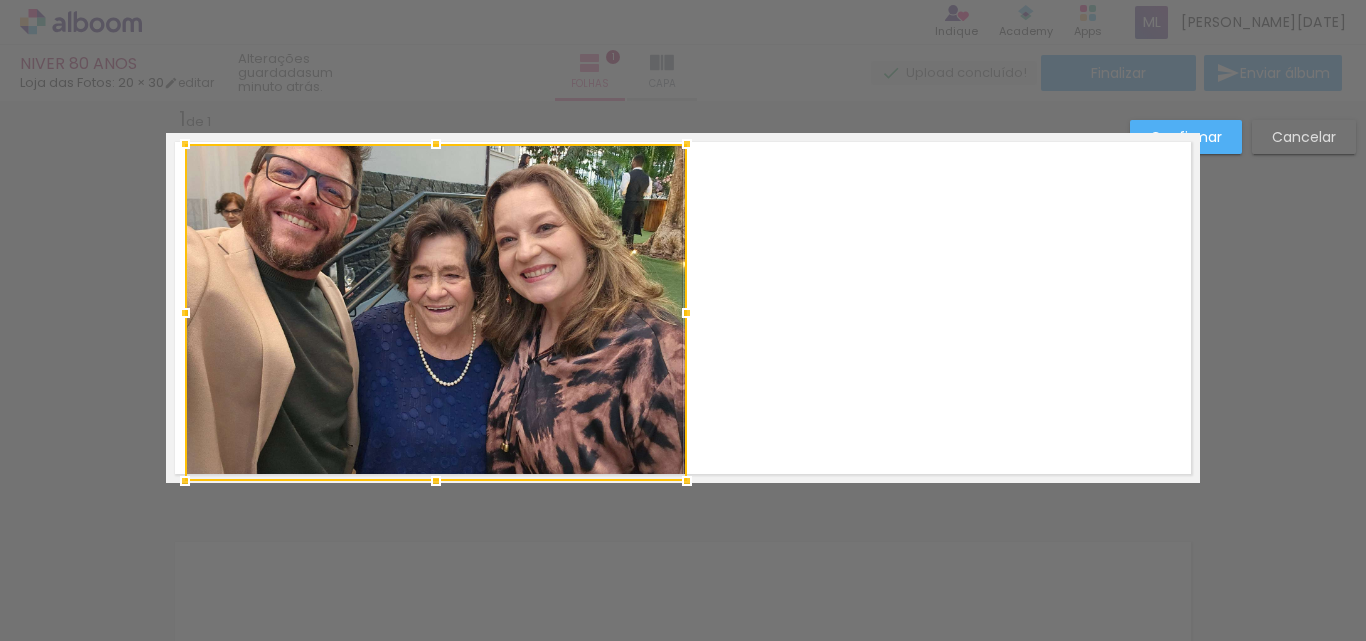 drag, startPoint x: 206, startPoint y: 179, endPoint x: 180, endPoint y: 148, distance: 40.459858 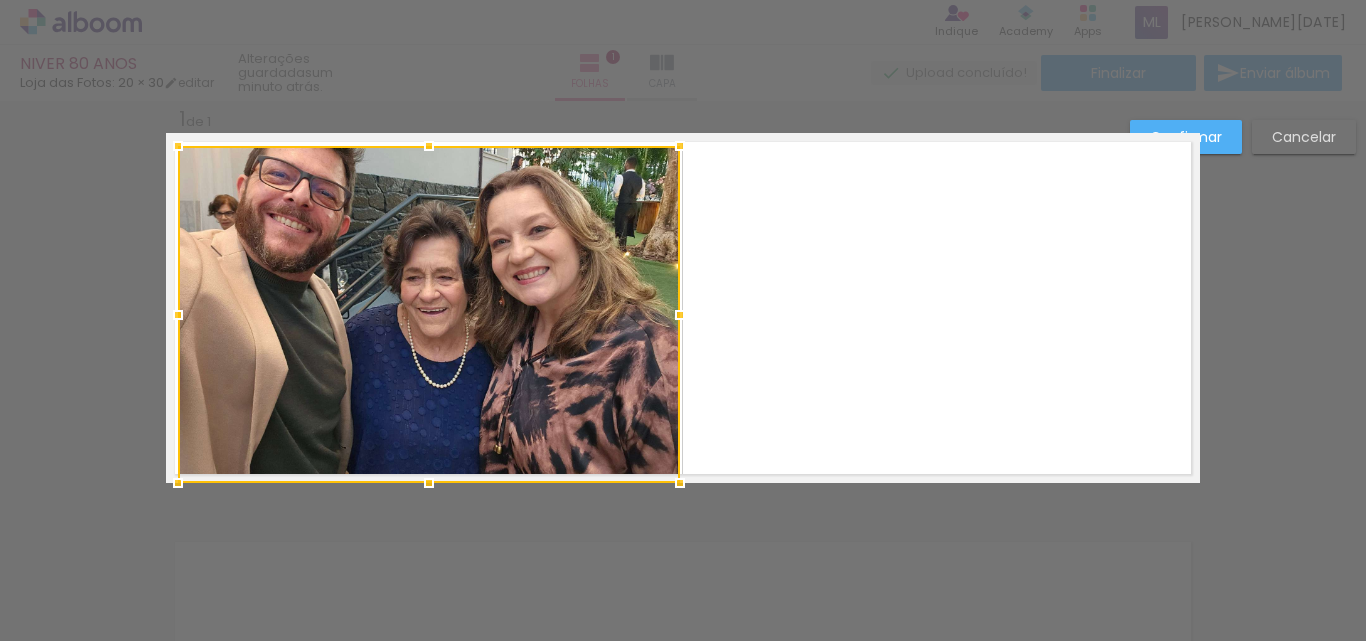 drag, startPoint x: 342, startPoint y: 222, endPoint x: 343, endPoint y: 259, distance: 37.01351 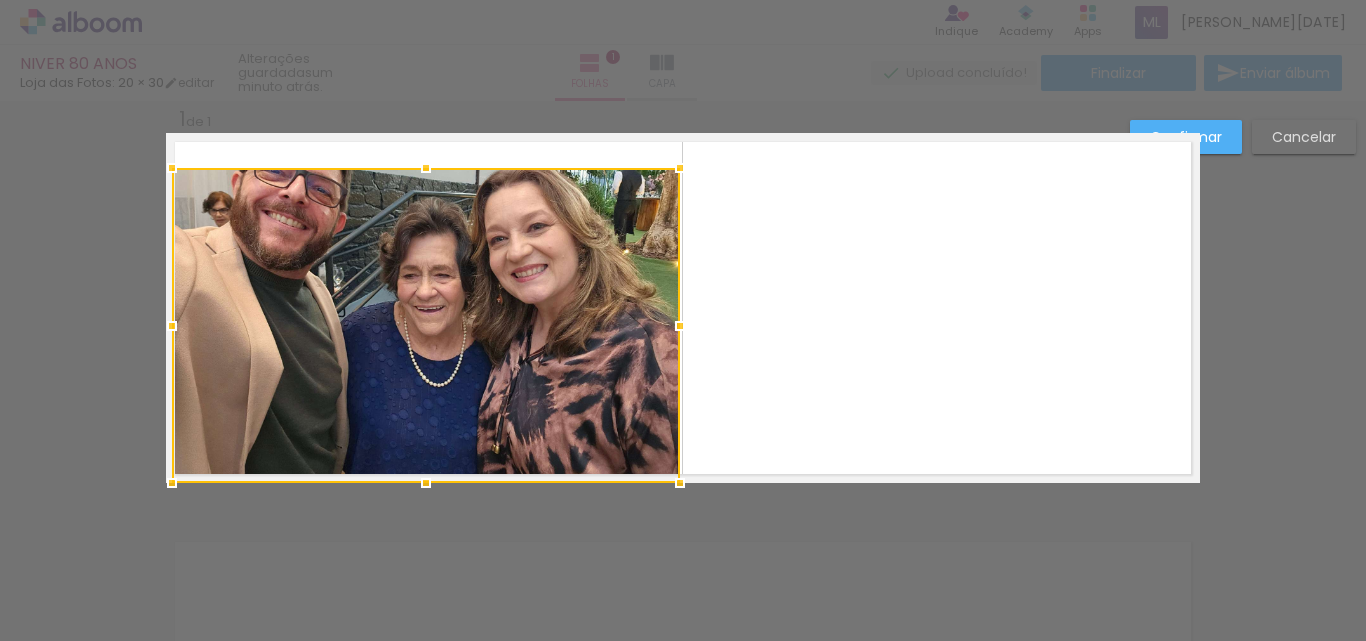 drag, startPoint x: 173, startPoint y: 146, endPoint x: 158, endPoint y: 132, distance: 20.518284 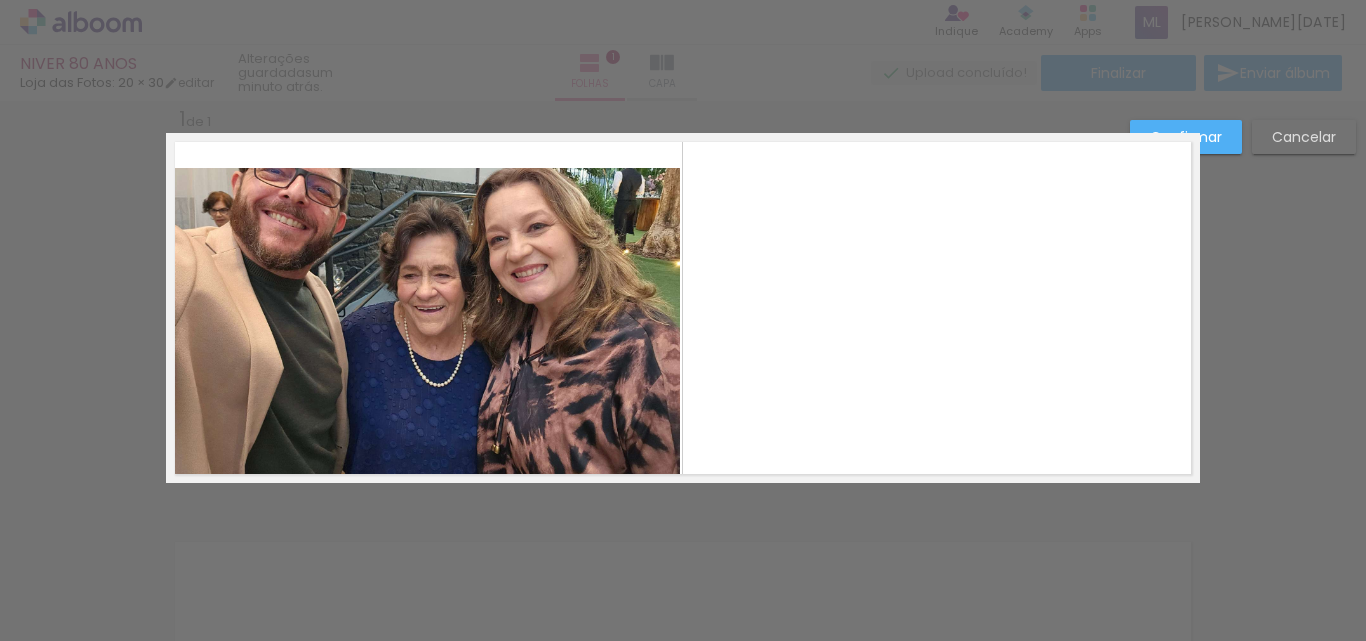 click 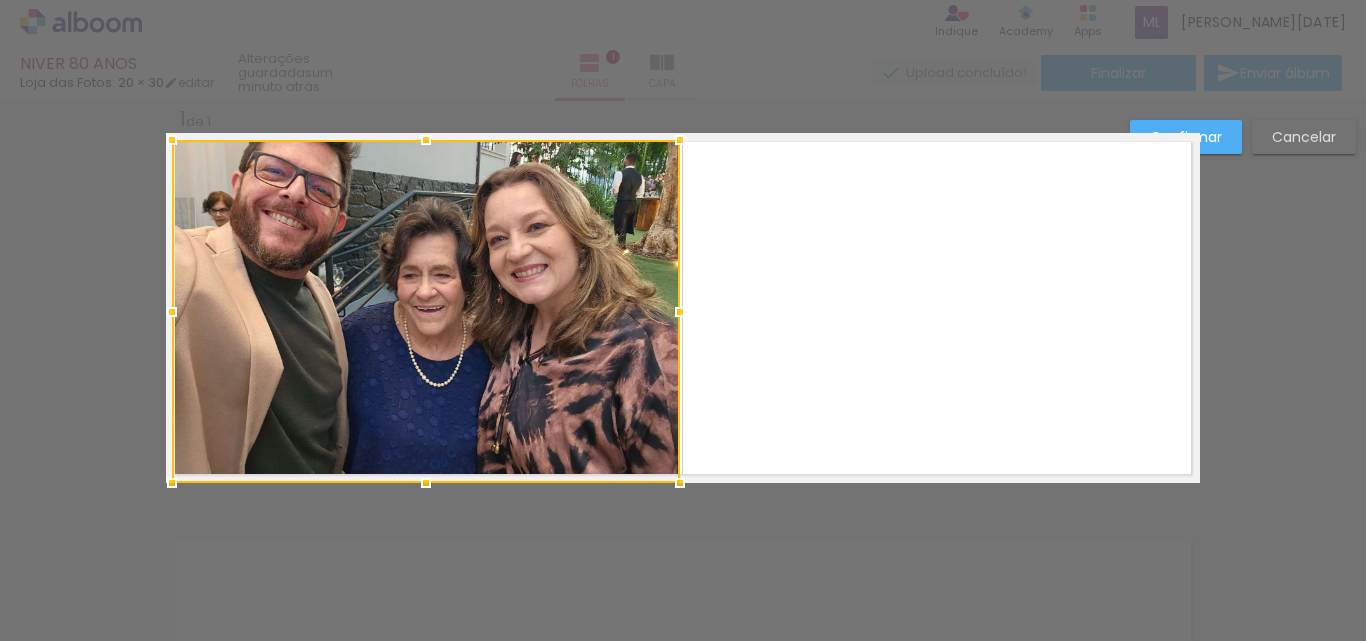 drag, startPoint x: 416, startPoint y: 173, endPoint x: 419, endPoint y: 146, distance: 27.166155 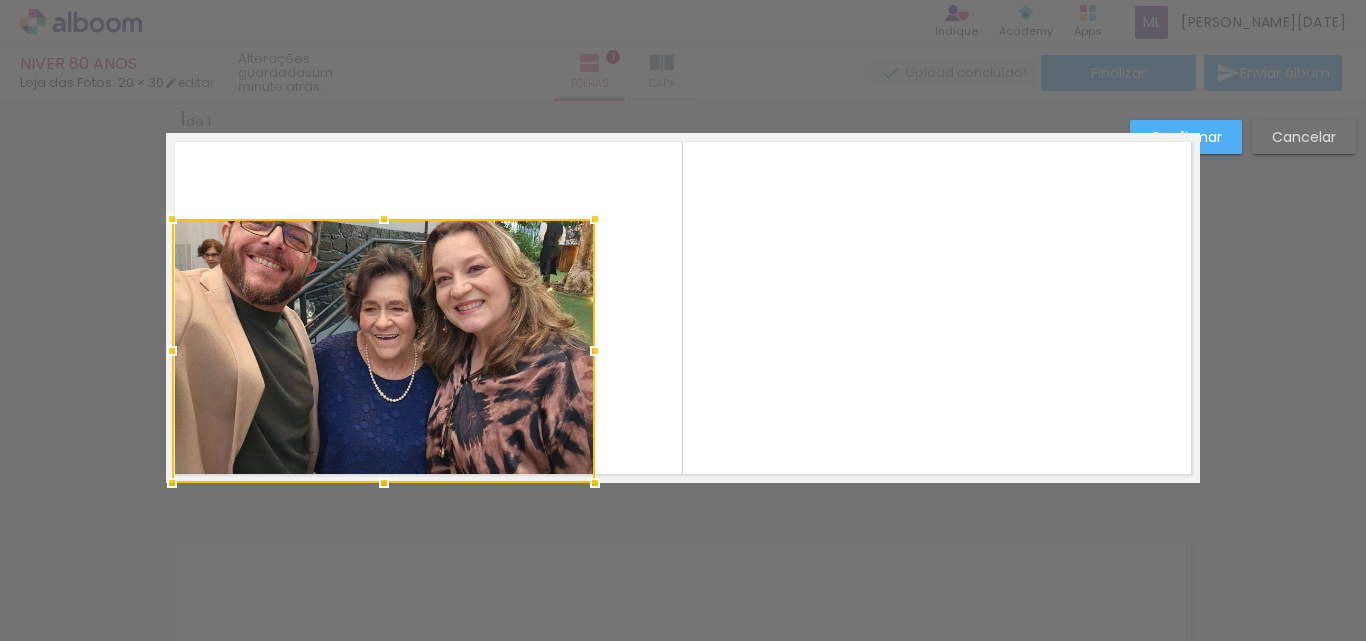 drag, startPoint x: 674, startPoint y: 140, endPoint x: 589, endPoint y: 219, distance: 116.0431 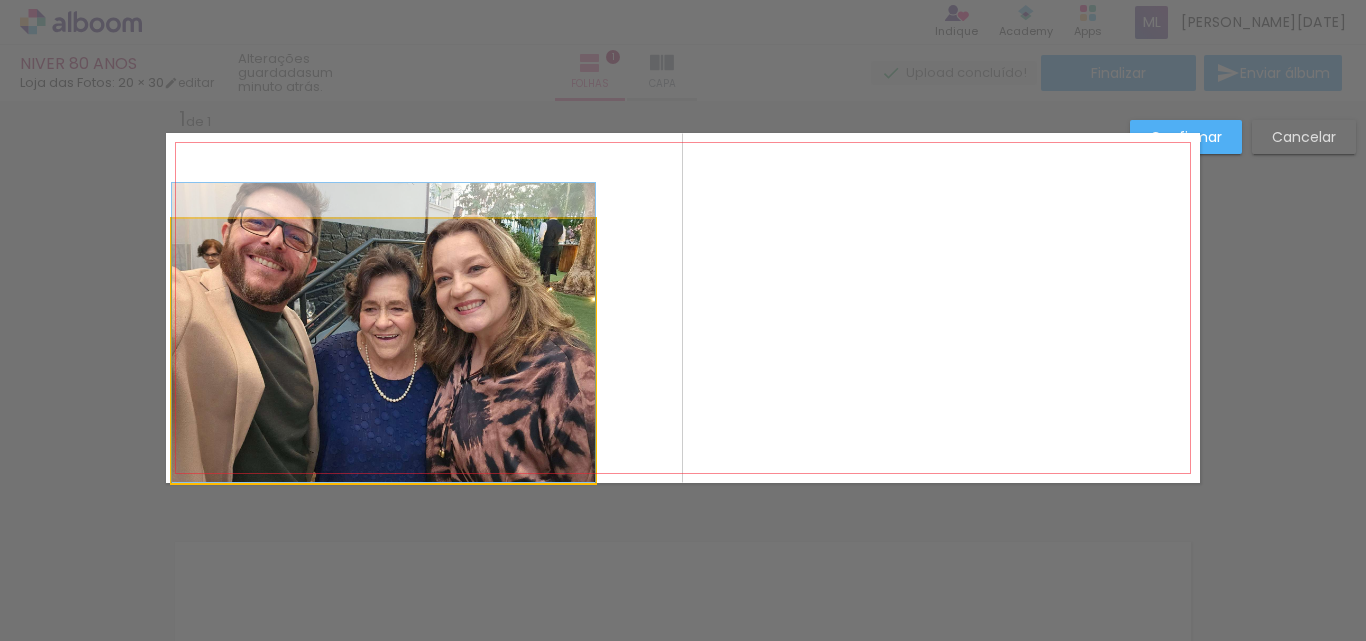 click 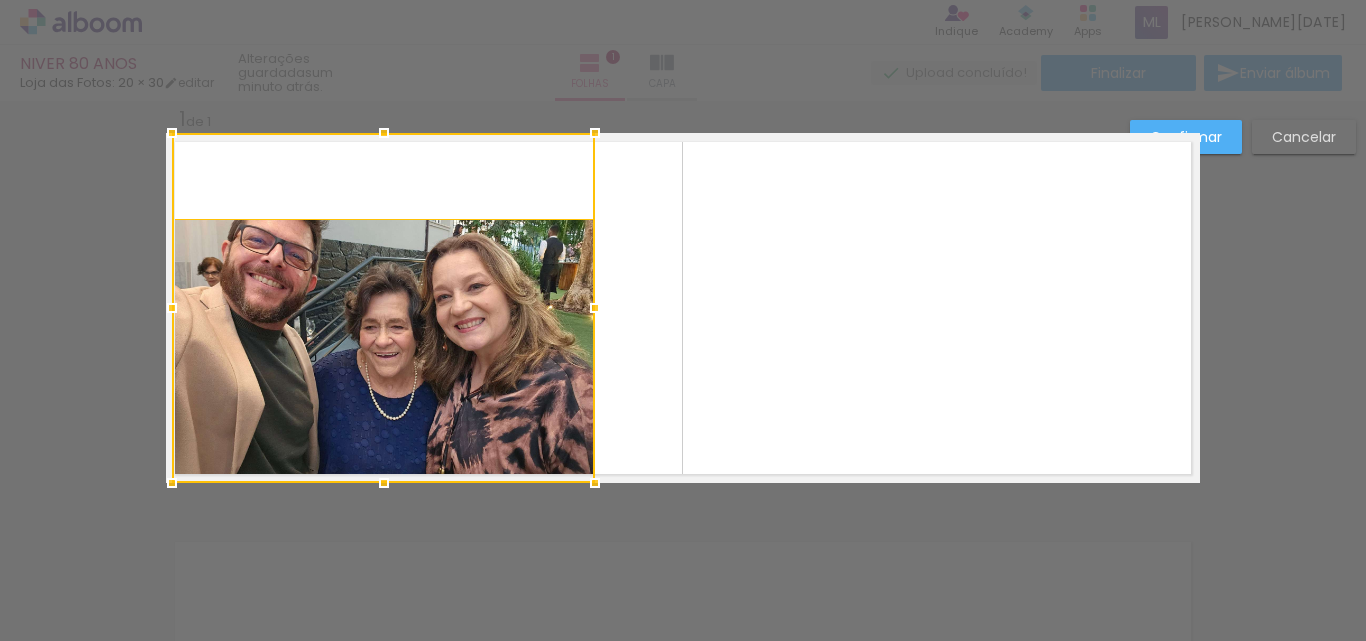 drag, startPoint x: 379, startPoint y: 219, endPoint x: 410, endPoint y: 137, distance: 87.66413 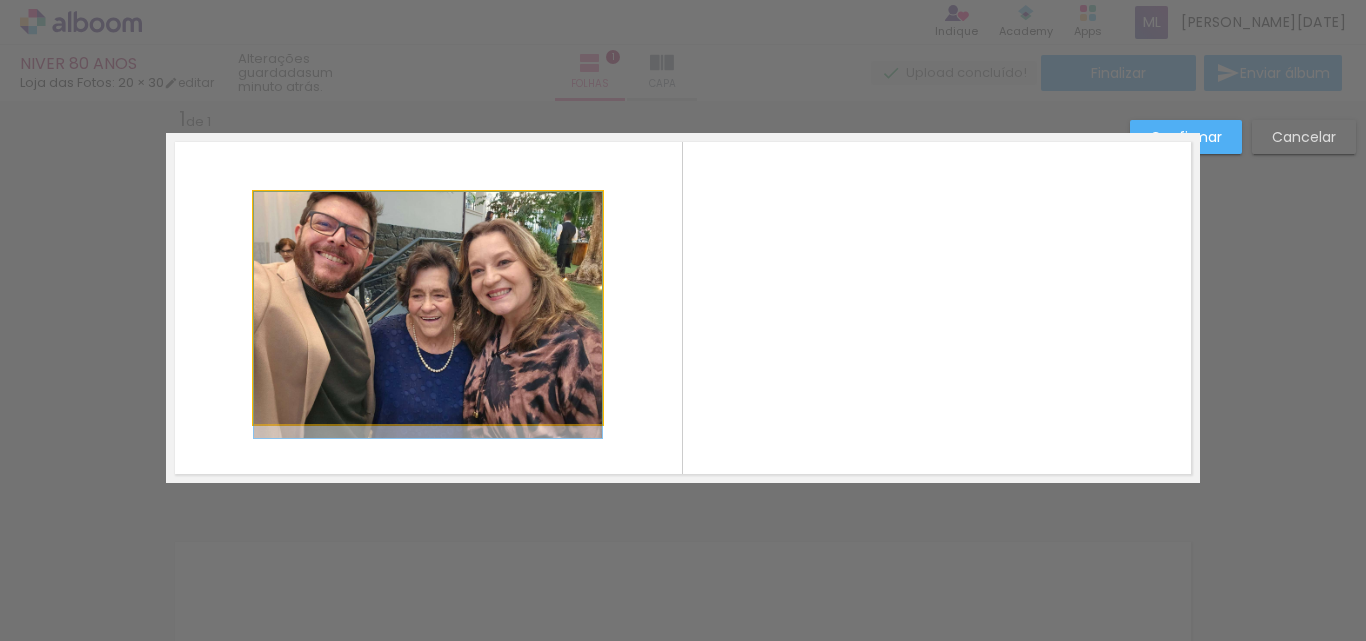 drag, startPoint x: 339, startPoint y: 276, endPoint x: 335, endPoint y: 352, distance: 76.105194 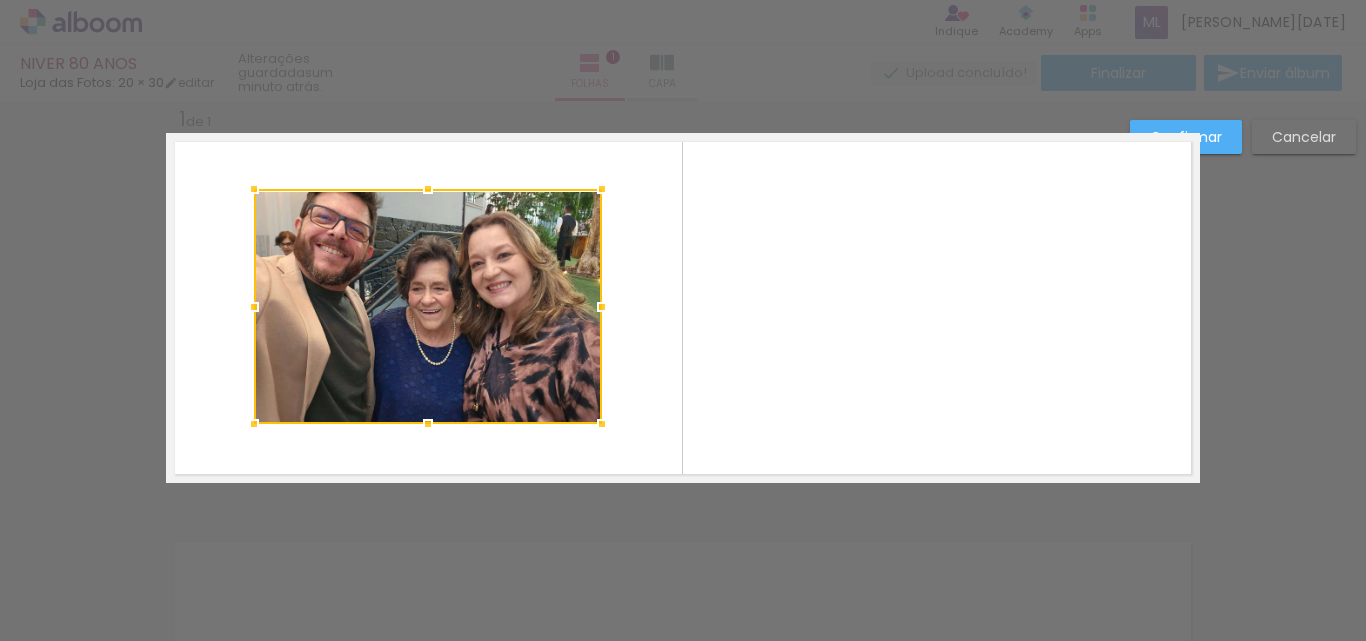 drag, startPoint x: 425, startPoint y: 194, endPoint x: 442, endPoint y: 162, distance: 36.23534 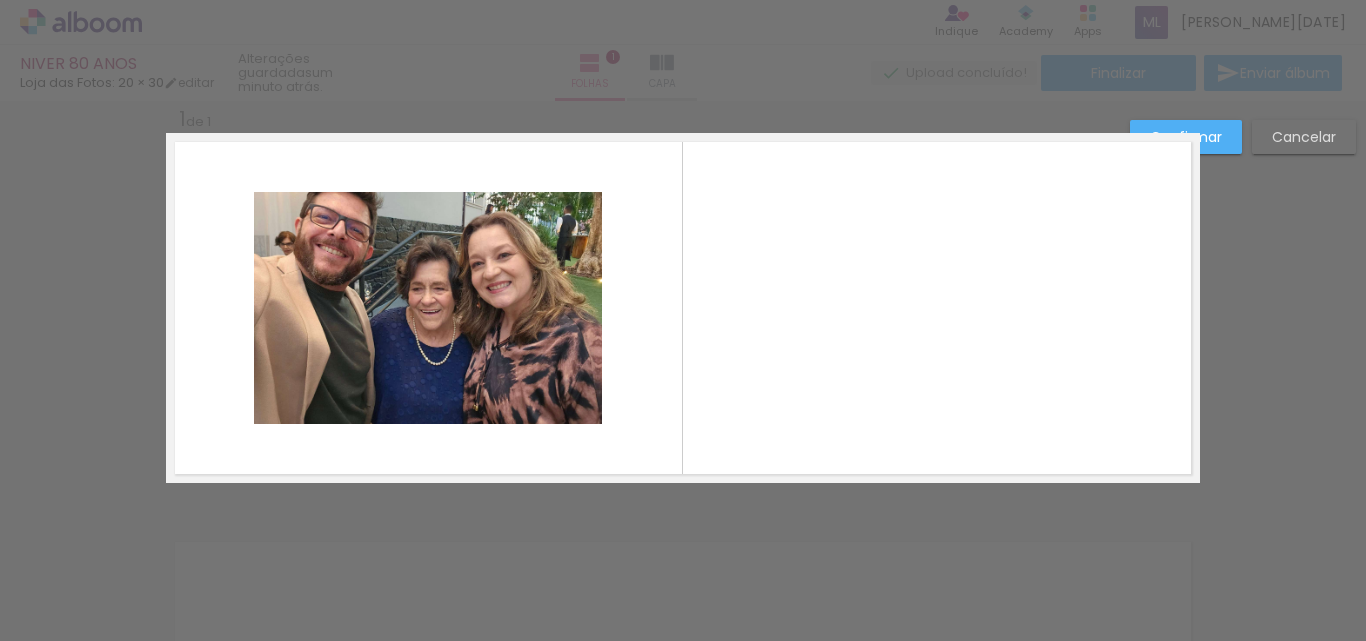 click 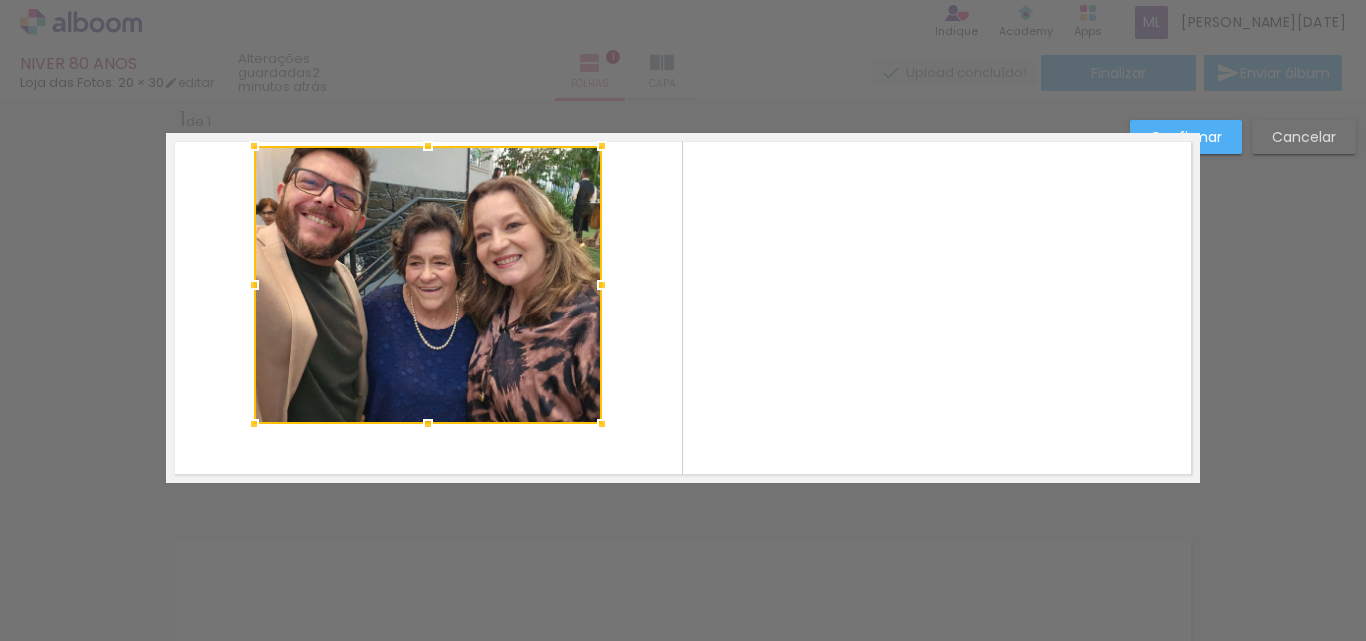 drag, startPoint x: 420, startPoint y: 195, endPoint x: 435, endPoint y: 149, distance: 48.38388 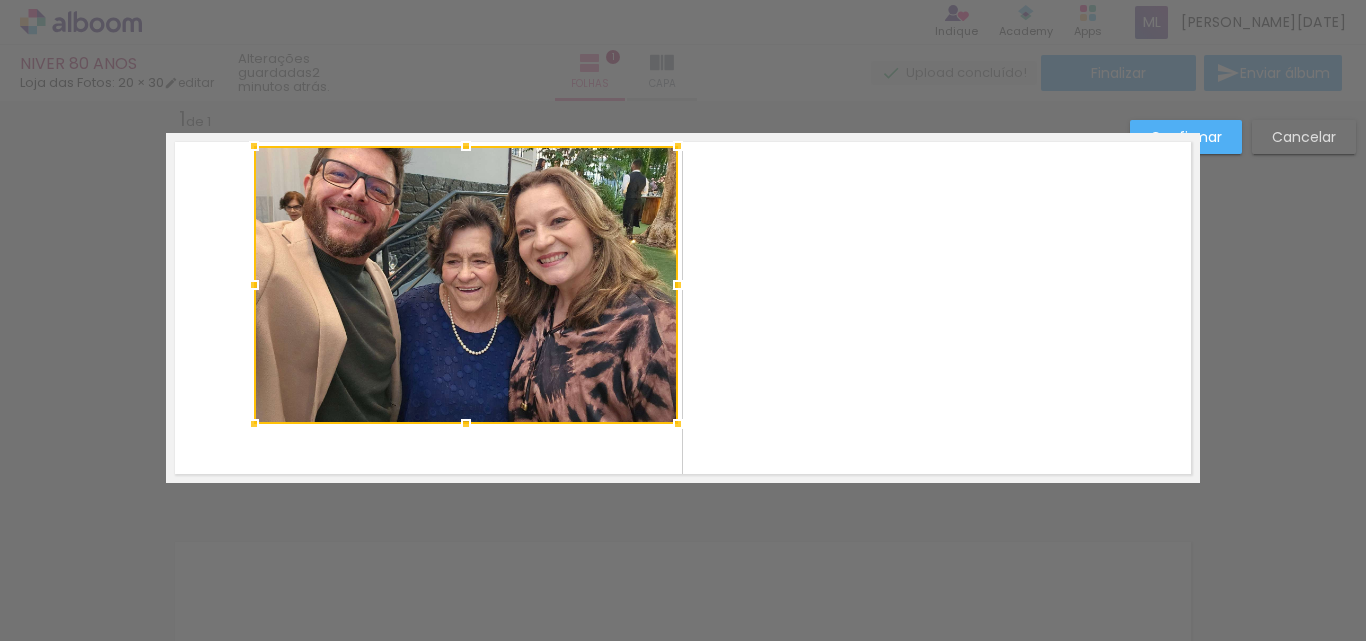 drag, startPoint x: 600, startPoint y: 287, endPoint x: 676, endPoint y: 327, distance: 85.883644 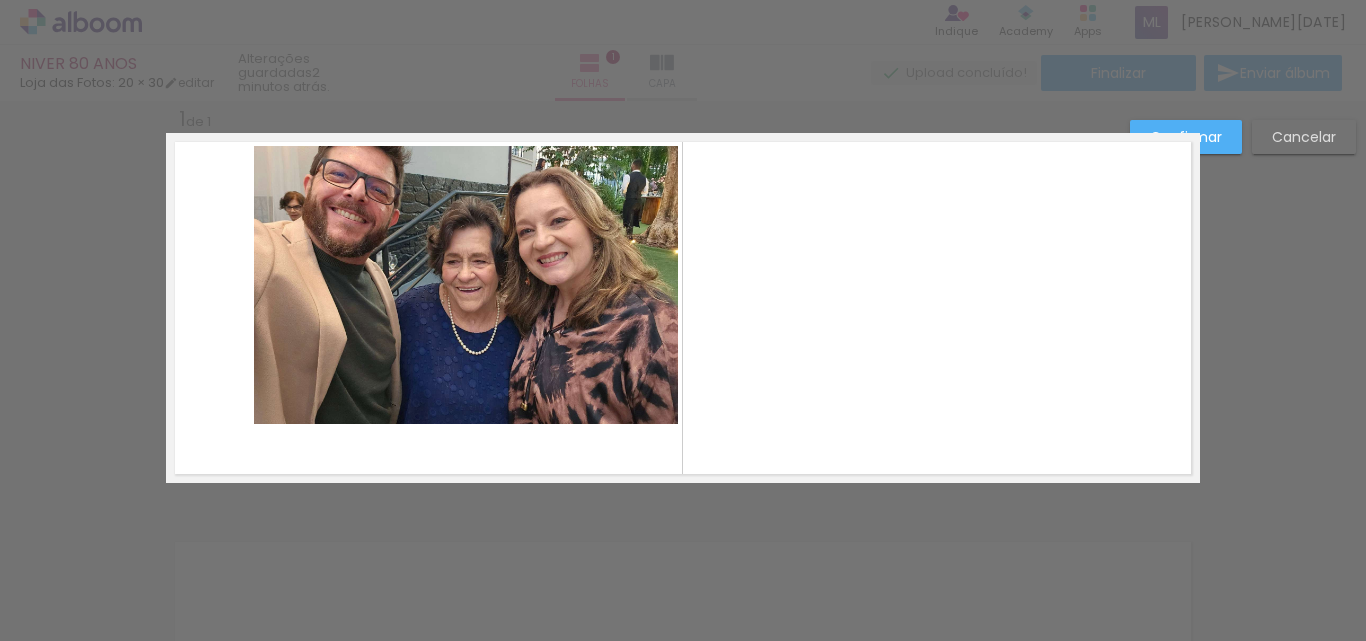 click 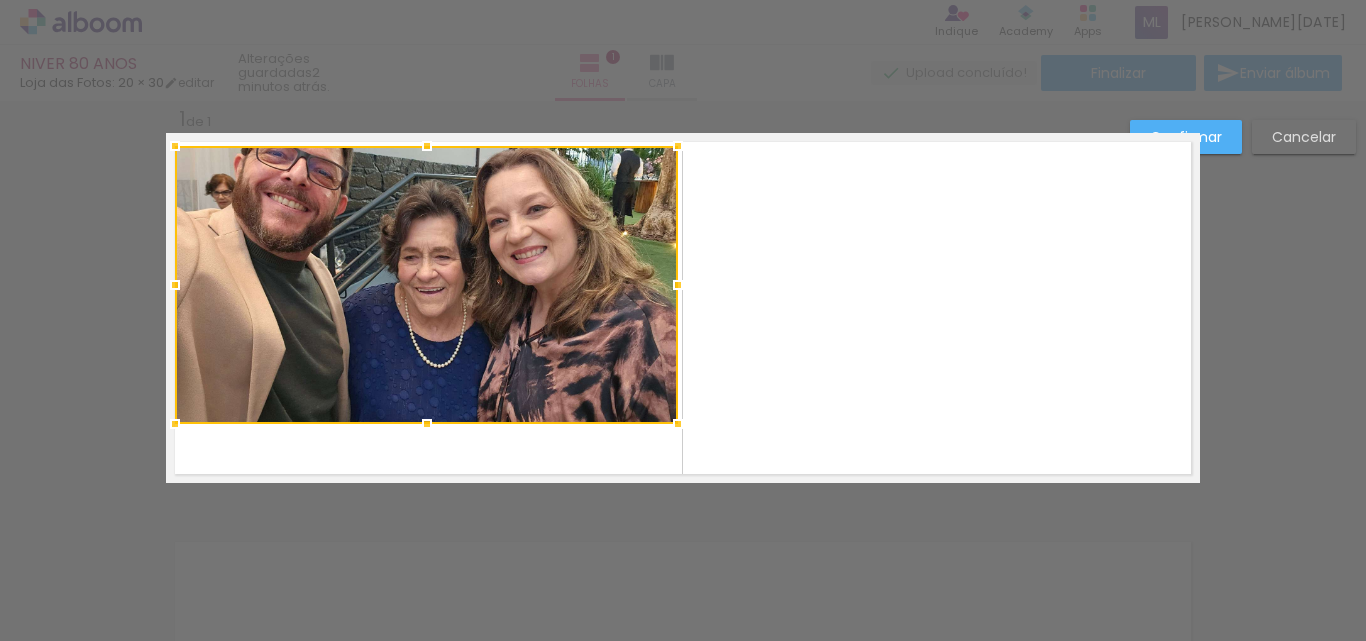drag, startPoint x: 252, startPoint y: 287, endPoint x: 173, endPoint y: 295, distance: 79.40403 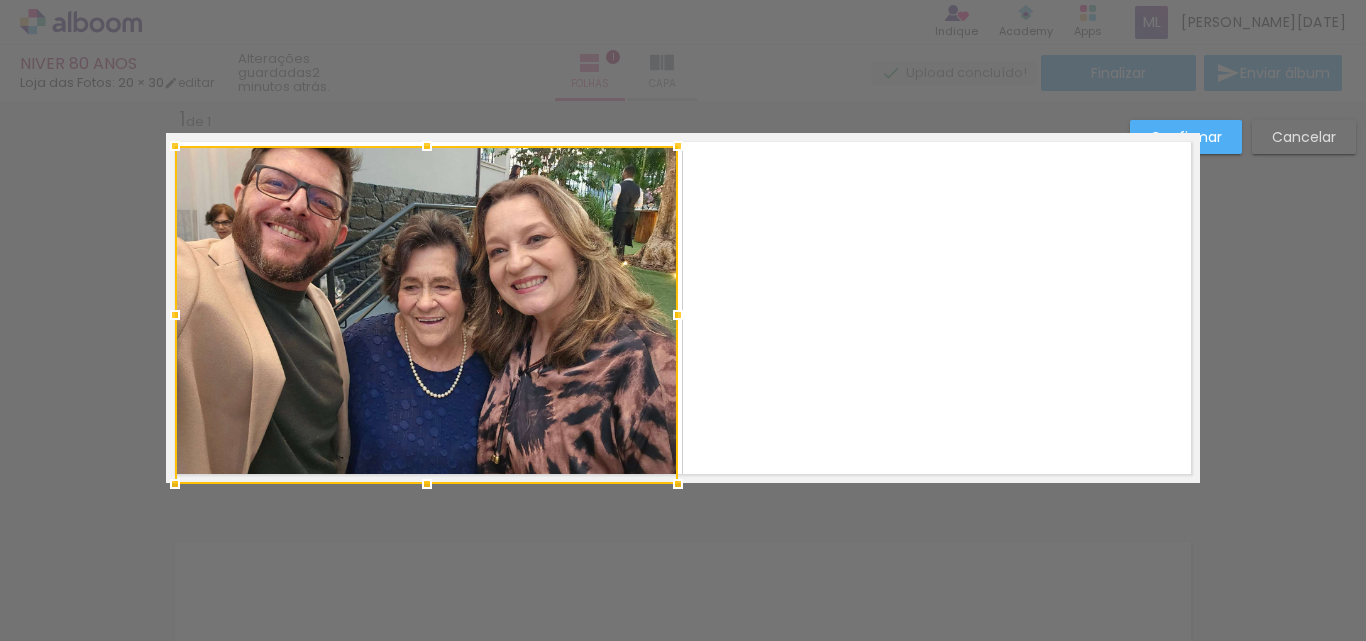 drag, startPoint x: 416, startPoint y: 423, endPoint x: 433, endPoint y: 482, distance: 61.400326 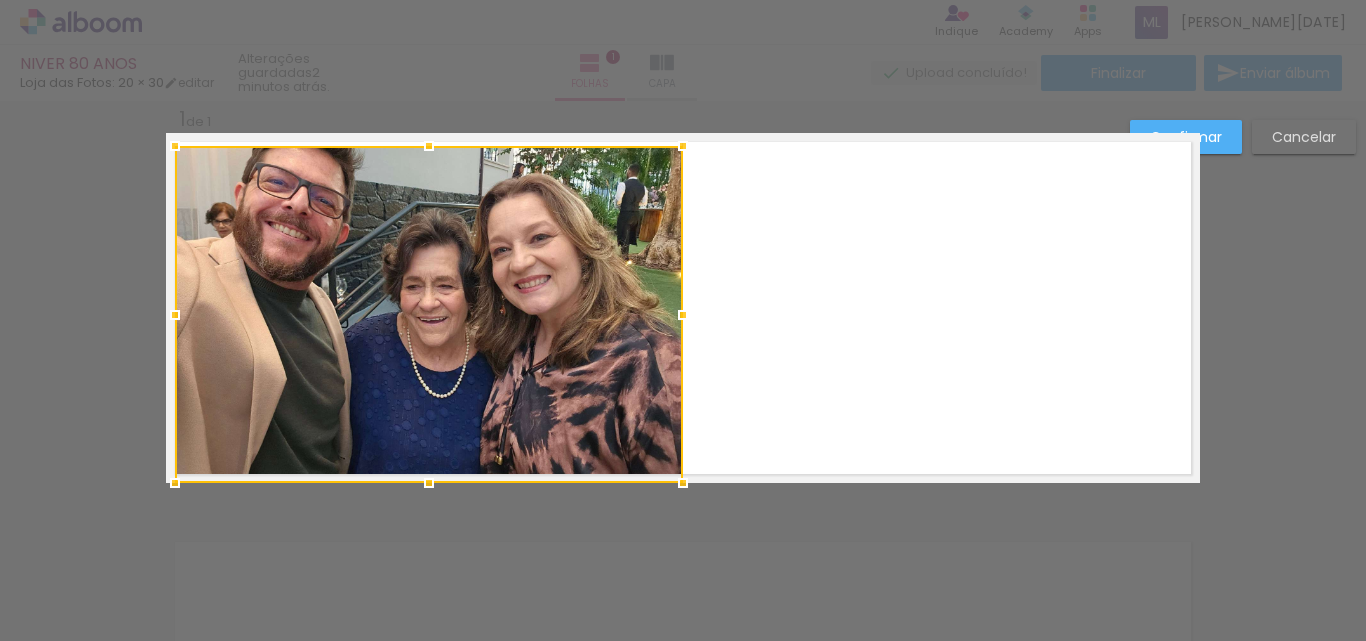 drag, startPoint x: 671, startPoint y: 316, endPoint x: 676, endPoint y: 326, distance: 11.18034 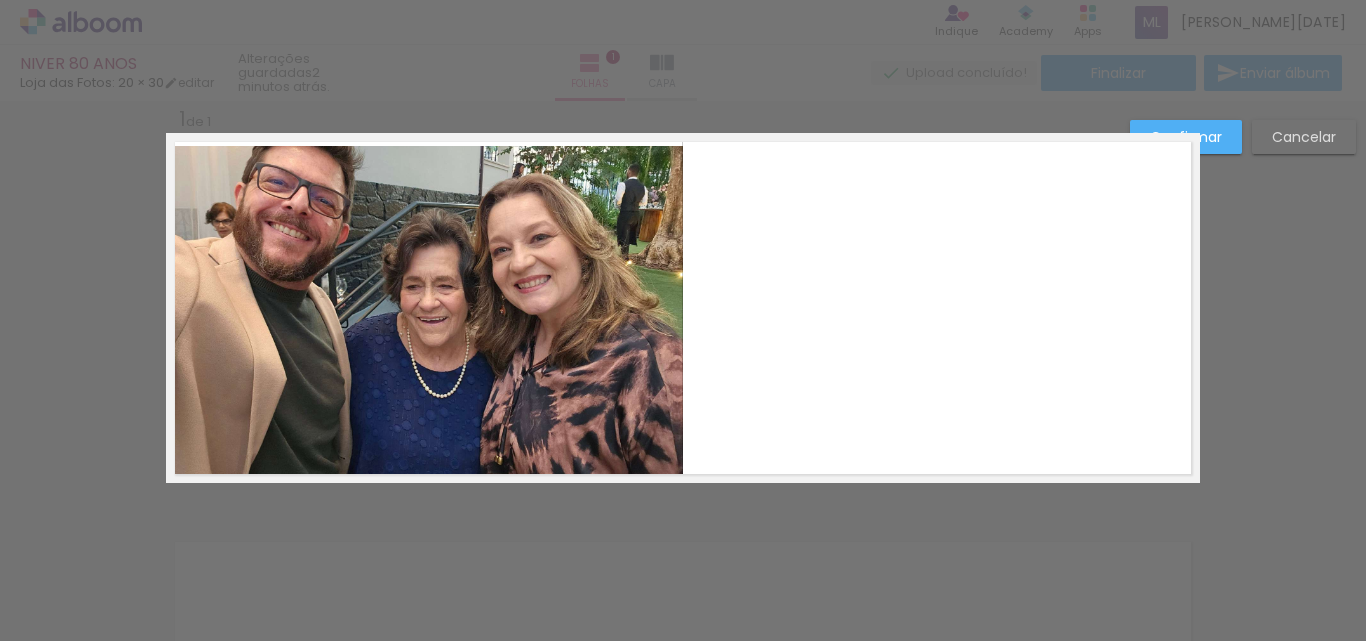 click on "Confirmar Cancelar" at bounding box center [683, 499] 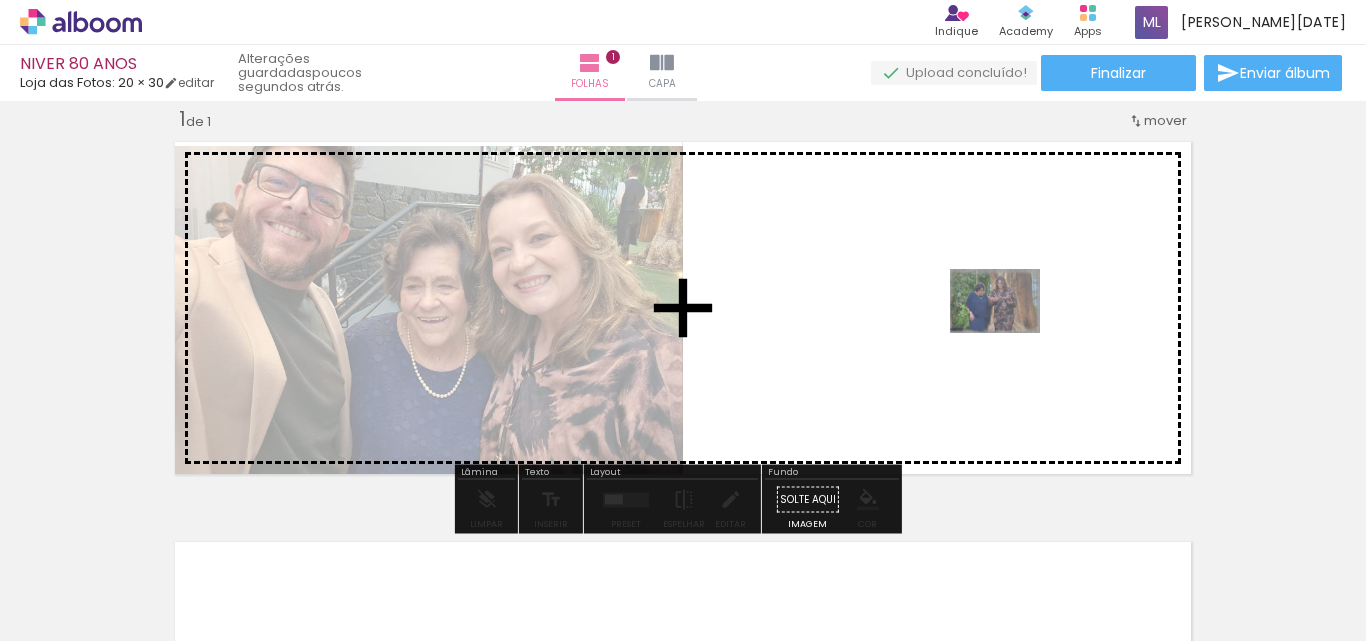 drag, startPoint x: 318, startPoint y: 576, endPoint x: 1010, endPoint y: 329, distance: 734.7605 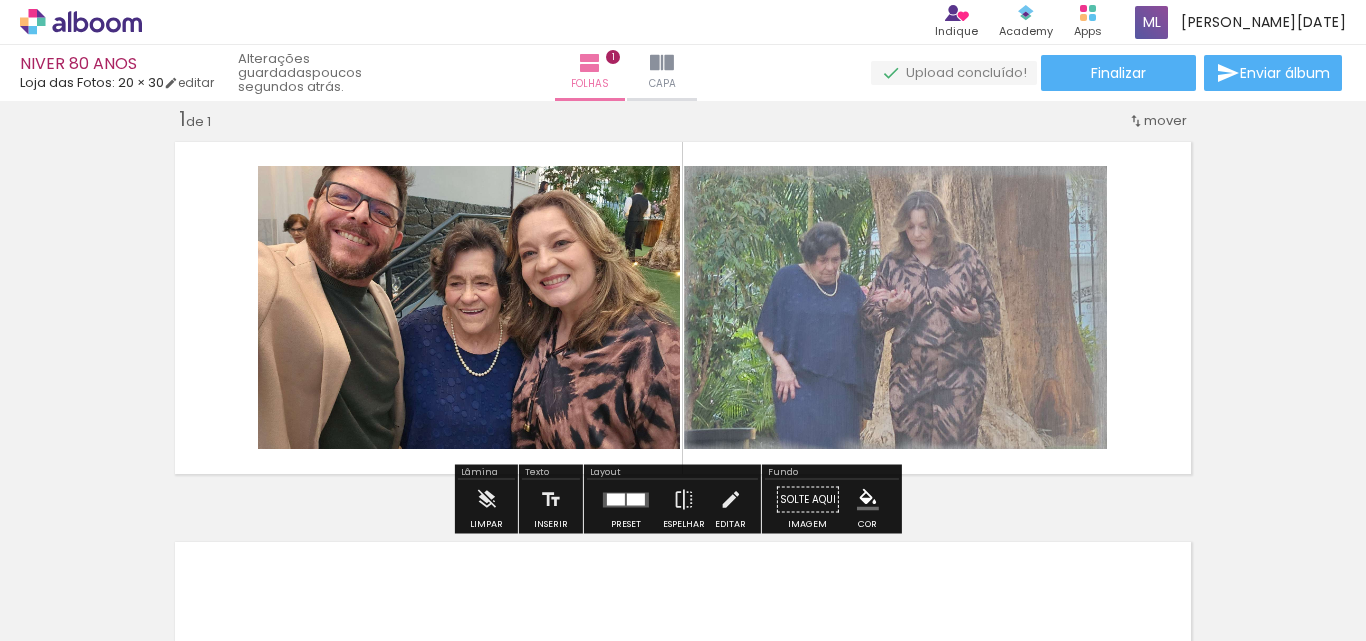 click 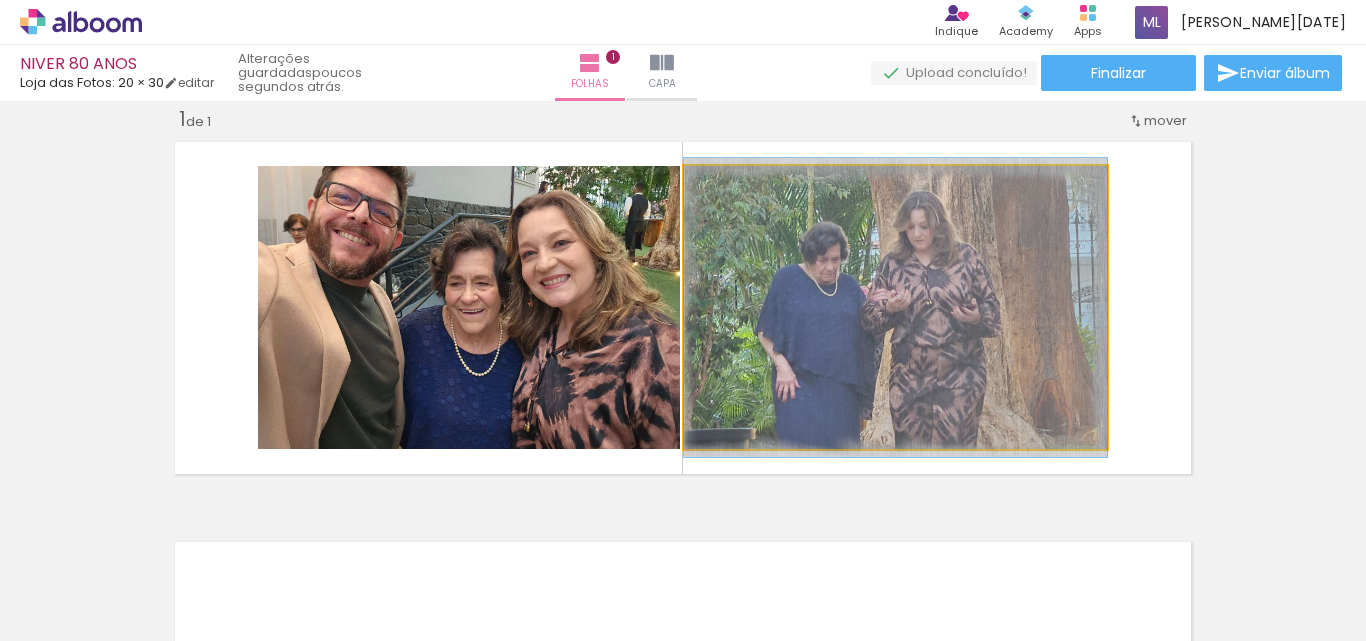 click 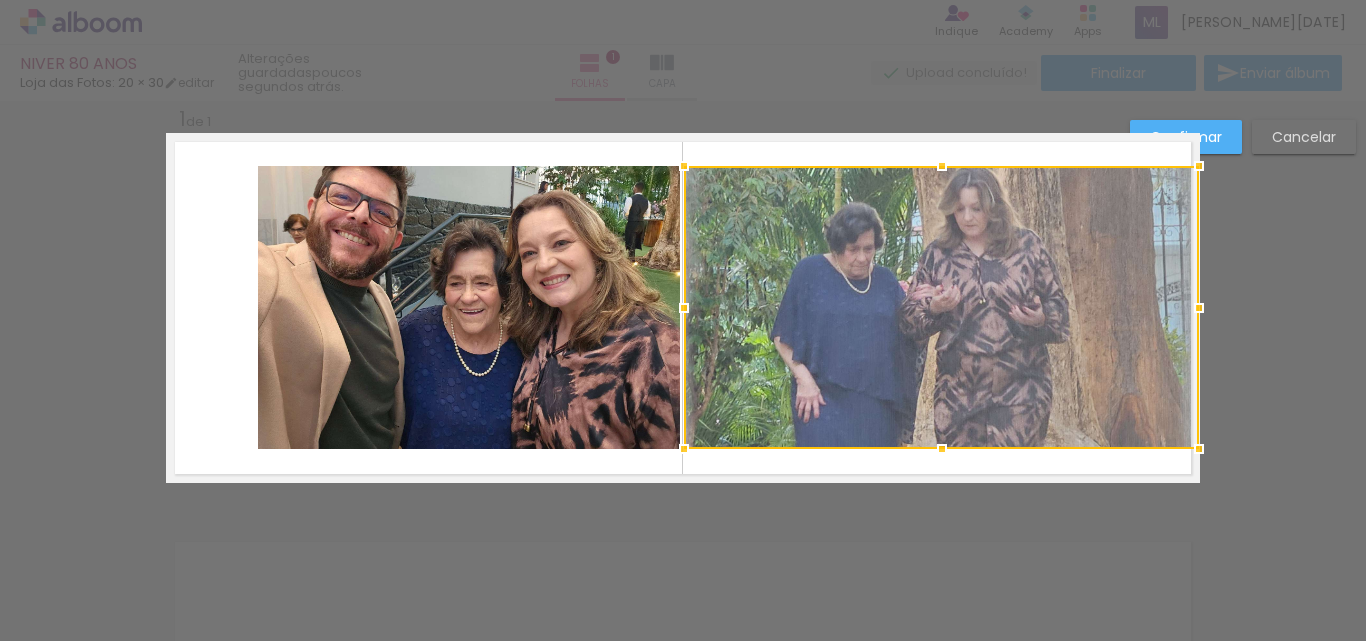 drag, startPoint x: 1101, startPoint y: 308, endPoint x: 1189, endPoint y: 326, distance: 89.822044 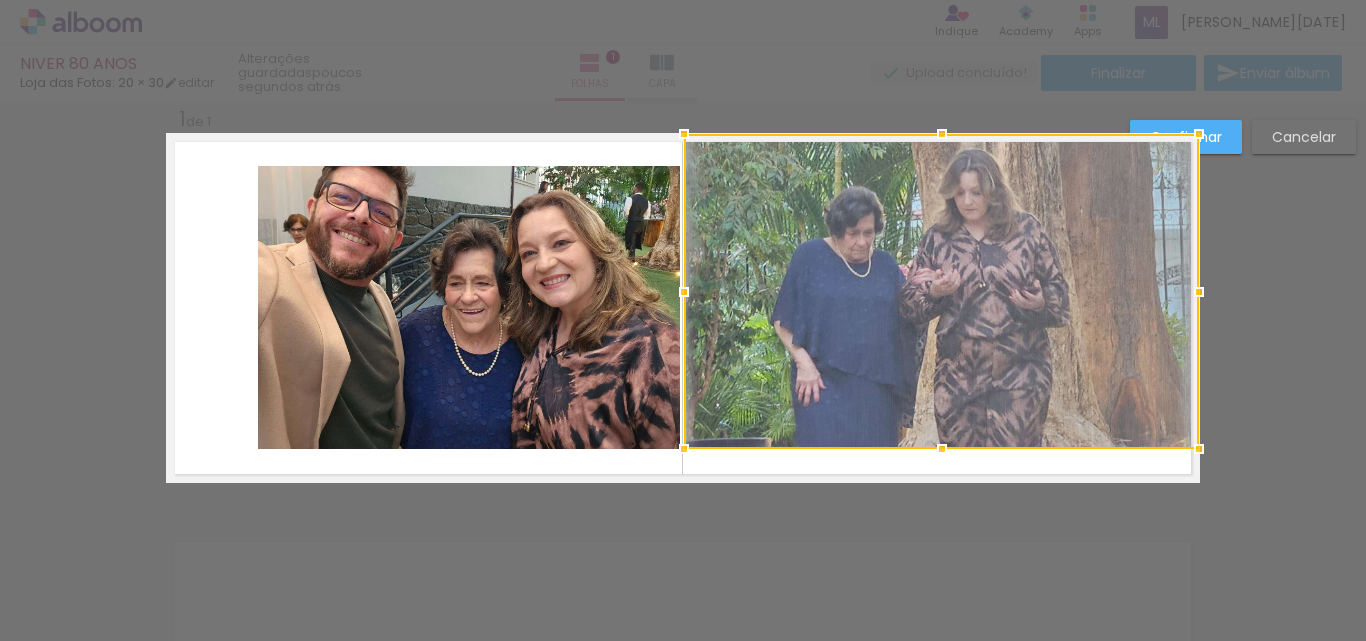 drag, startPoint x: 936, startPoint y: 165, endPoint x: 936, endPoint y: 141, distance: 24 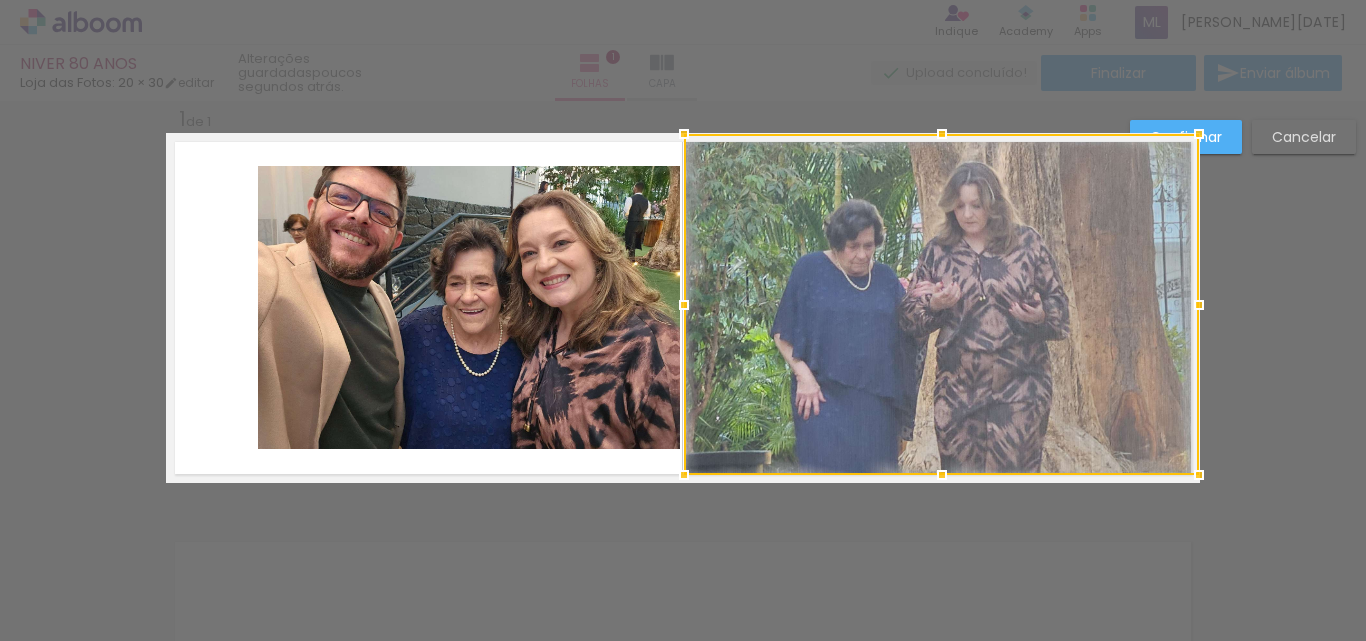 drag, startPoint x: 932, startPoint y: 449, endPoint x: 932, endPoint y: 467, distance: 18 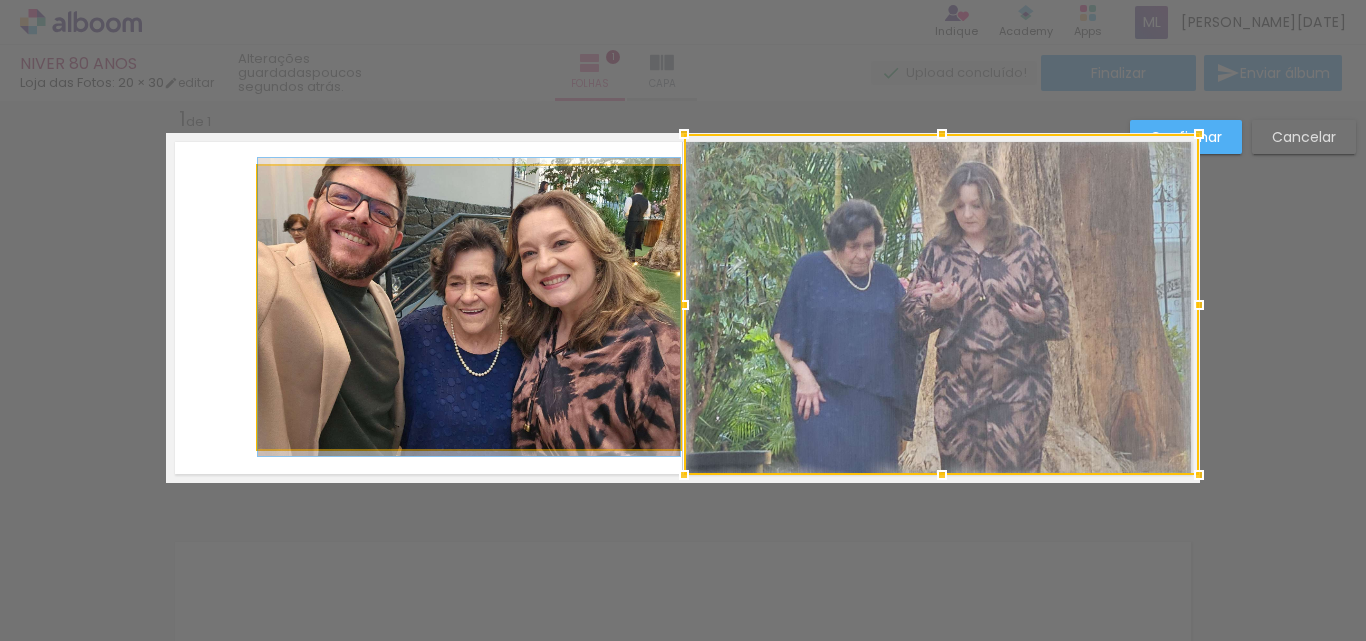click 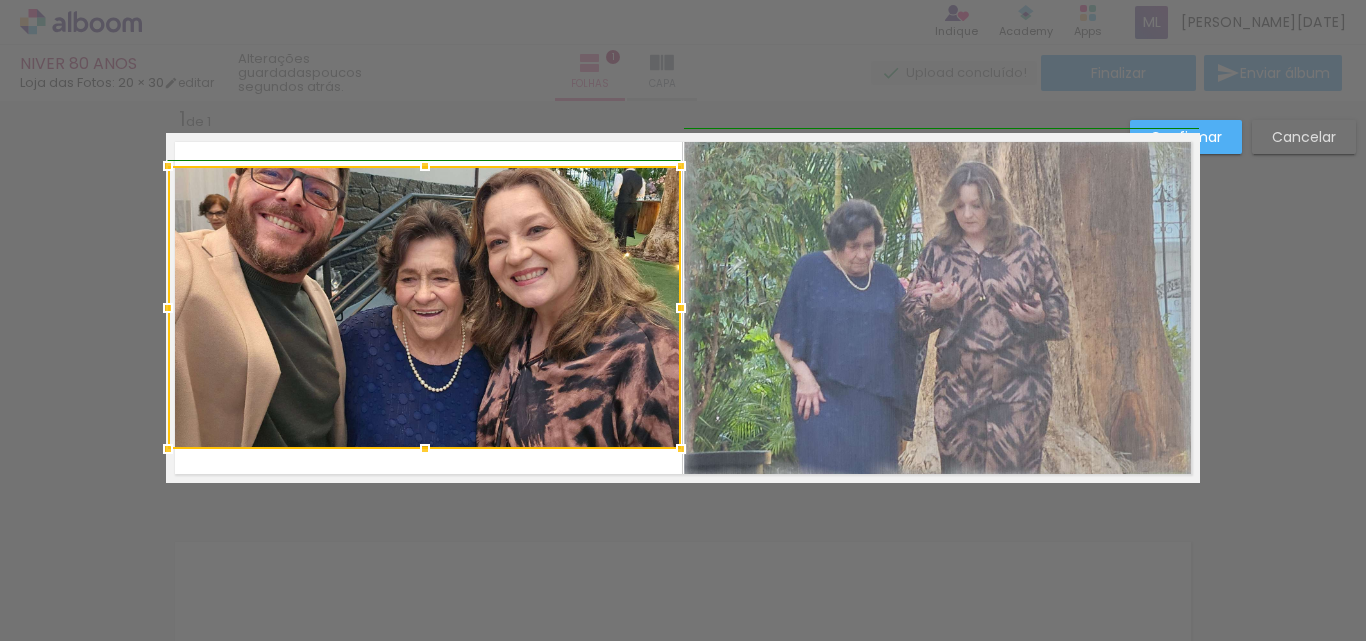 drag, startPoint x: 249, startPoint y: 311, endPoint x: 153, endPoint y: 325, distance: 97.015465 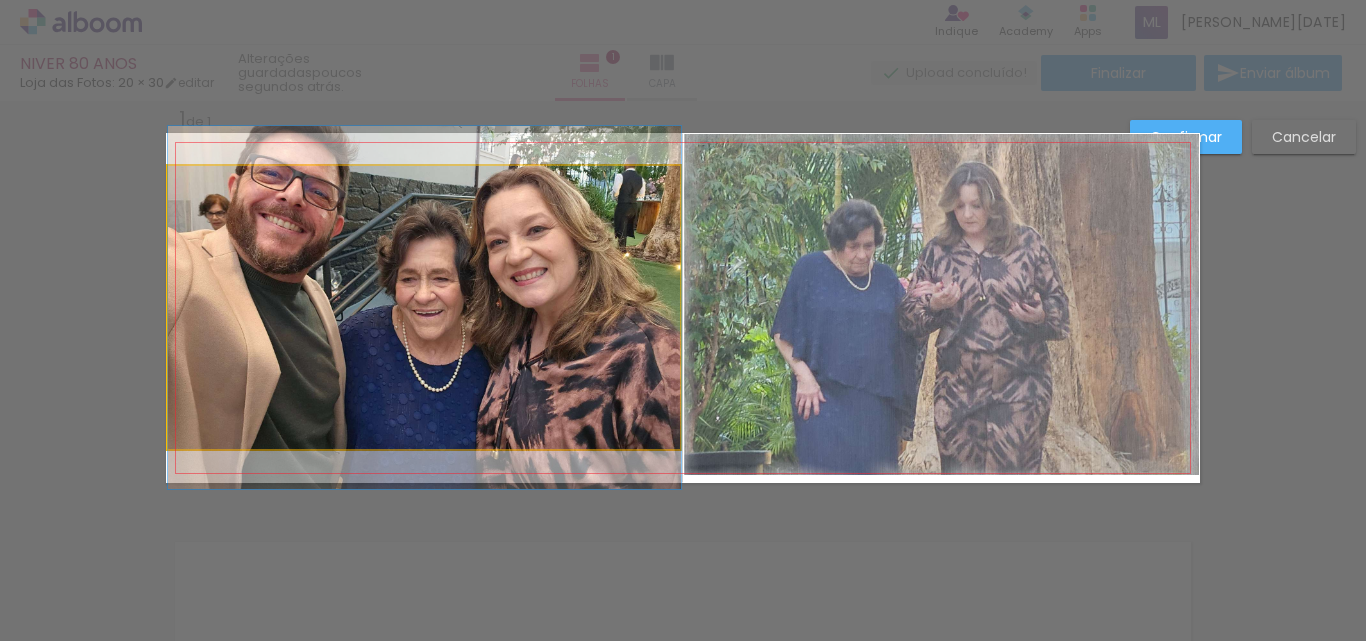 click 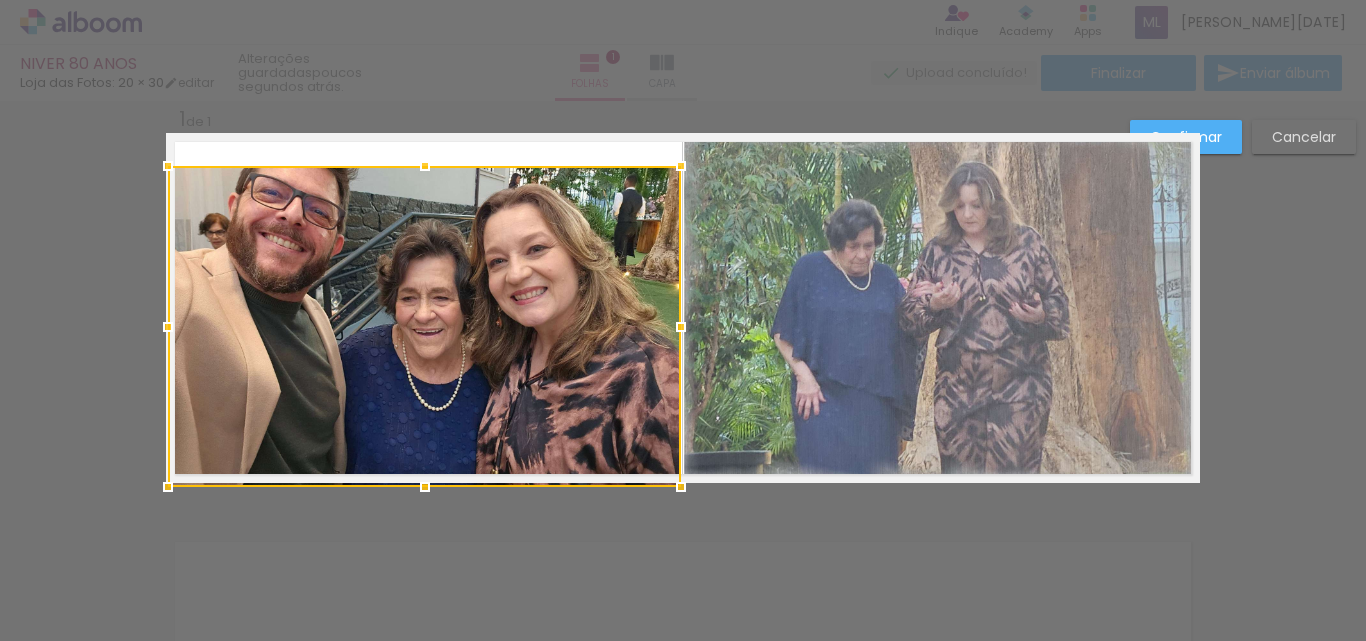 drag, startPoint x: 421, startPoint y: 445, endPoint x: 418, endPoint y: 474, distance: 29.15476 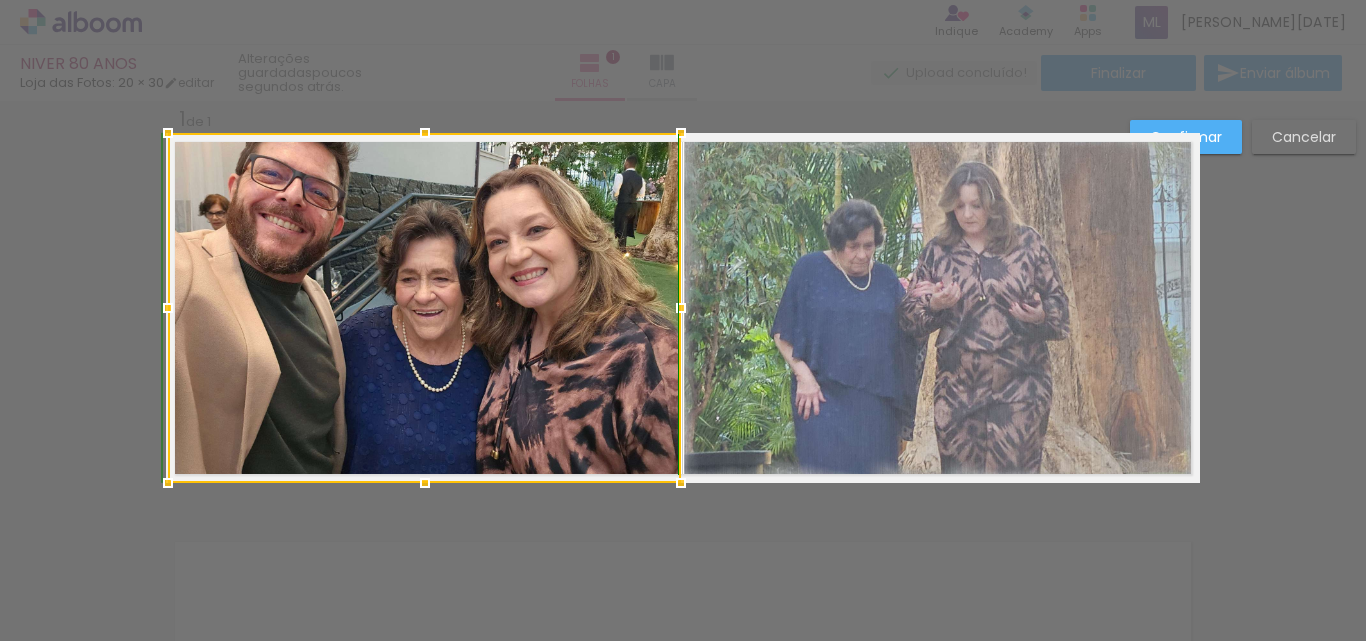 drag, startPoint x: 416, startPoint y: 169, endPoint x: 422, endPoint y: 153, distance: 17.088007 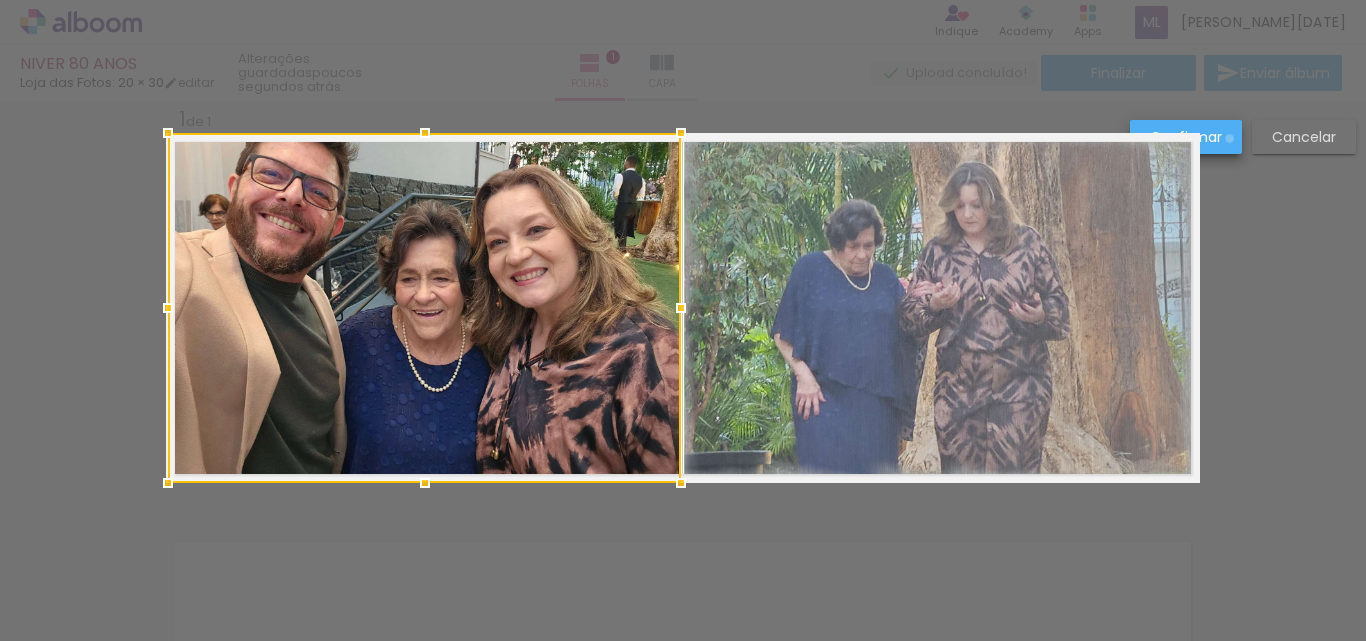 click on "Confirmar" at bounding box center (1186, 137) 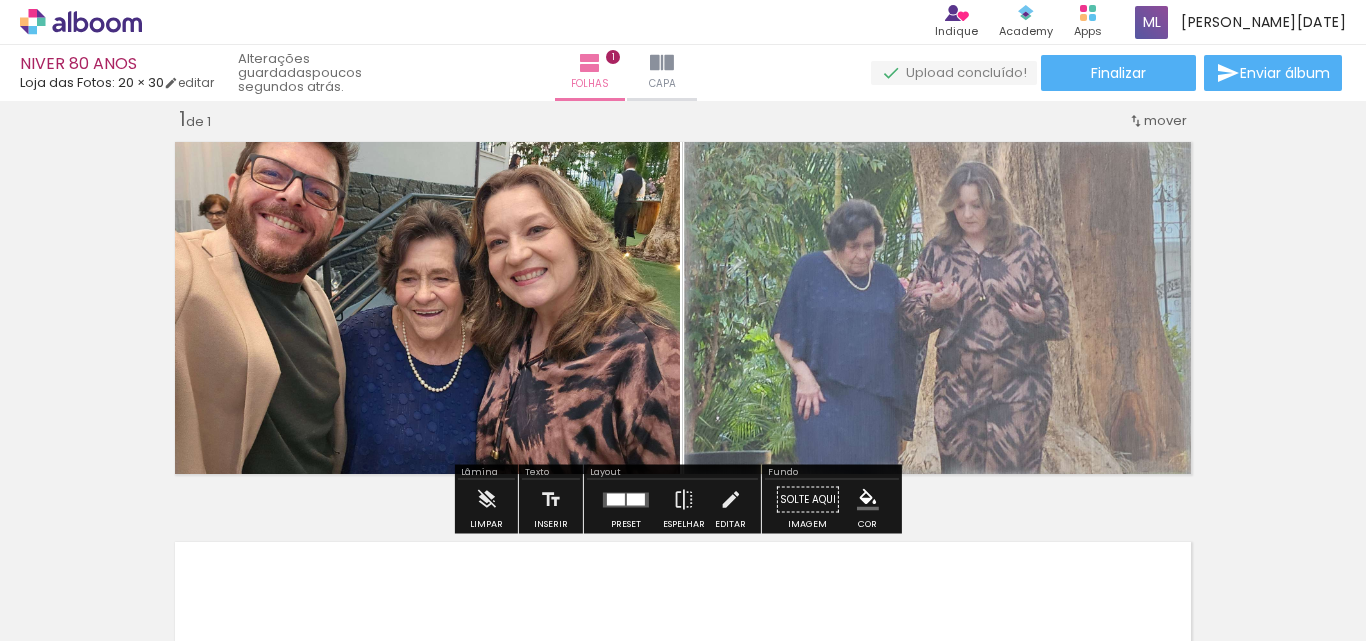 click at bounding box center [636, 499] 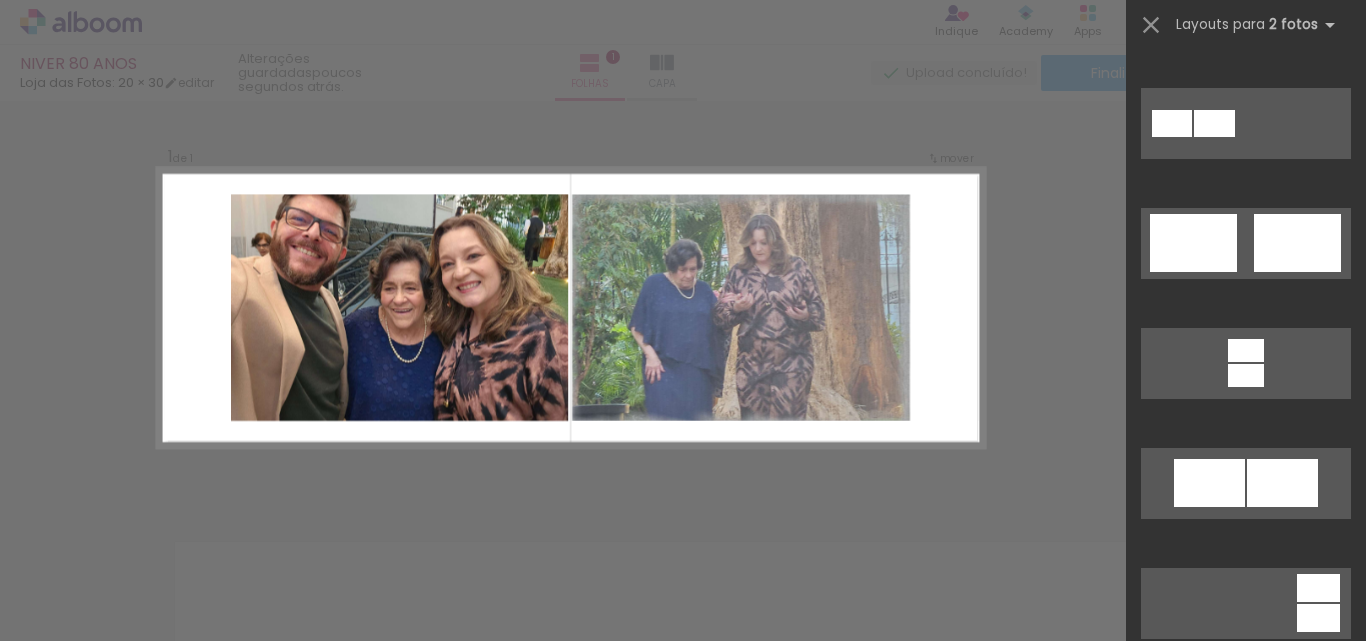 scroll, scrollTop: 530, scrollLeft: 0, axis: vertical 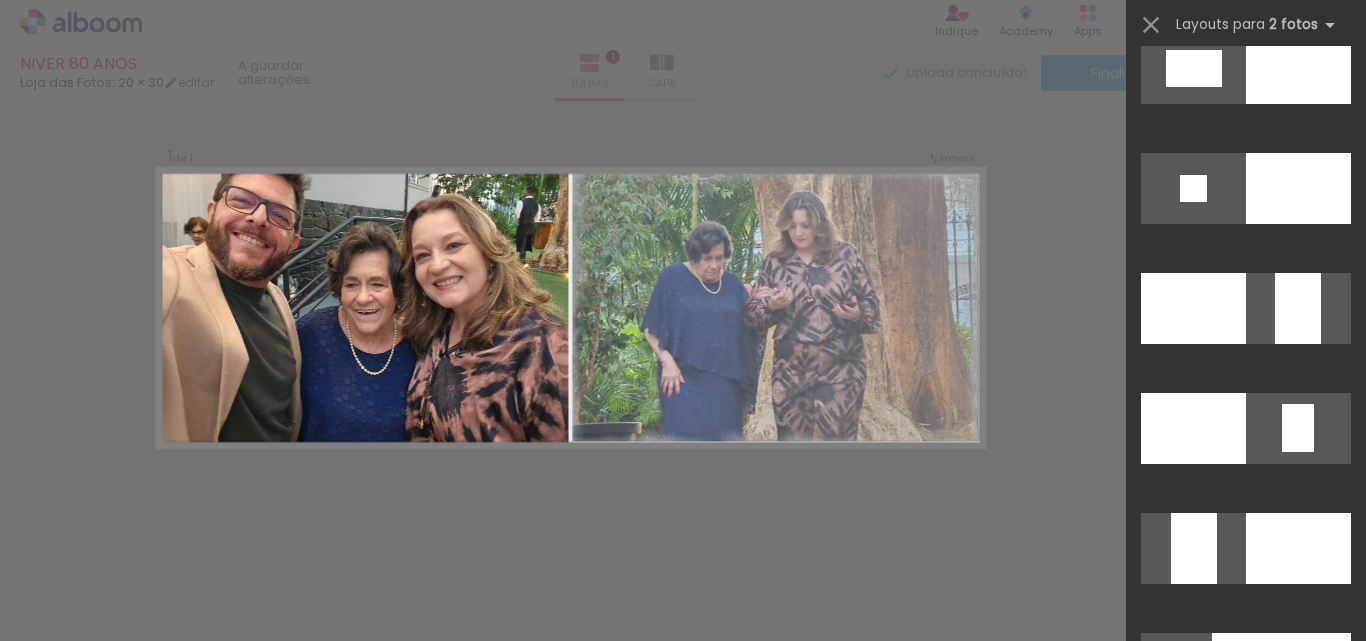 click at bounding box center [144, 578] 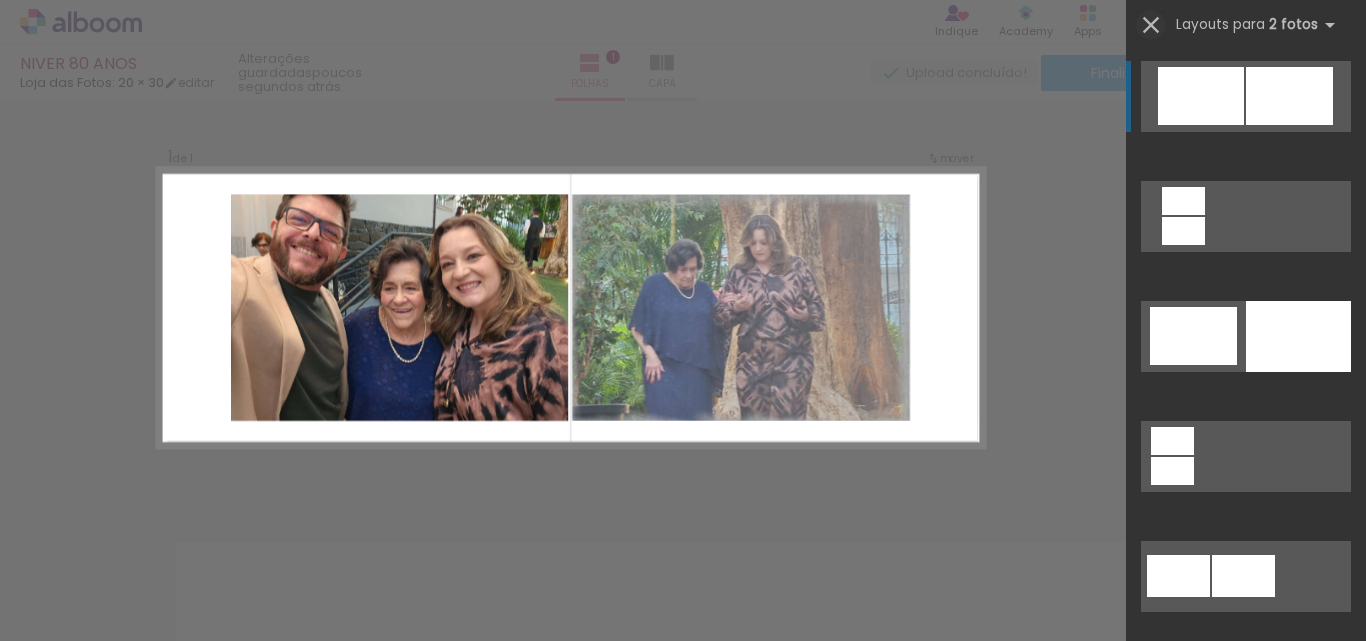 click at bounding box center (1151, 25) 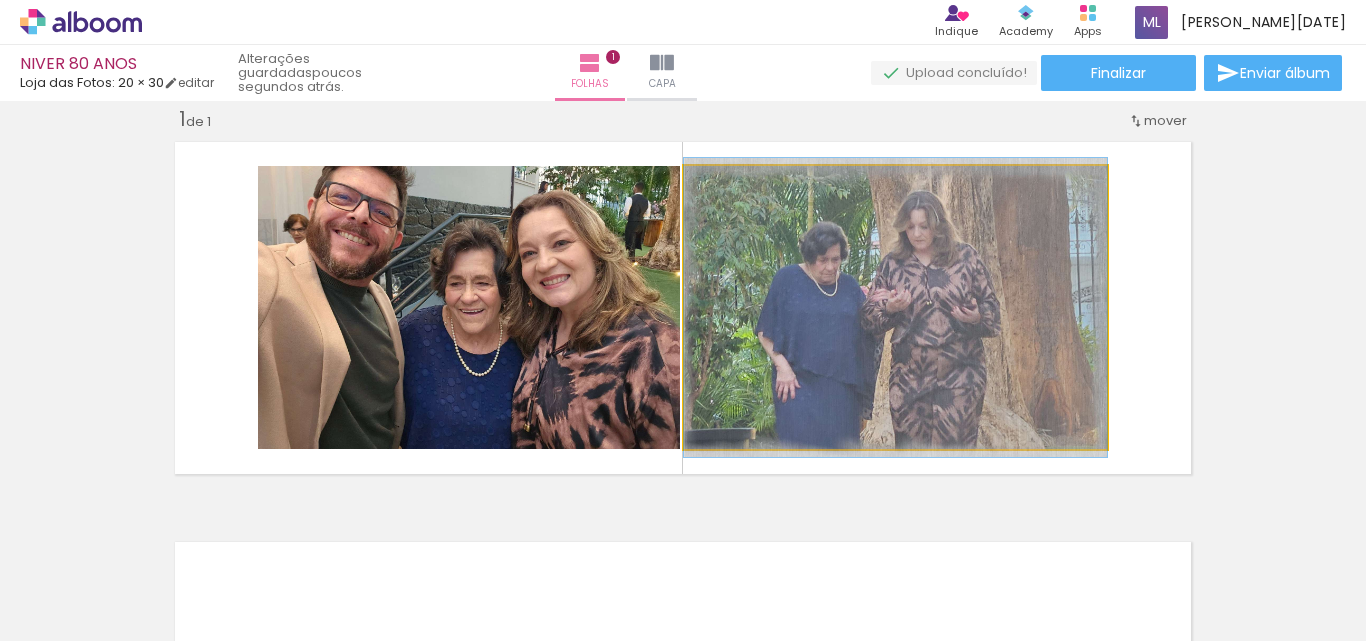 click 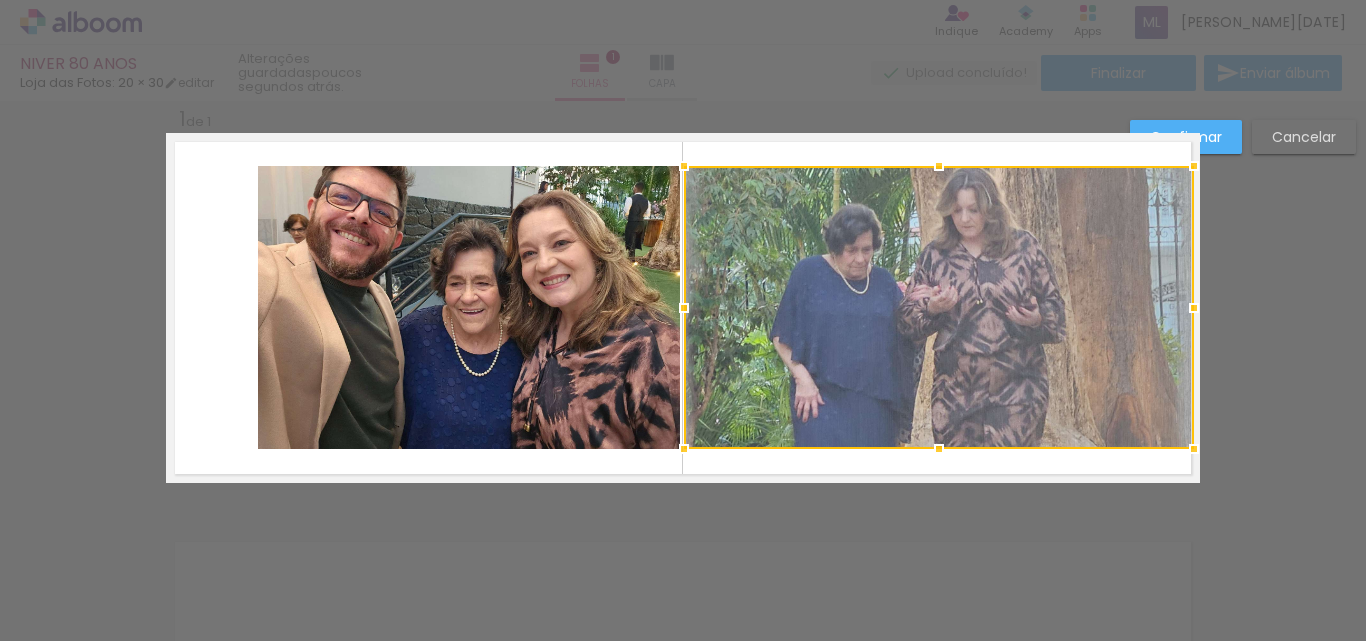 drag, startPoint x: 1106, startPoint y: 309, endPoint x: 1189, endPoint y: 341, distance: 88.95505 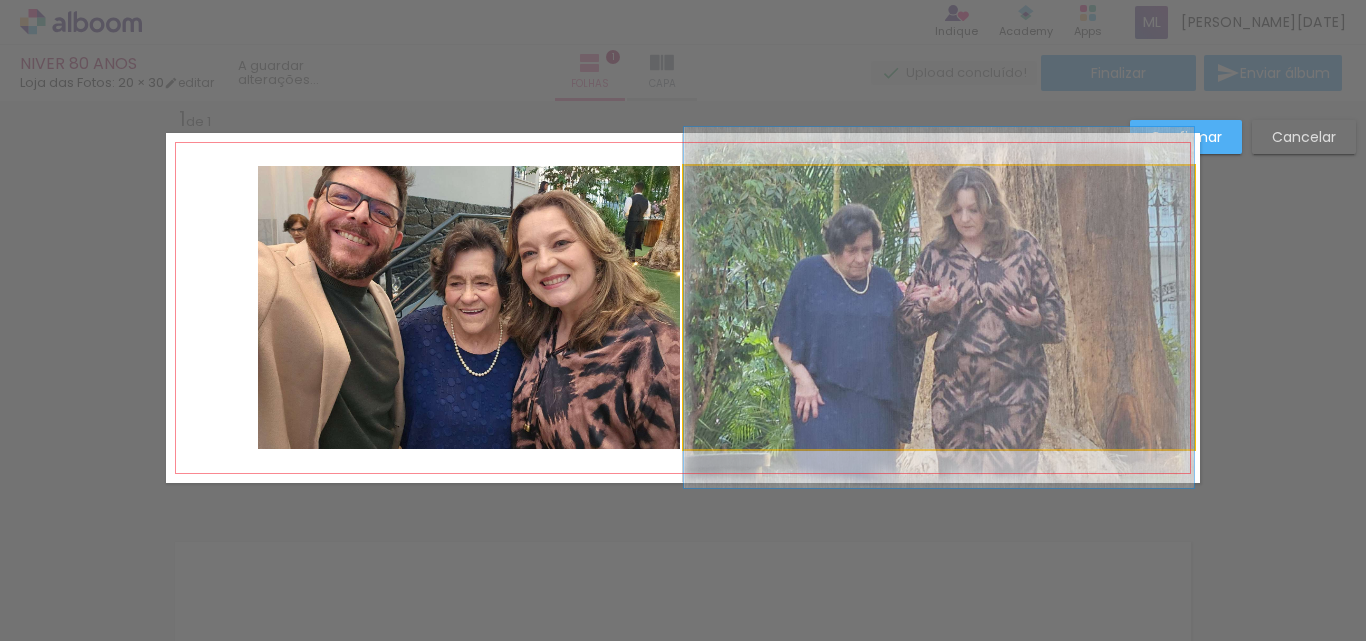 click 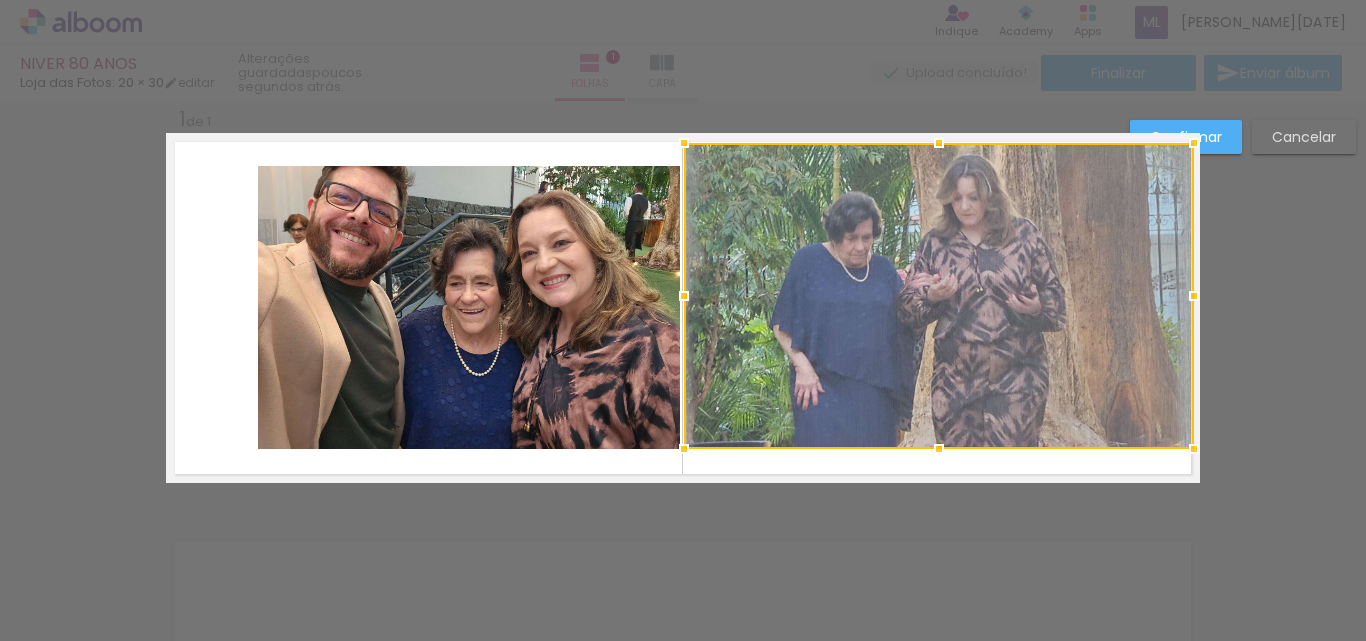 drag, startPoint x: 931, startPoint y: 170, endPoint x: 940, endPoint y: 147, distance: 24.698177 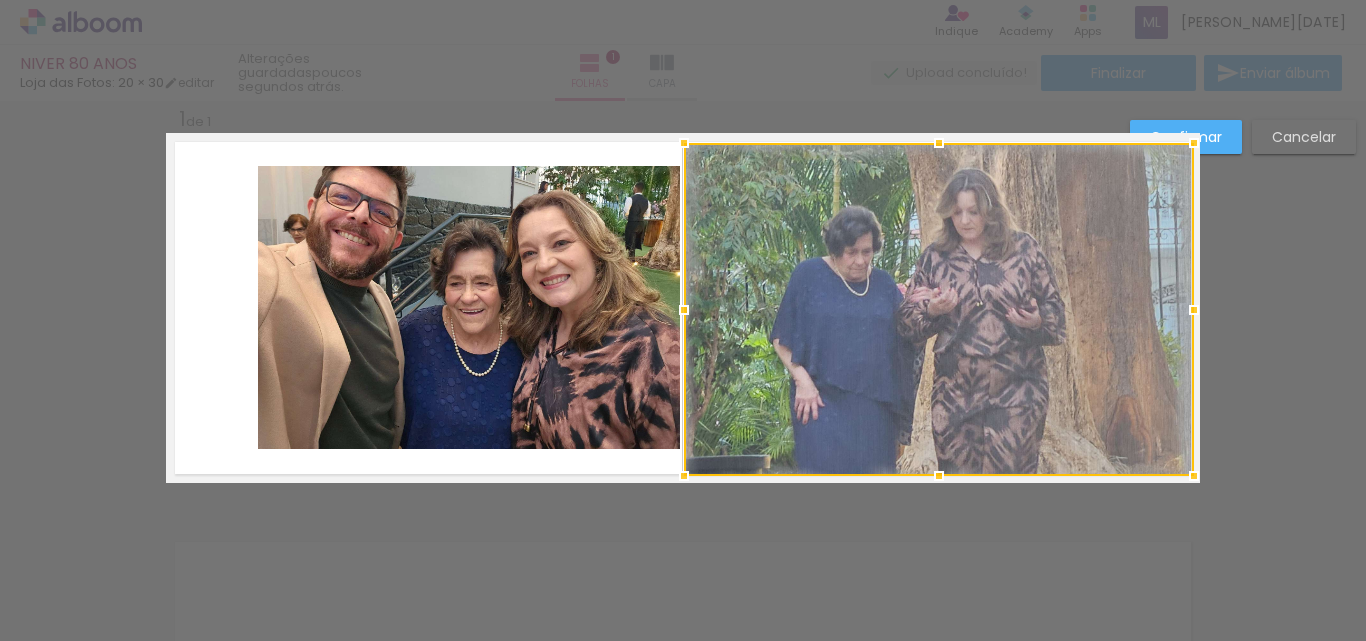 drag, startPoint x: 930, startPoint y: 446, endPoint x: 931, endPoint y: 473, distance: 27.018513 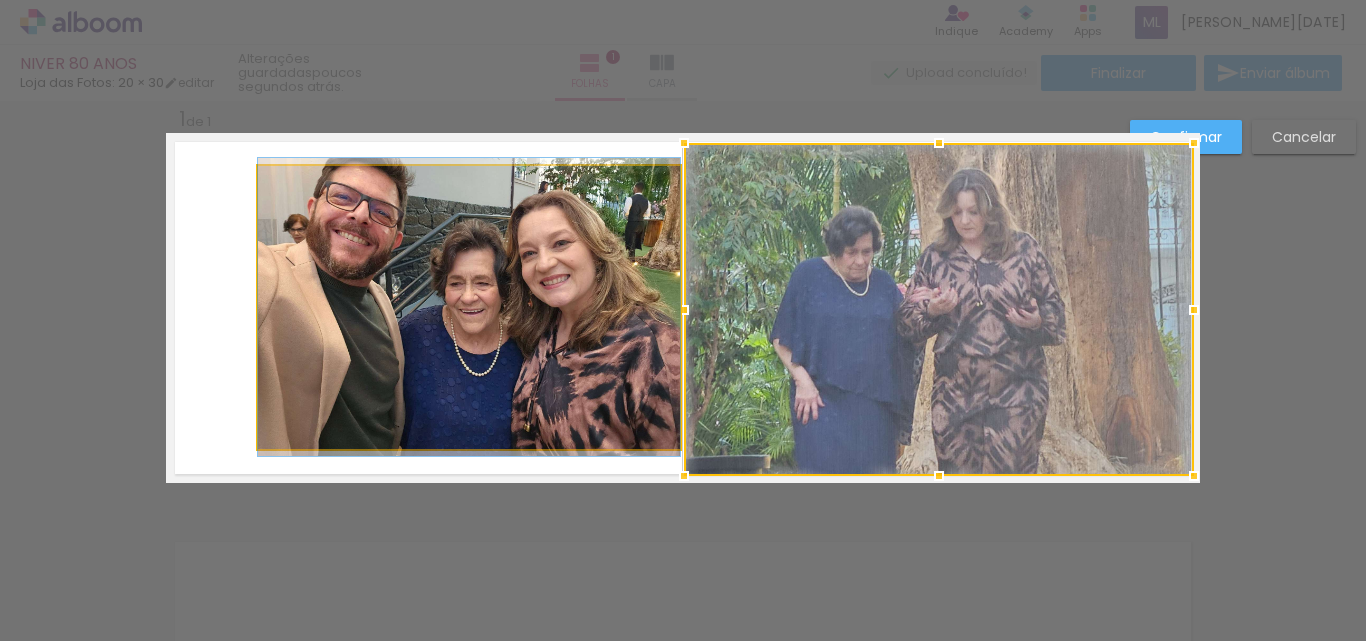 click 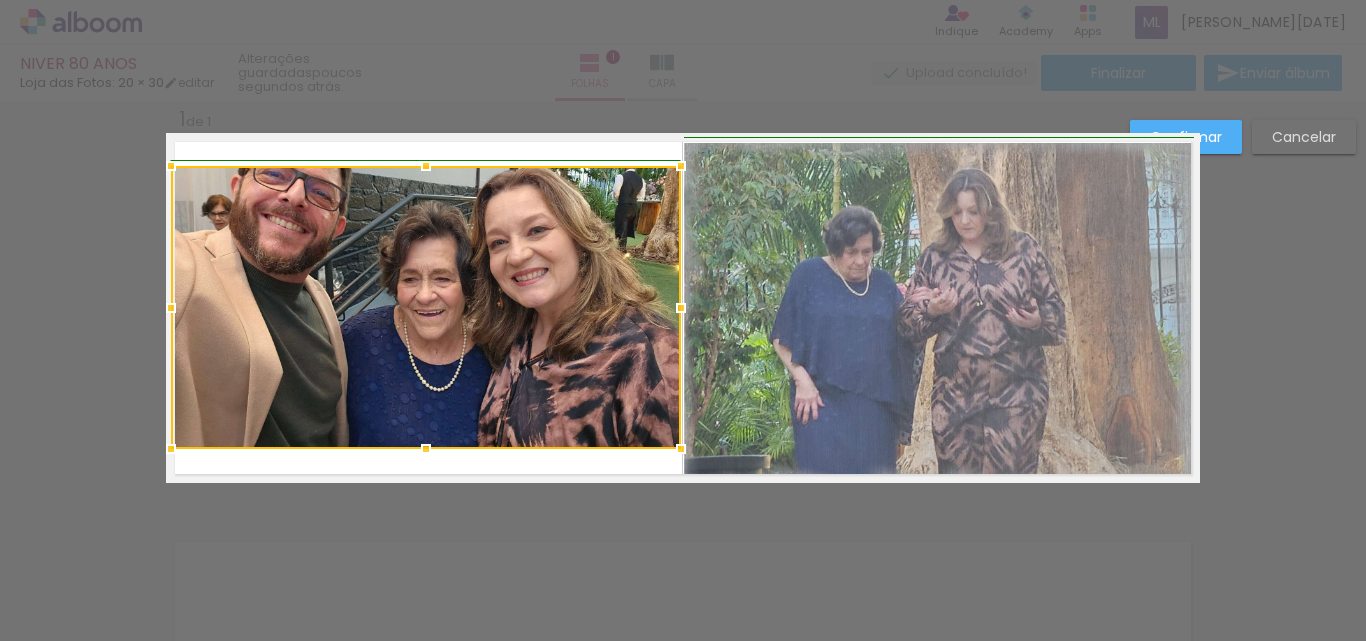 drag, startPoint x: 248, startPoint y: 309, endPoint x: 167, endPoint y: 314, distance: 81.154175 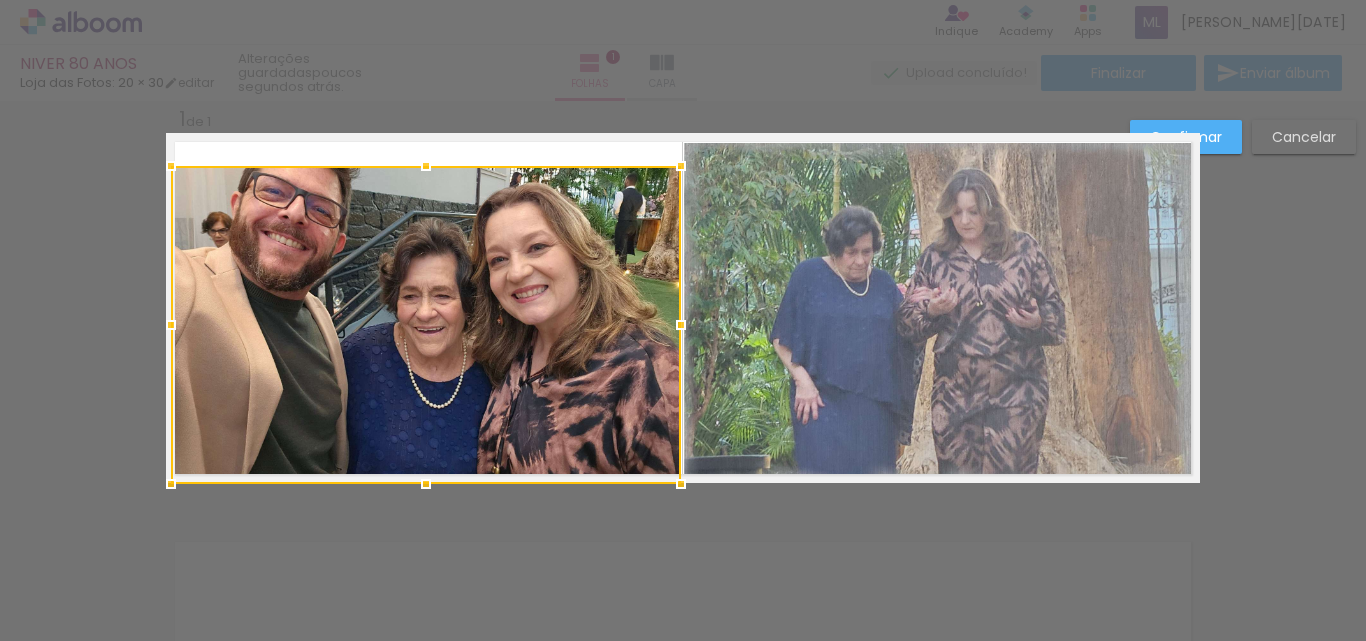 drag, startPoint x: 419, startPoint y: 448, endPoint x: 418, endPoint y: 476, distance: 28.01785 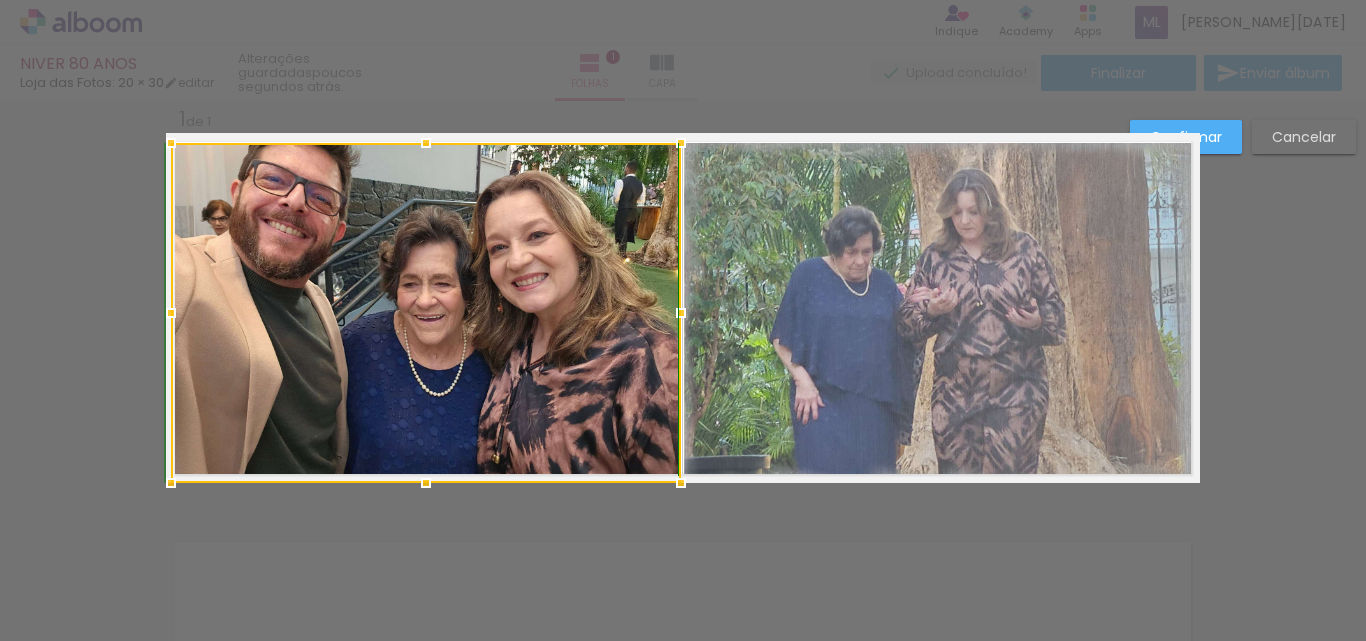 drag, startPoint x: 422, startPoint y: 167, endPoint x: 428, endPoint y: 152, distance: 16.155495 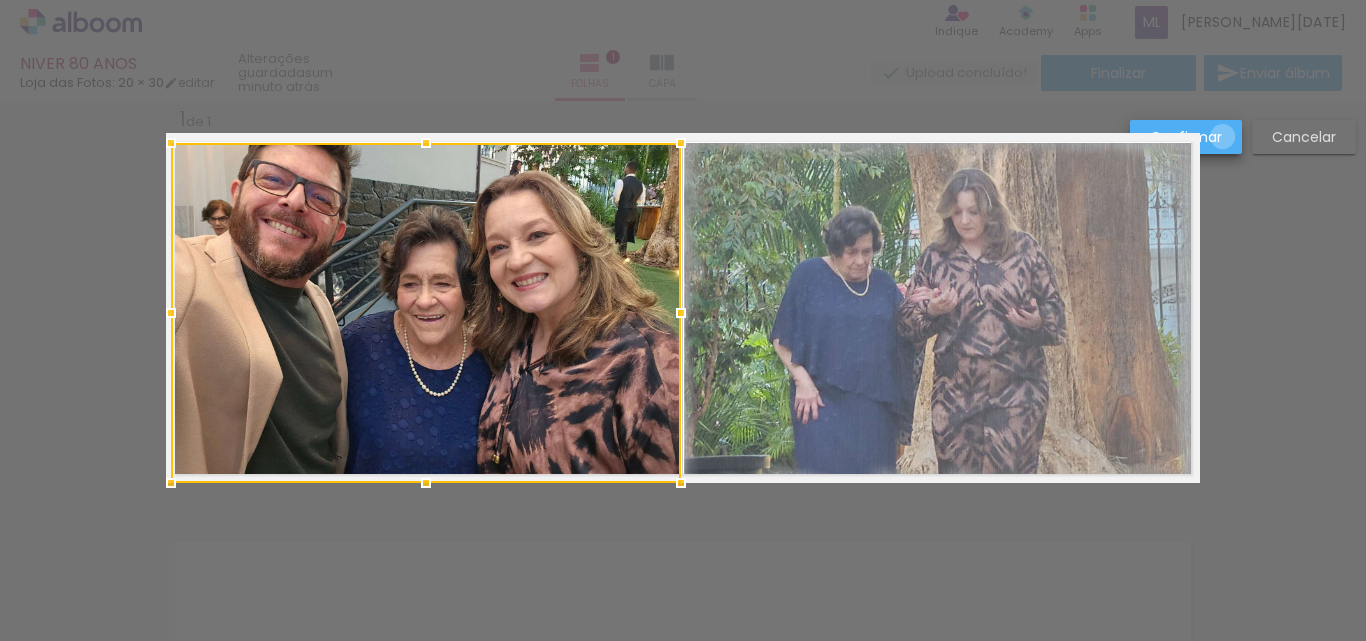 click on "Confirmar" at bounding box center (1186, 137) 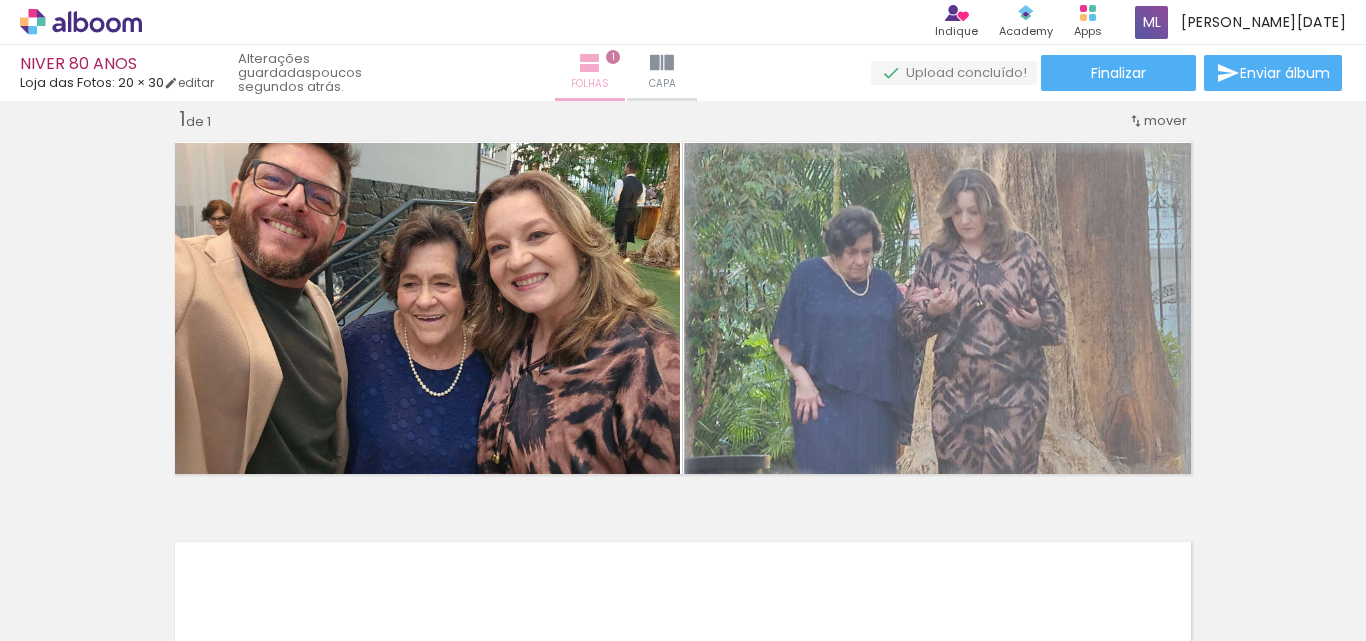 click at bounding box center [590, 63] 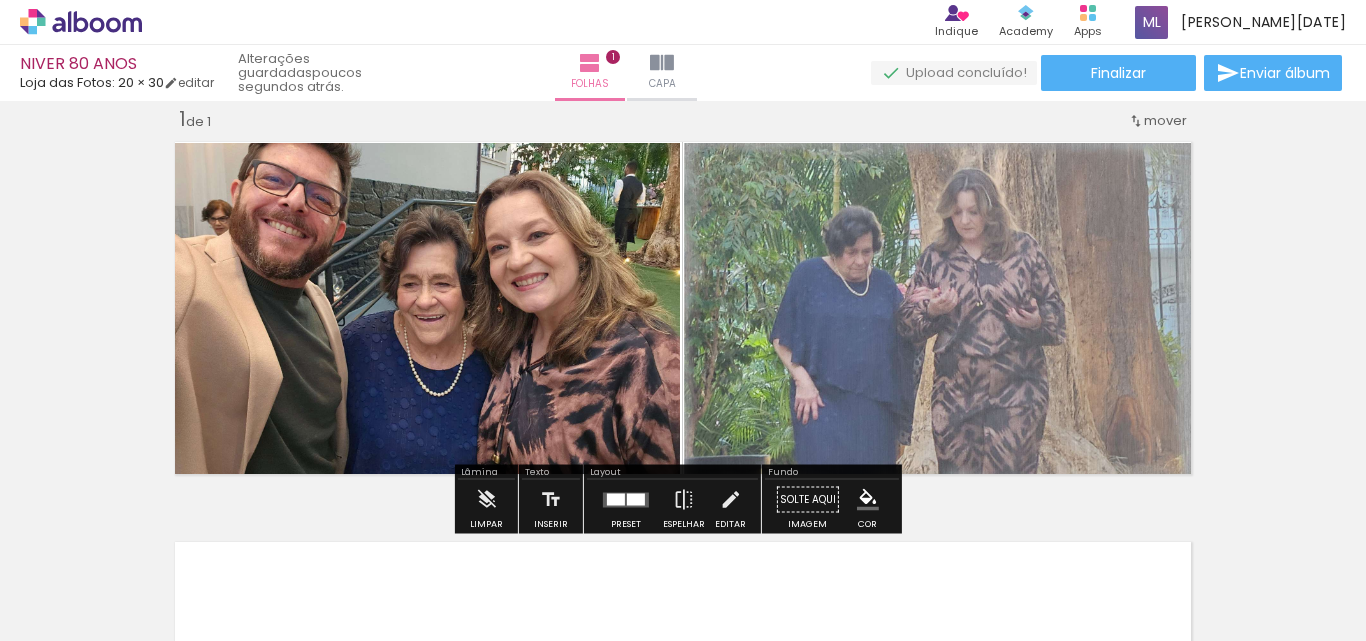 click at bounding box center (144, 578) 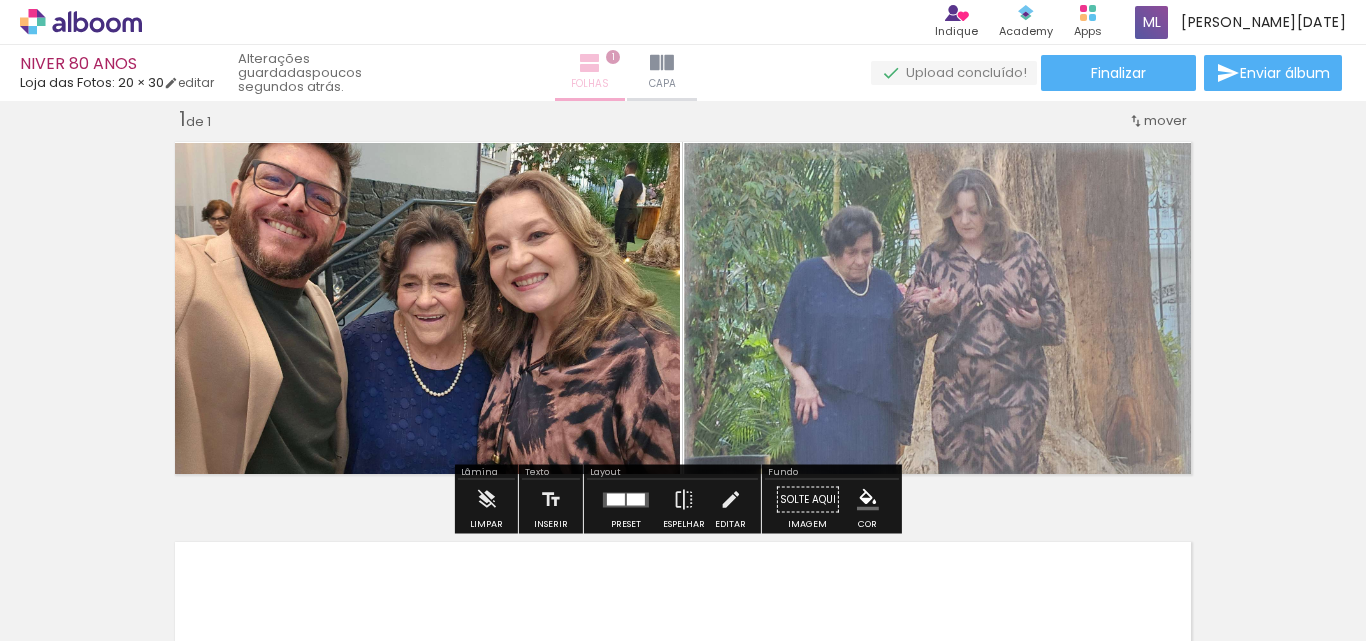 click at bounding box center [590, 63] 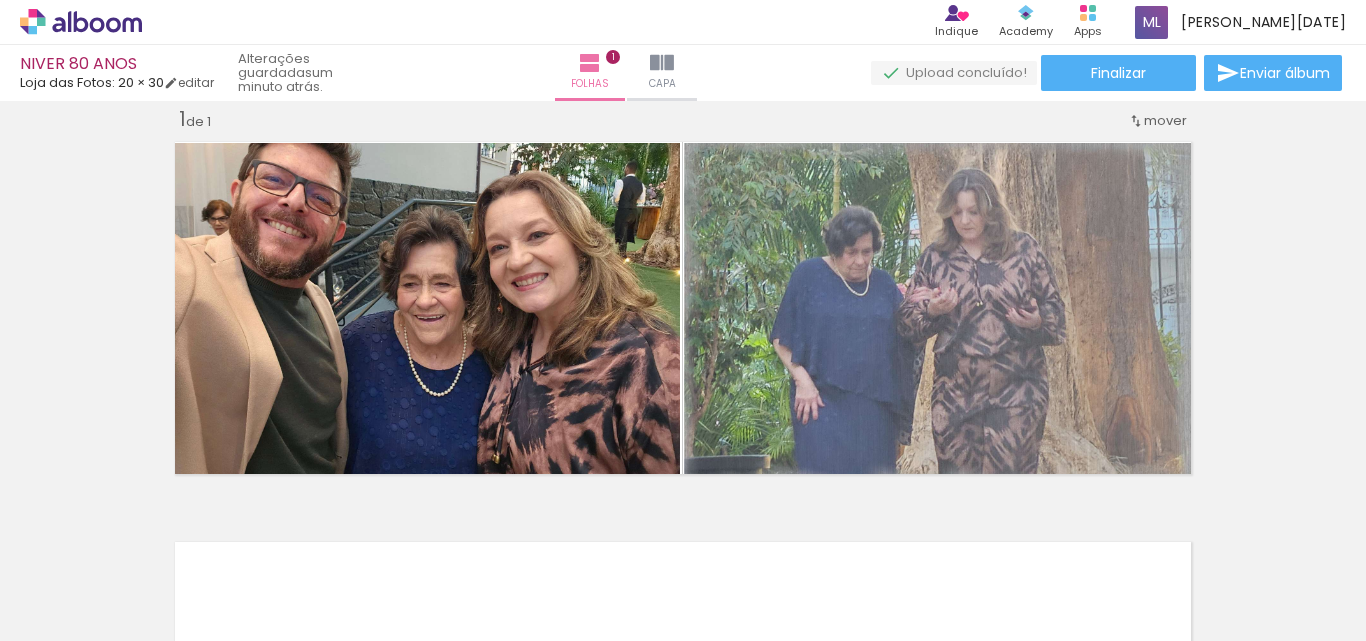 click 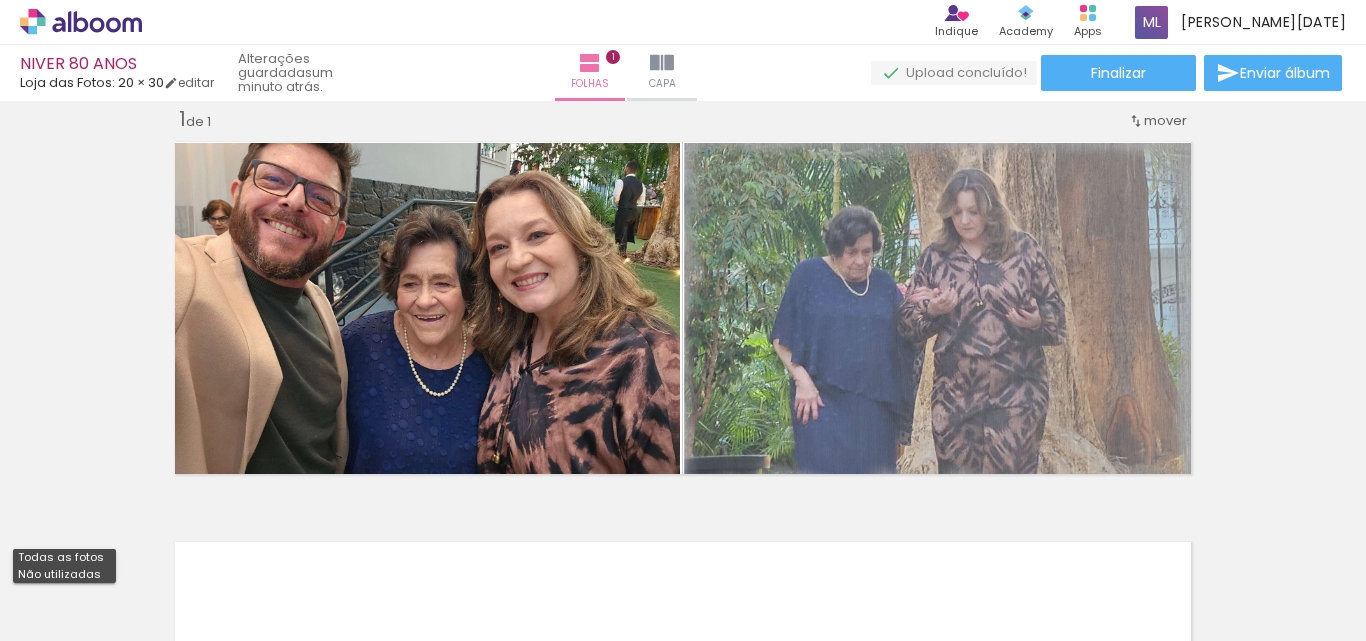 click on "Não utilizadas" at bounding box center (64, 574) 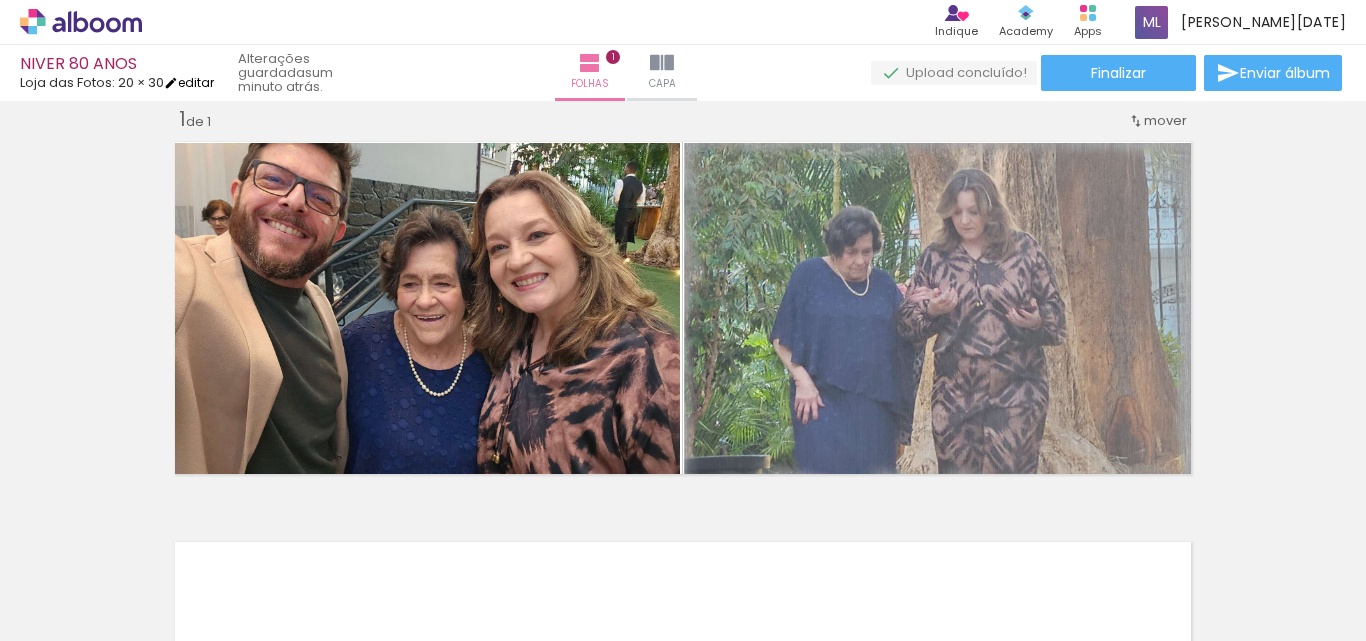 click on "editar" at bounding box center (189, 82) 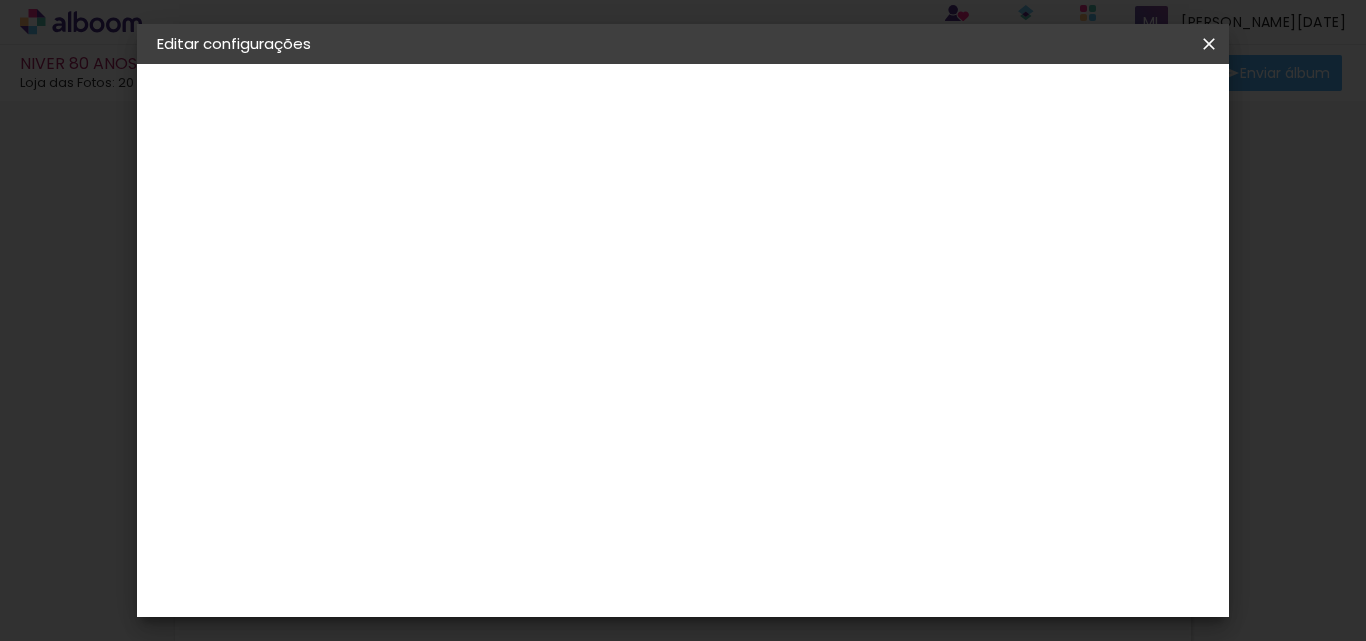 click at bounding box center (1209, 44) 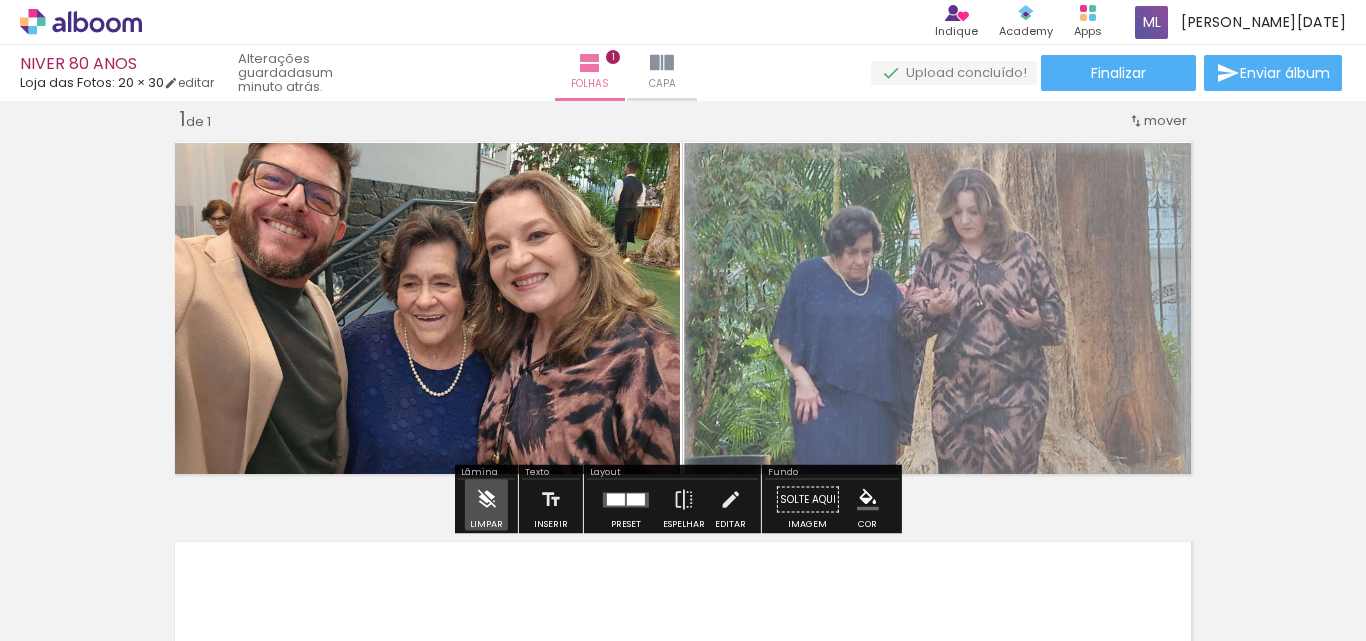 click at bounding box center (486, 500) 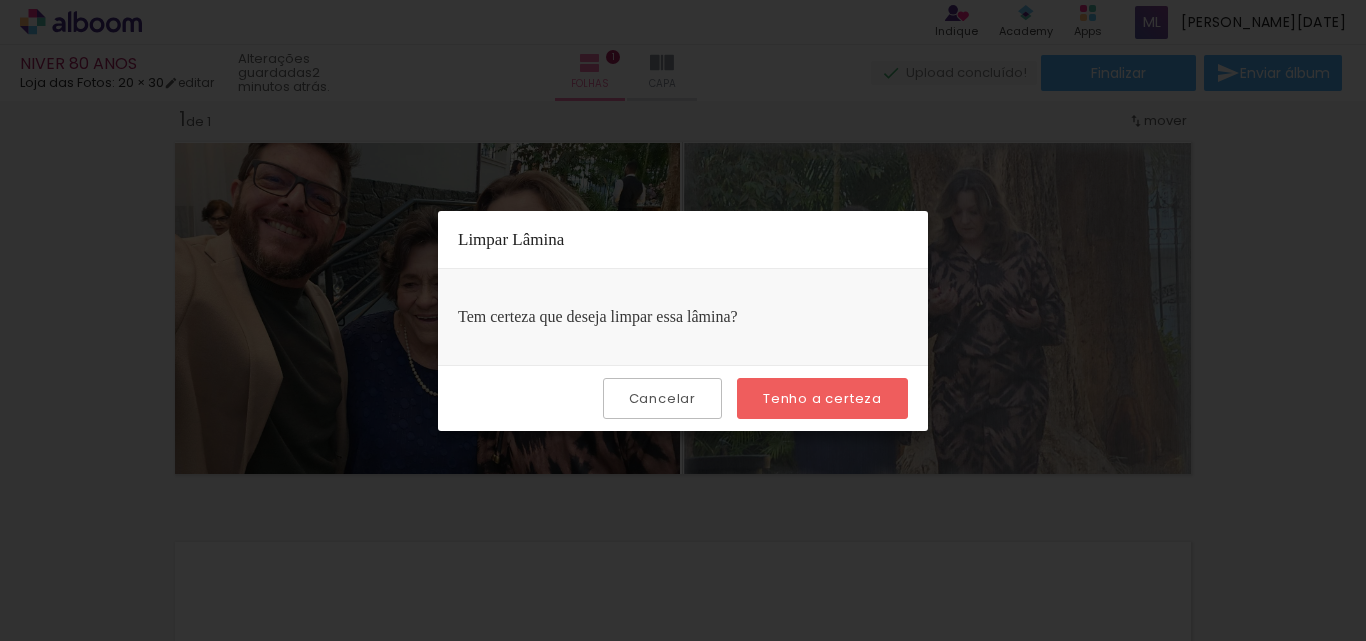 click on "Cancelar" at bounding box center (0, 0) 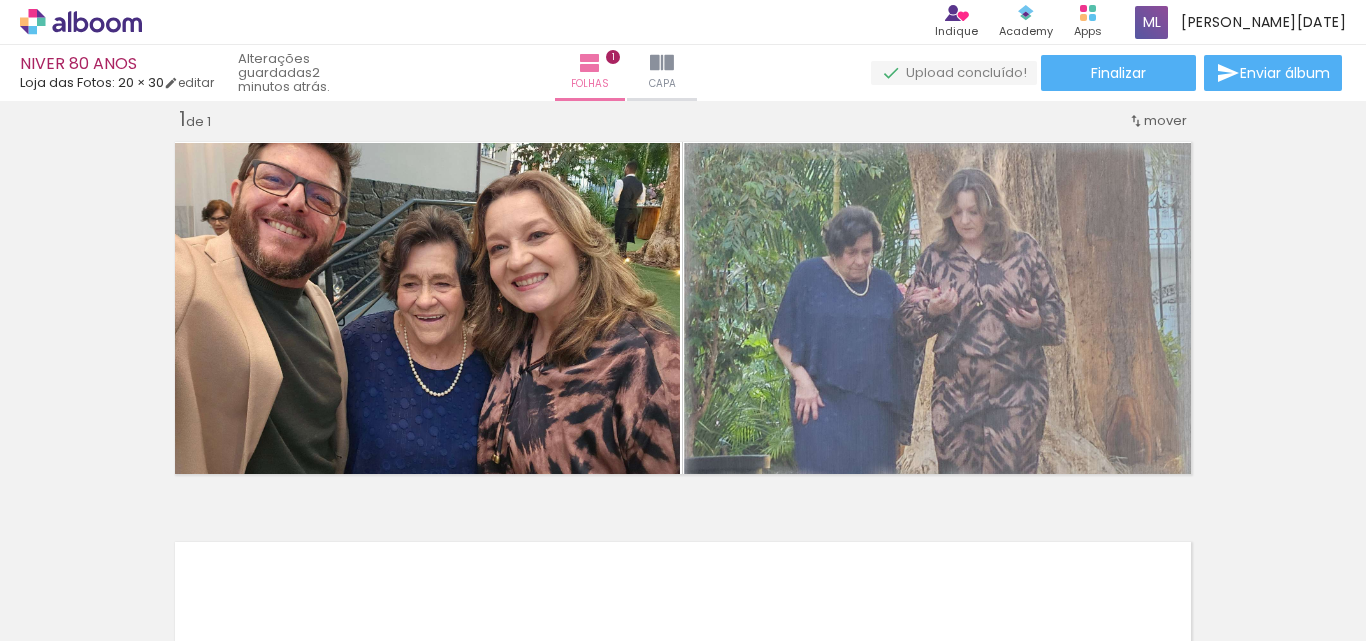 click on "Adicionar
Fotos" at bounding box center (71, 614) 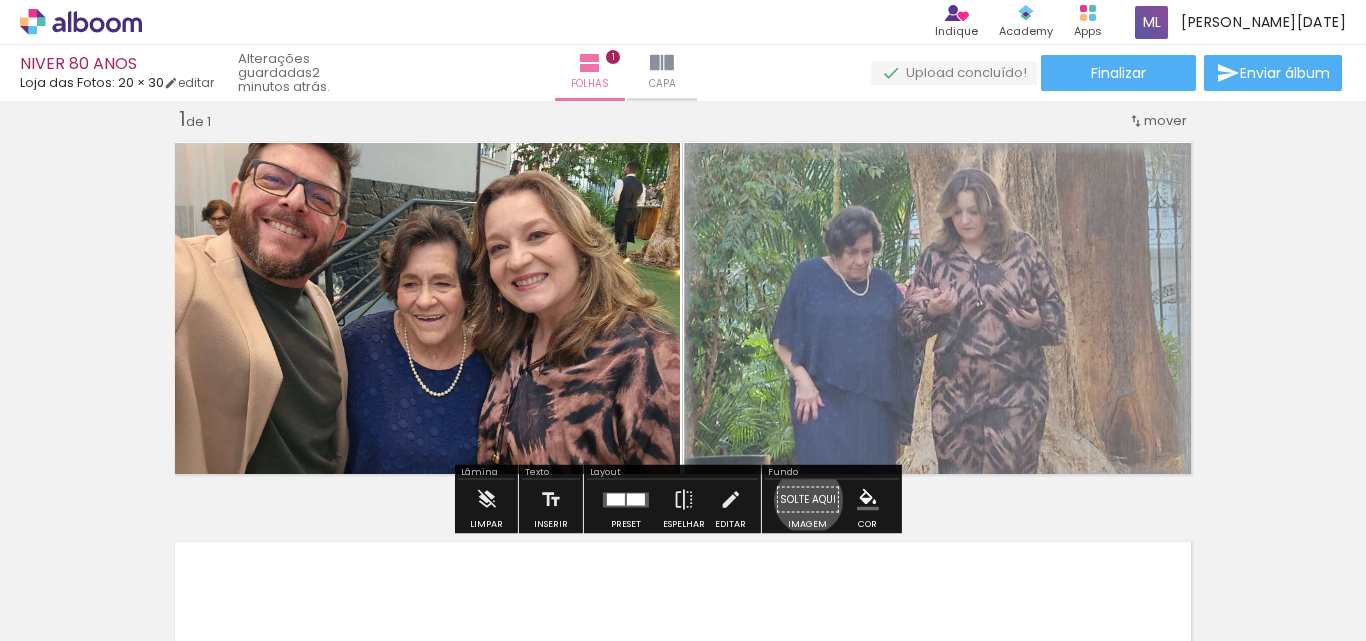 click on "Solte aqui Imagem" at bounding box center (808, 505) 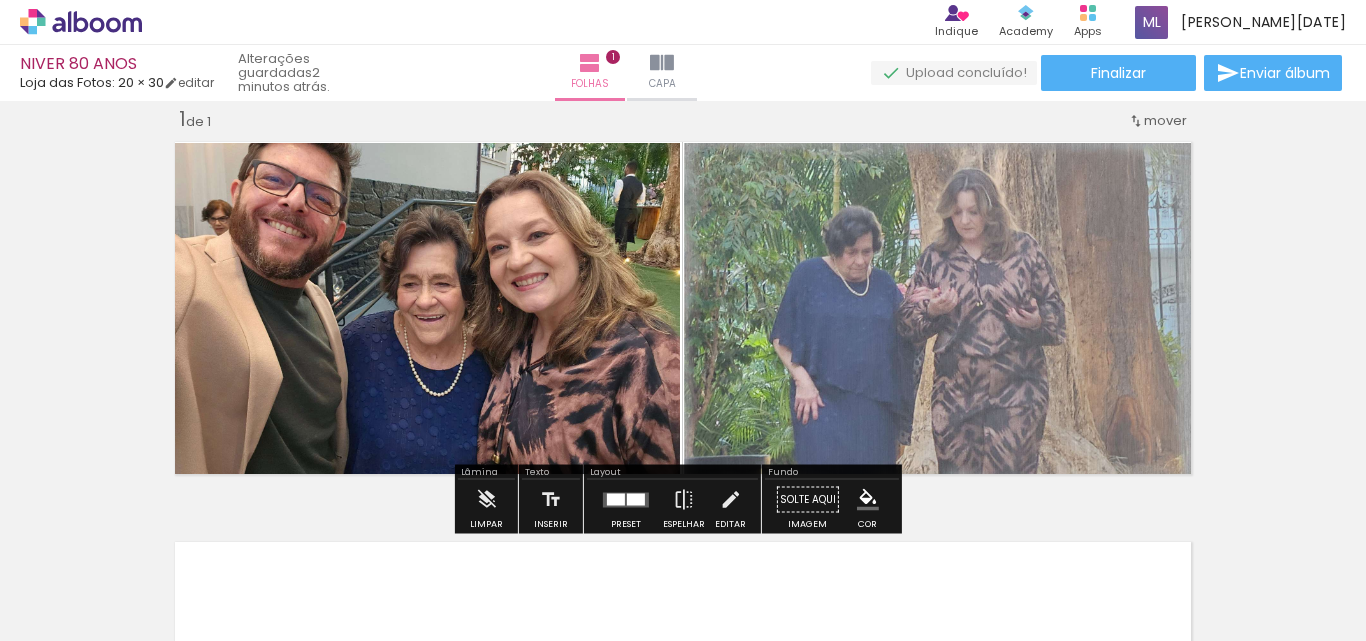 click at bounding box center (868, 500) 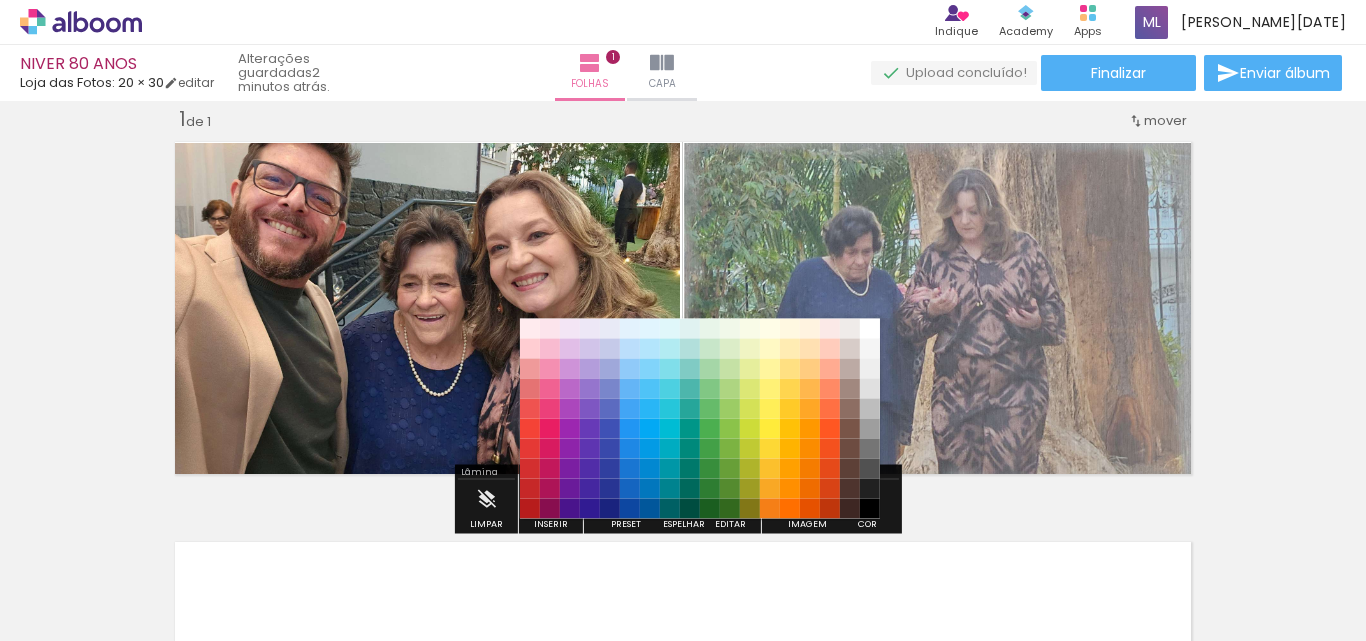 click at bounding box center (144, 578) 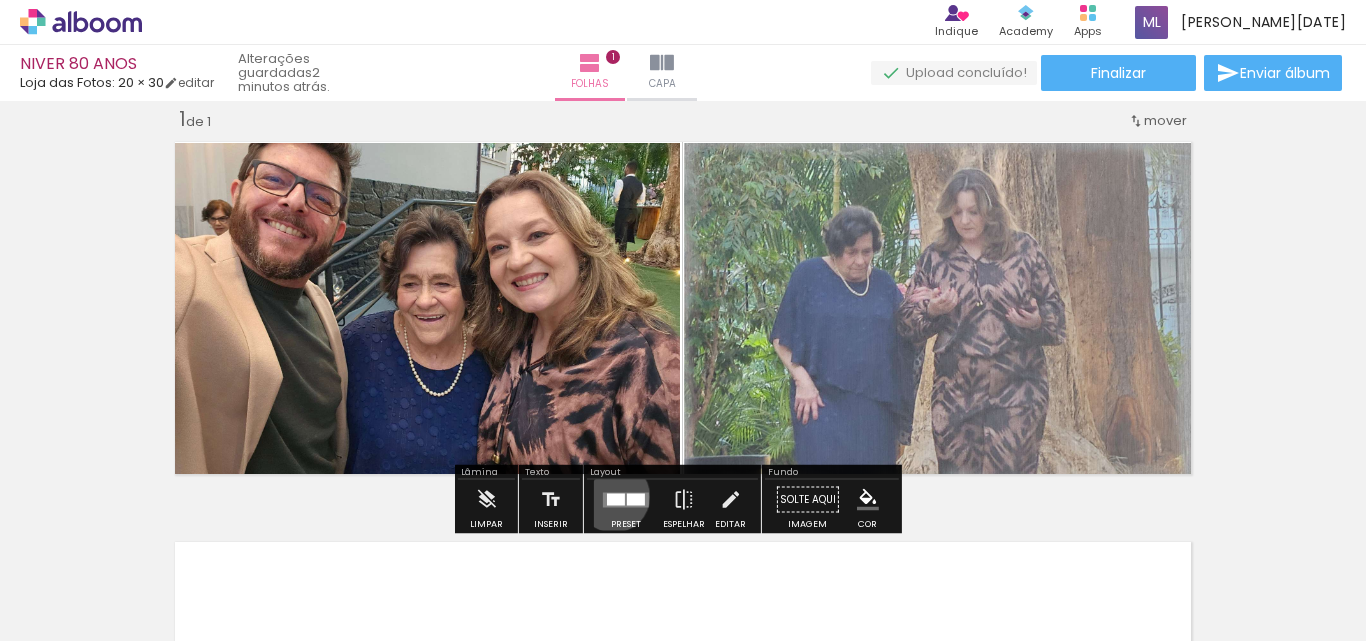 click at bounding box center [616, 499] 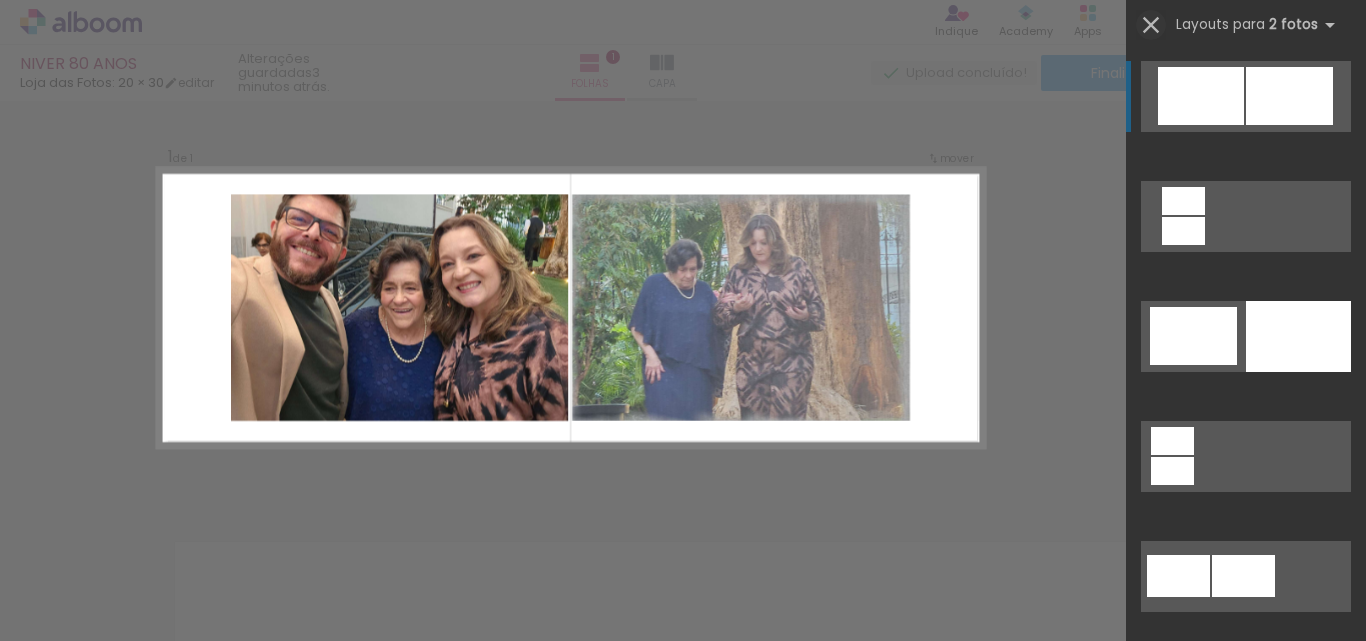 click at bounding box center [1151, 25] 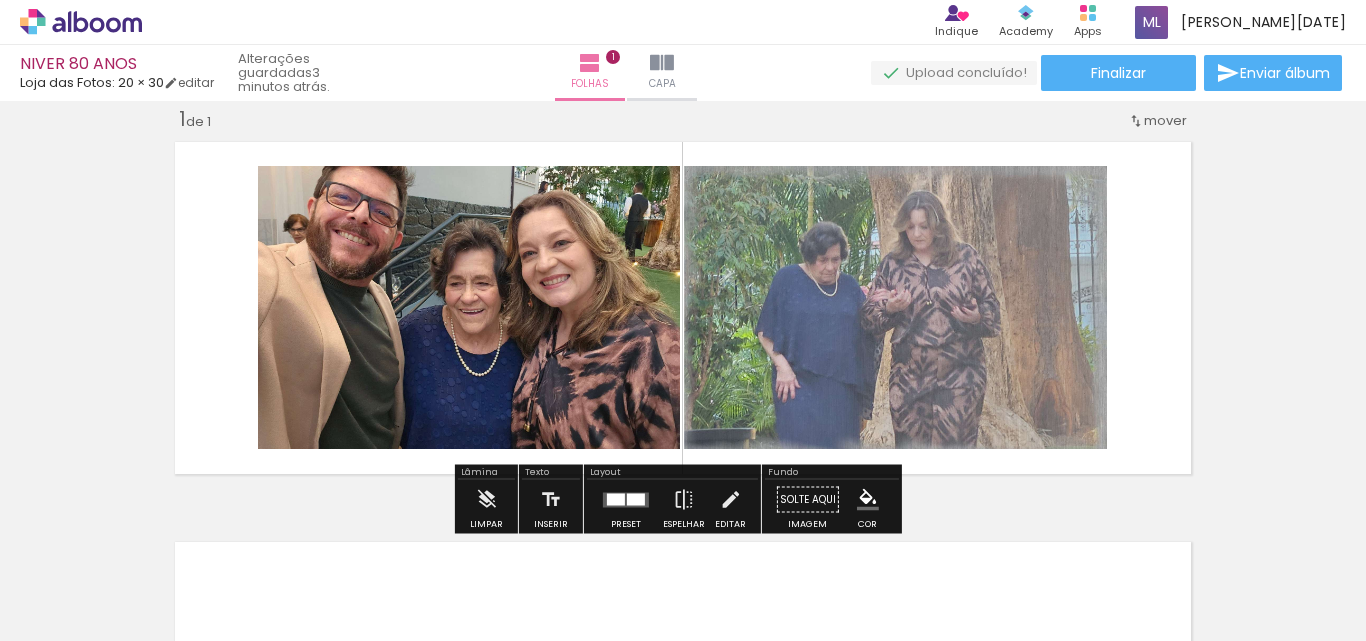 click on "mover" at bounding box center (1165, 120) 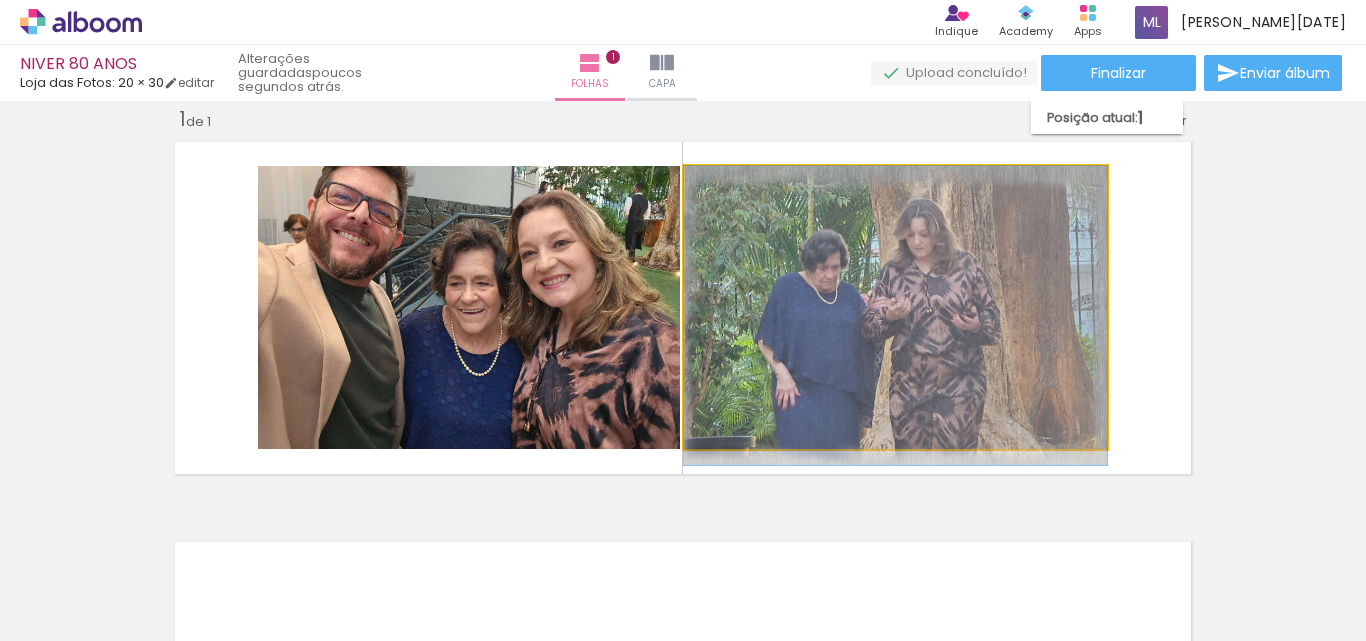 drag, startPoint x: 954, startPoint y: 257, endPoint x: 1019, endPoint y: 264, distance: 65.37584 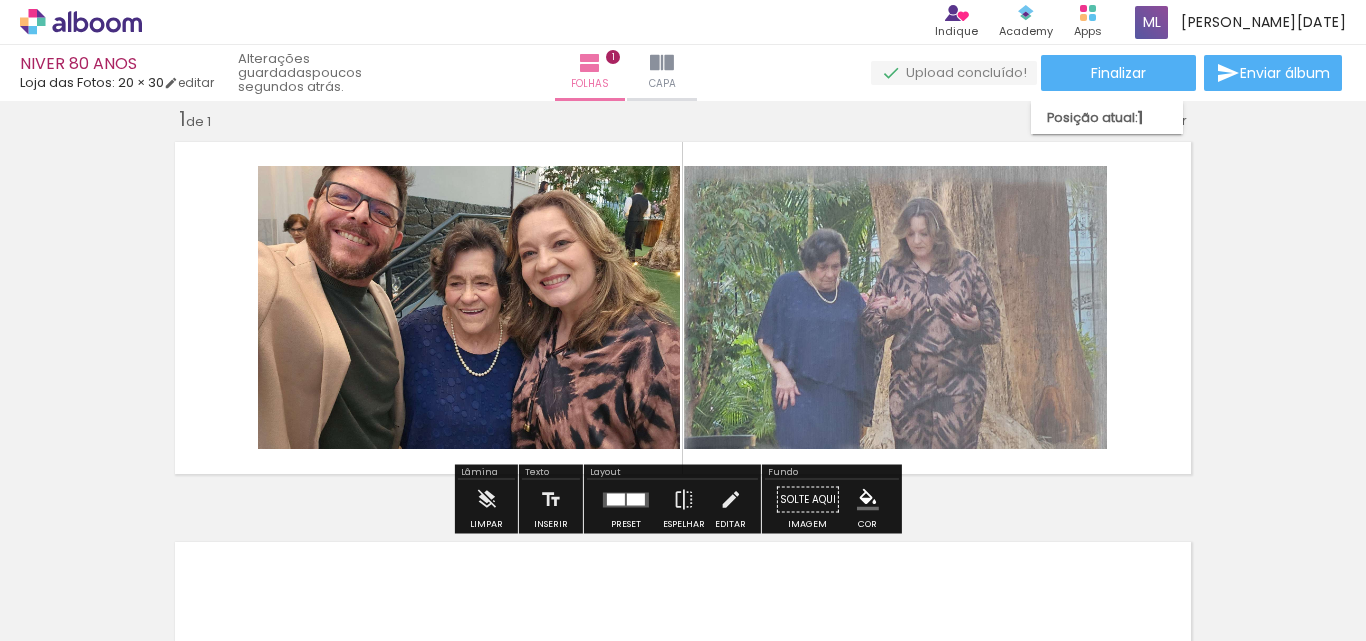 click 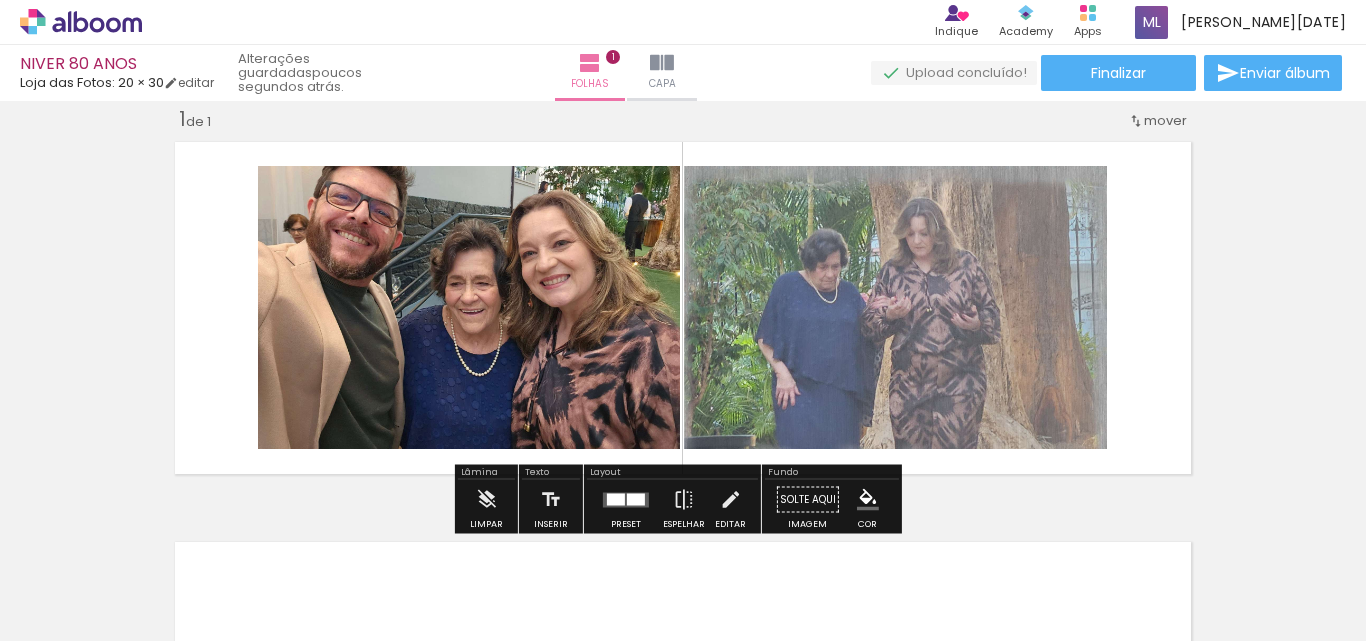 click 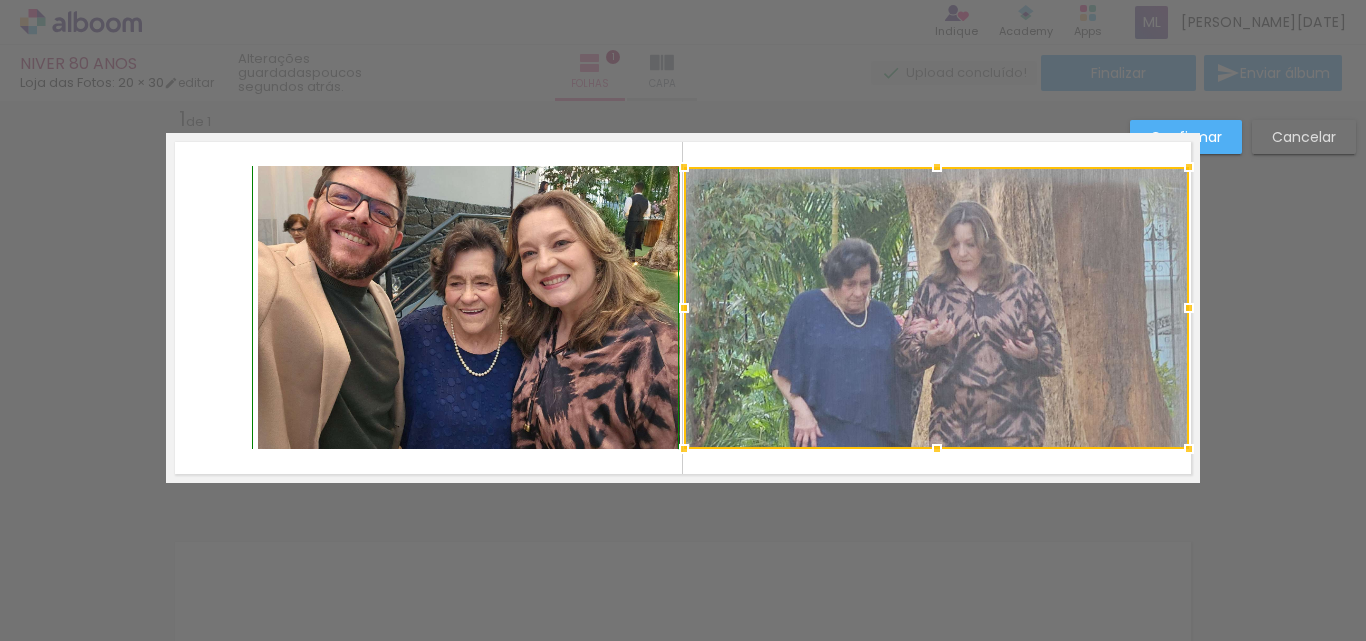 drag, startPoint x: 1100, startPoint y: 169, endPoint x: 1182, endPoint y: 163, distance: 82.219215 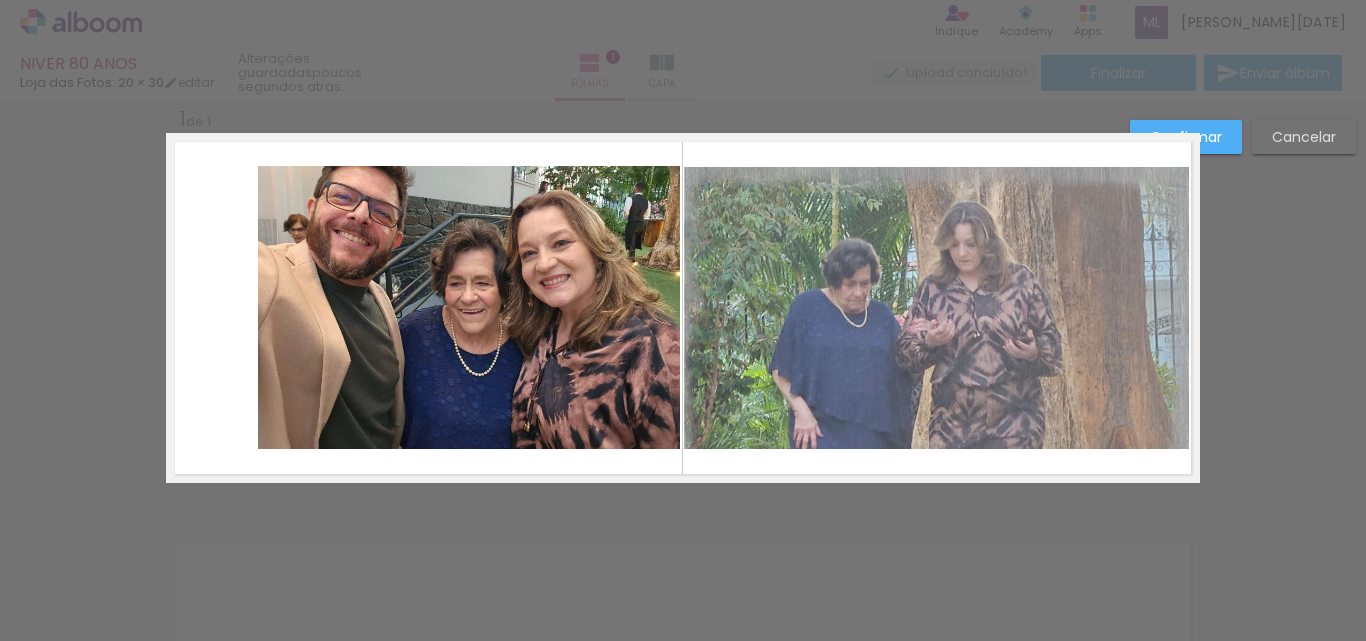 click 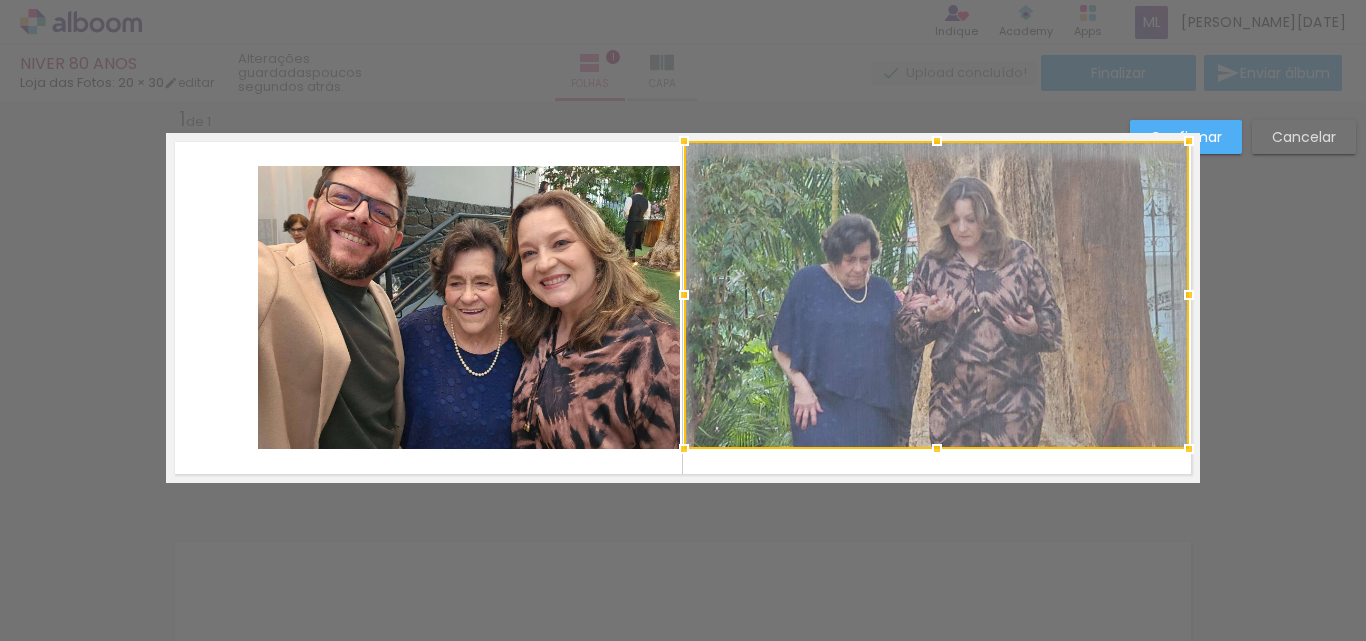 drag, startPoint x: 930, startPoint y: 168, endPoint x: 938, endPoint y: 148, distance: 21.540659 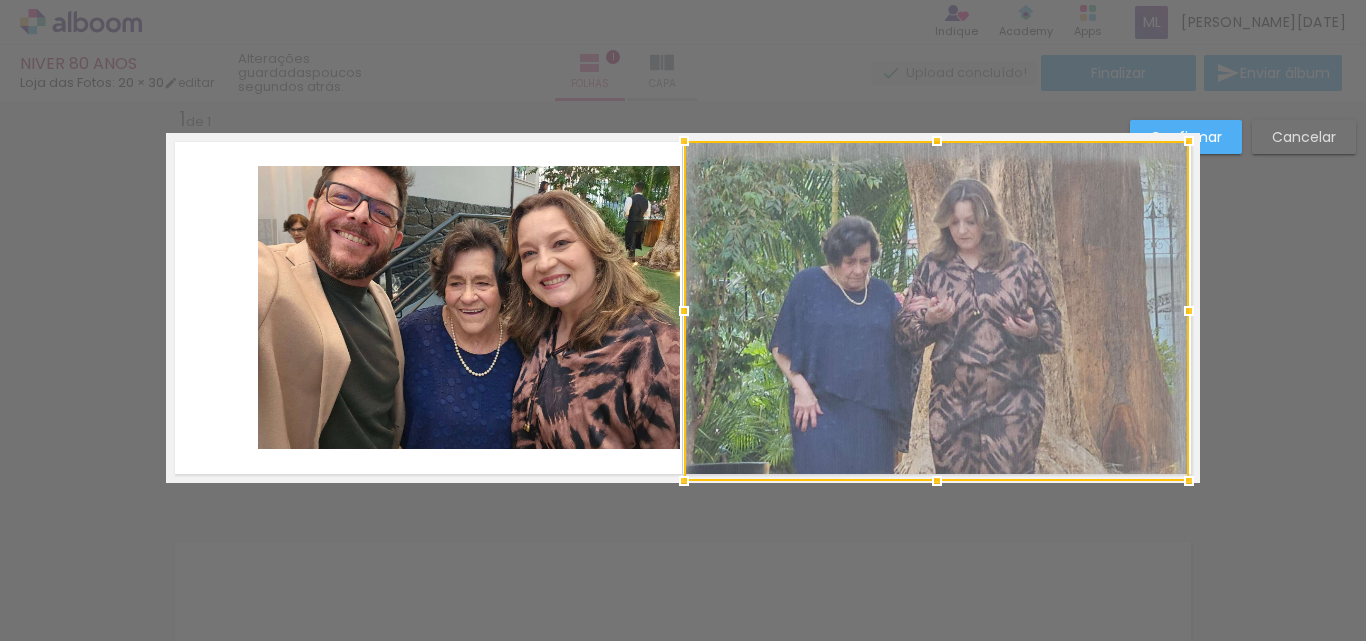 drag, startPoint x: 933, startPoint y: 451, endPoint x: 932, endPoint y: 479, distance: 28.01785 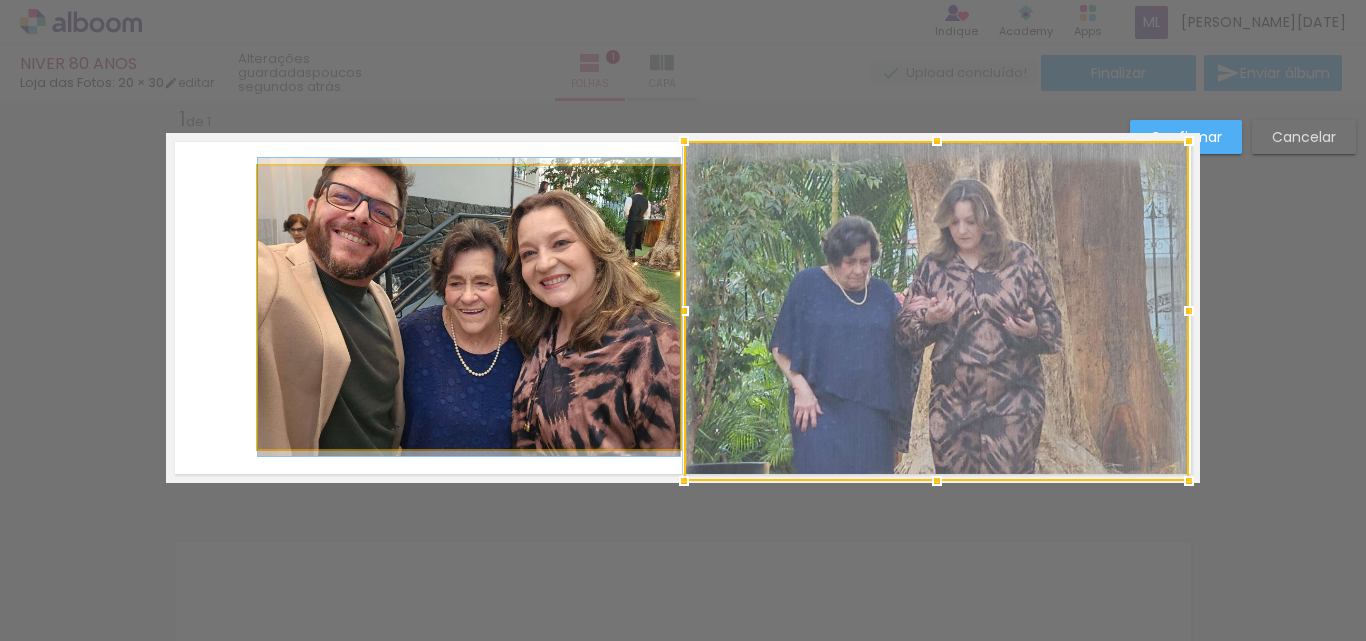 click 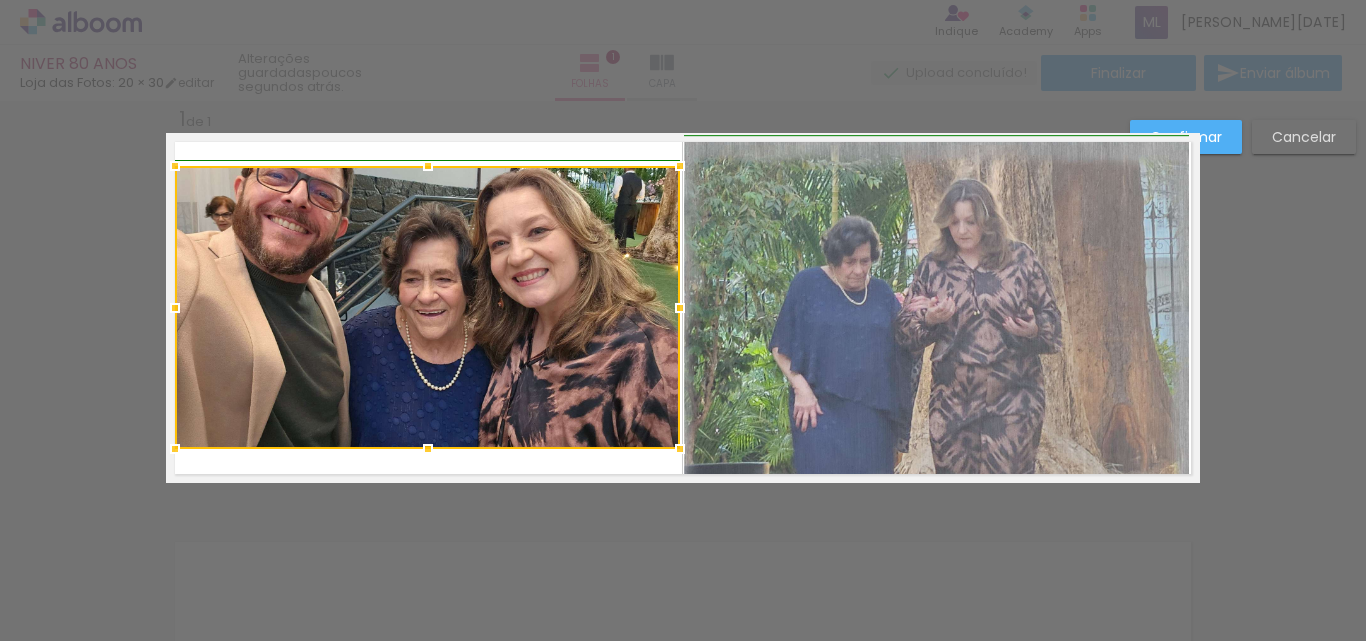 drag, startPoint x: 248, startPoint y: 309, endPoint x: 169, endPoint y: 302, distance: 79.30952 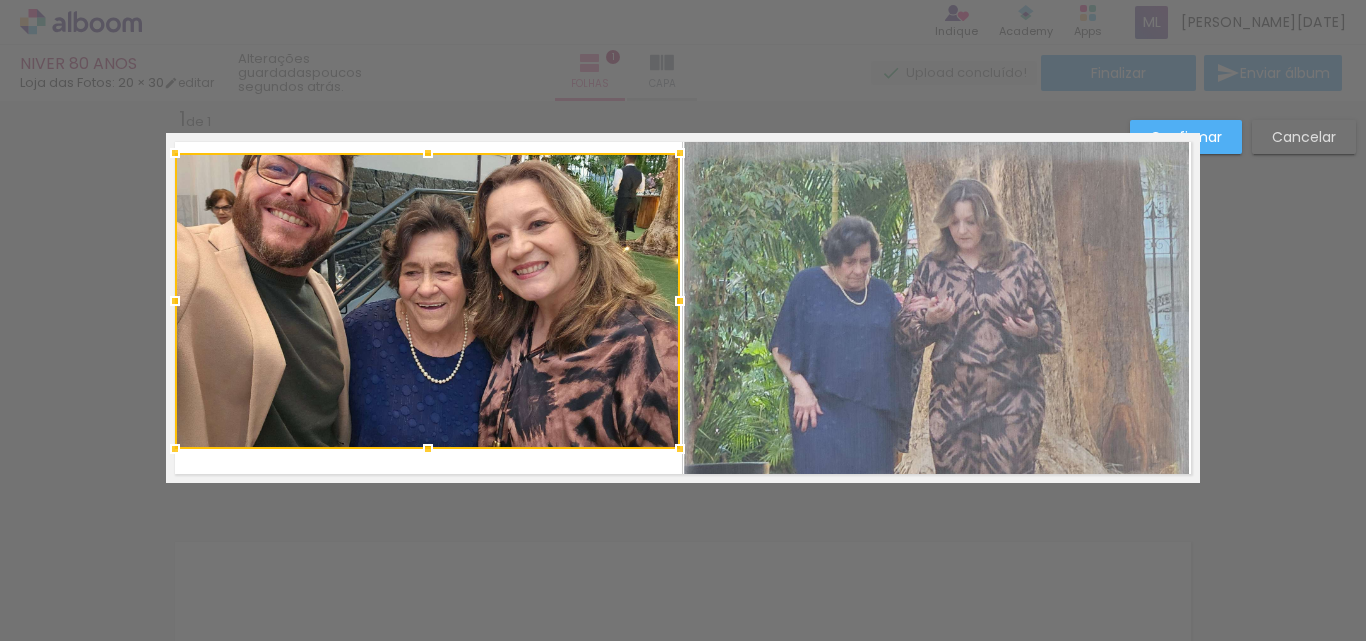 drag, startPoint x: 421, startPoint y: 164, endPoint x: 434, endPoint y: 151, distance: 18.384777 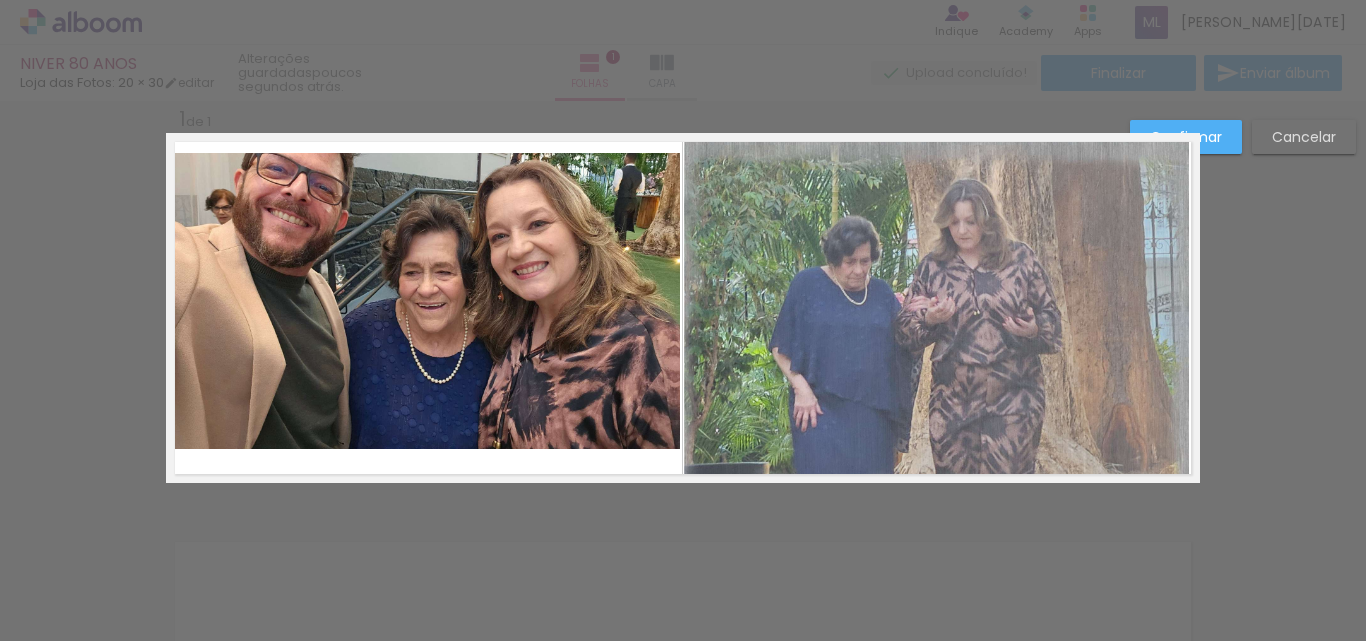 click 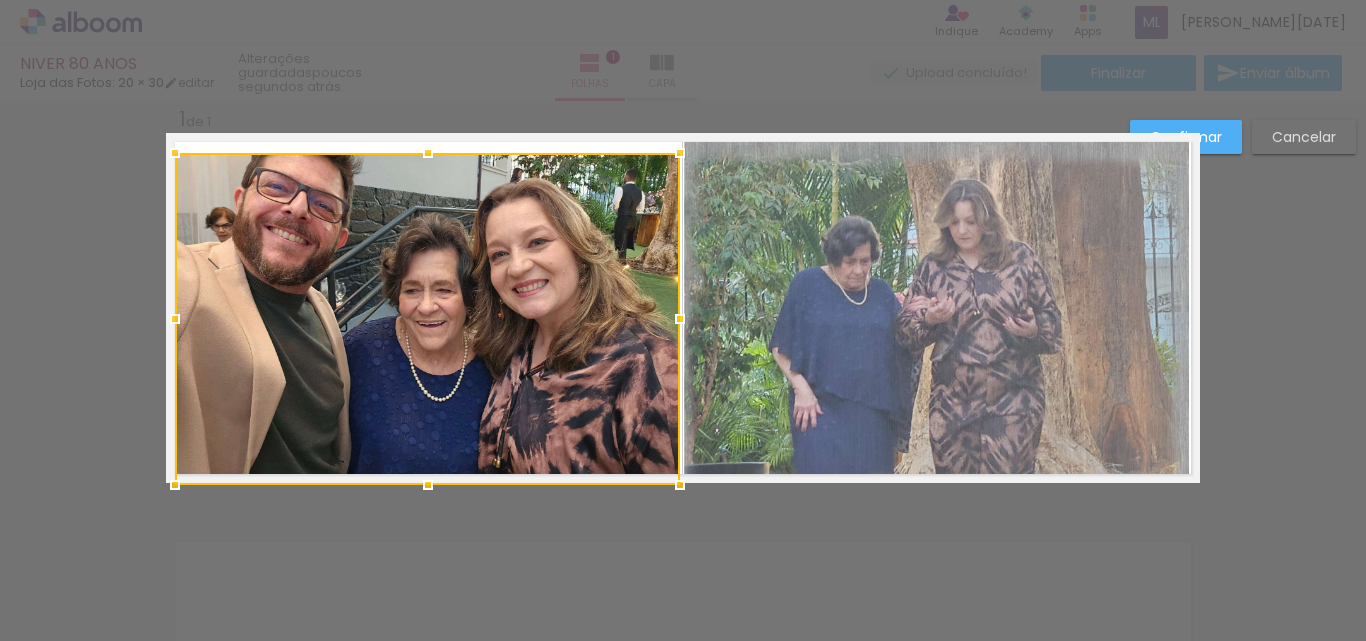 drag, startPoint x: 423, startPoint y: 447, endPoint x: 424, endPoint y: 511, distance: 64.00781 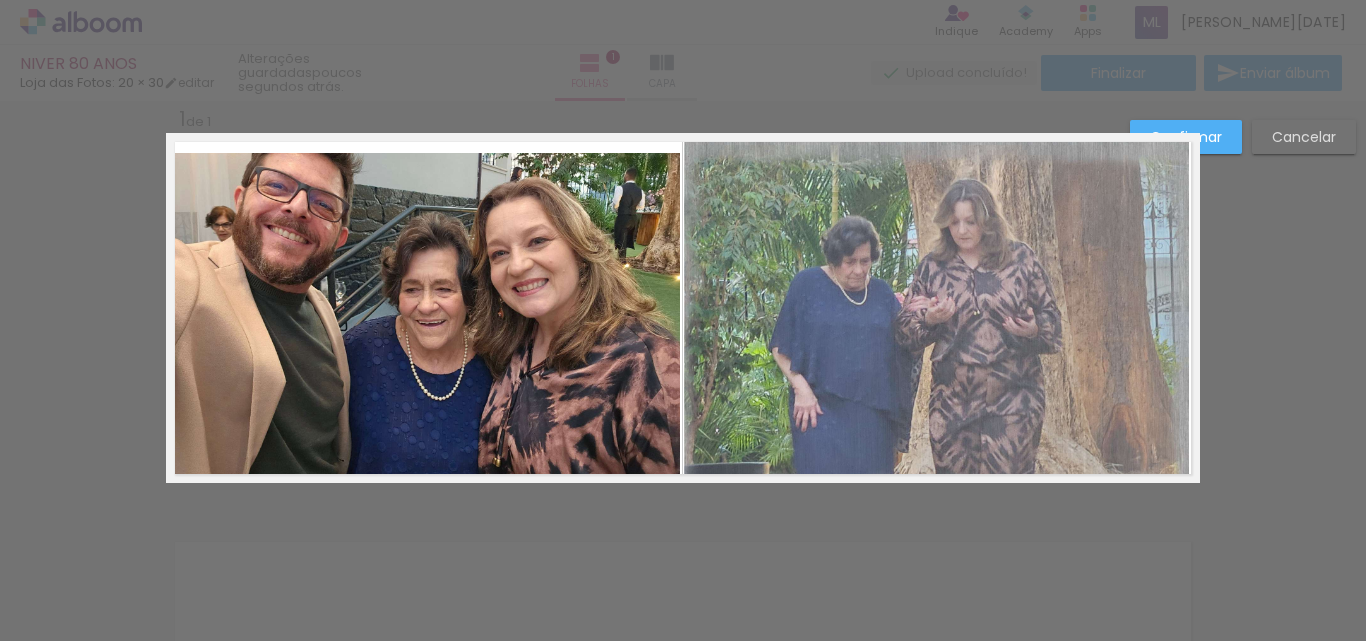 click 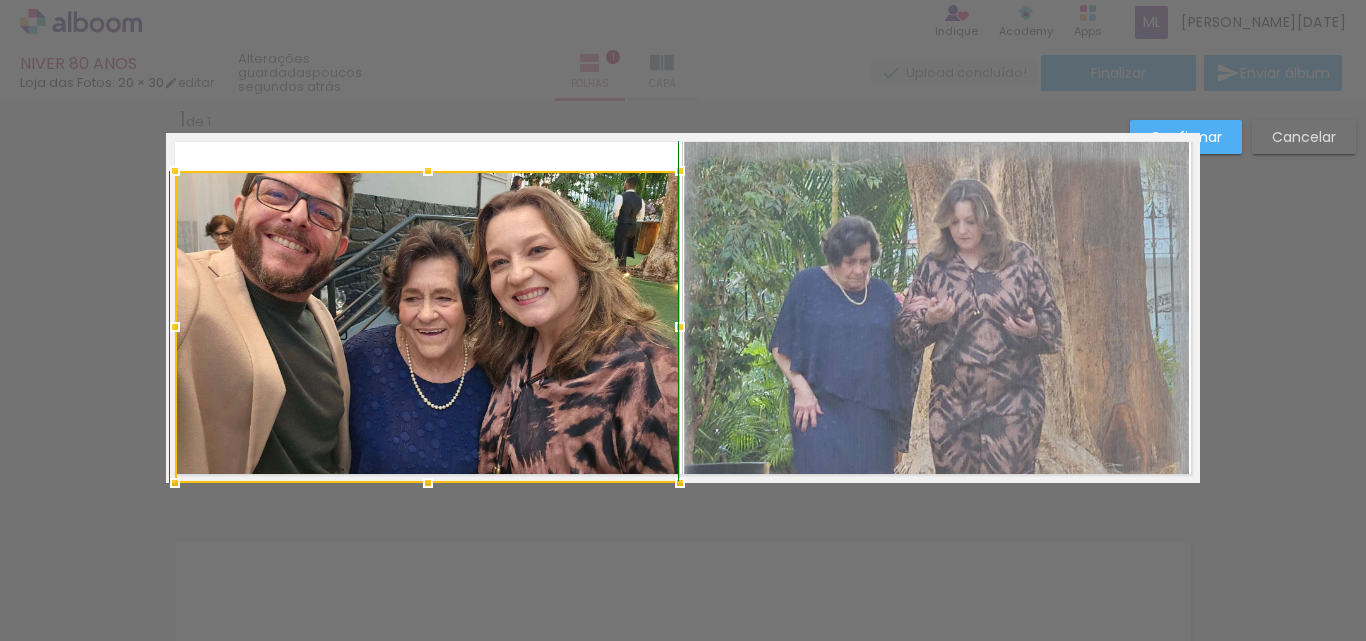 click at bounding box center (428, 171) 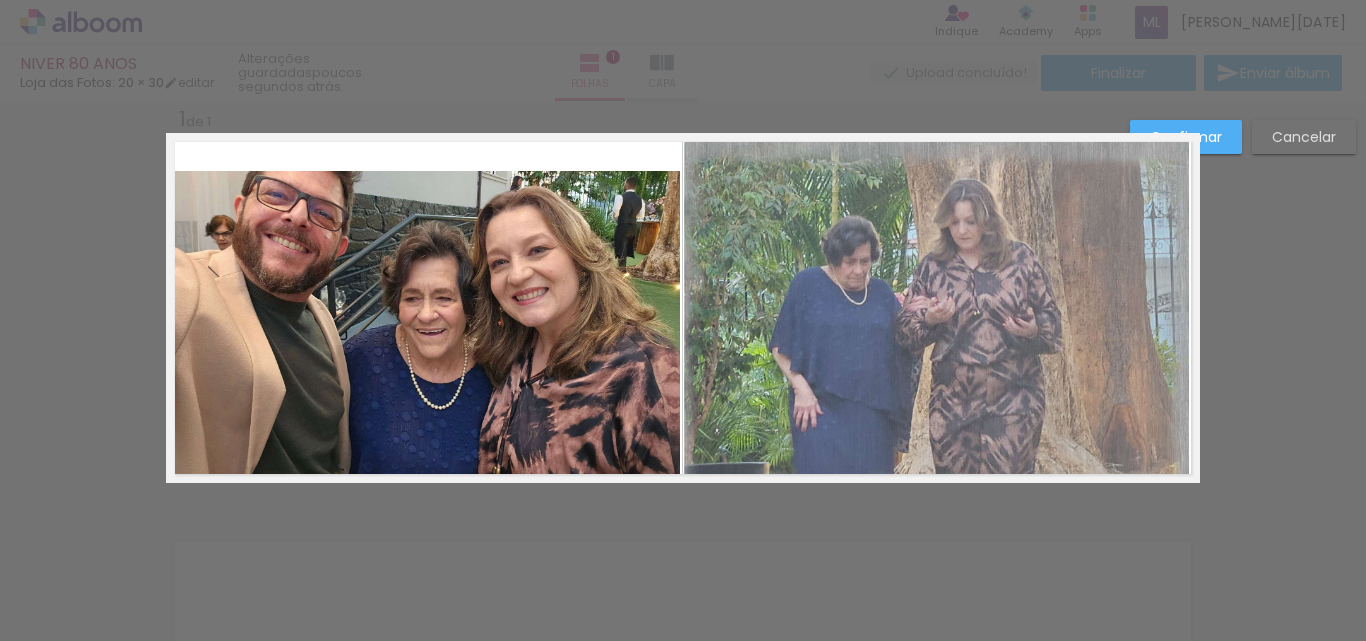 click 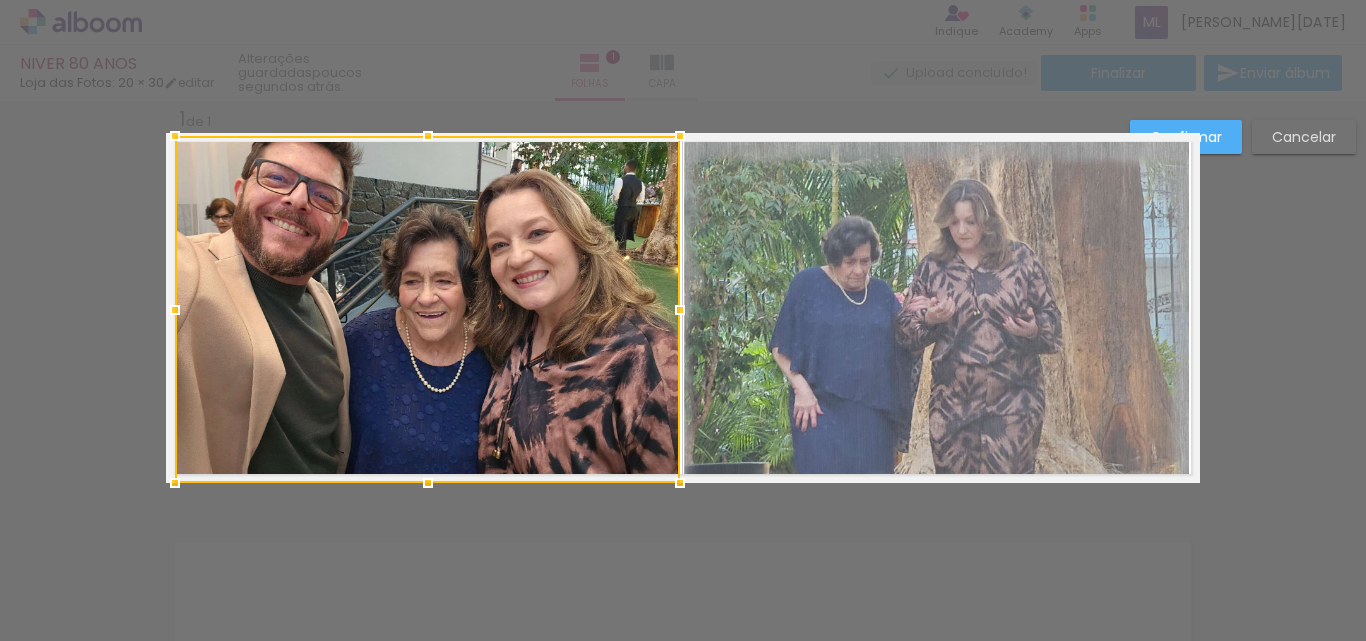 drag, startPoint x: 421, startPoint y: 174, endPoint x: 434, endPoint y: 135, distance: 41.109608 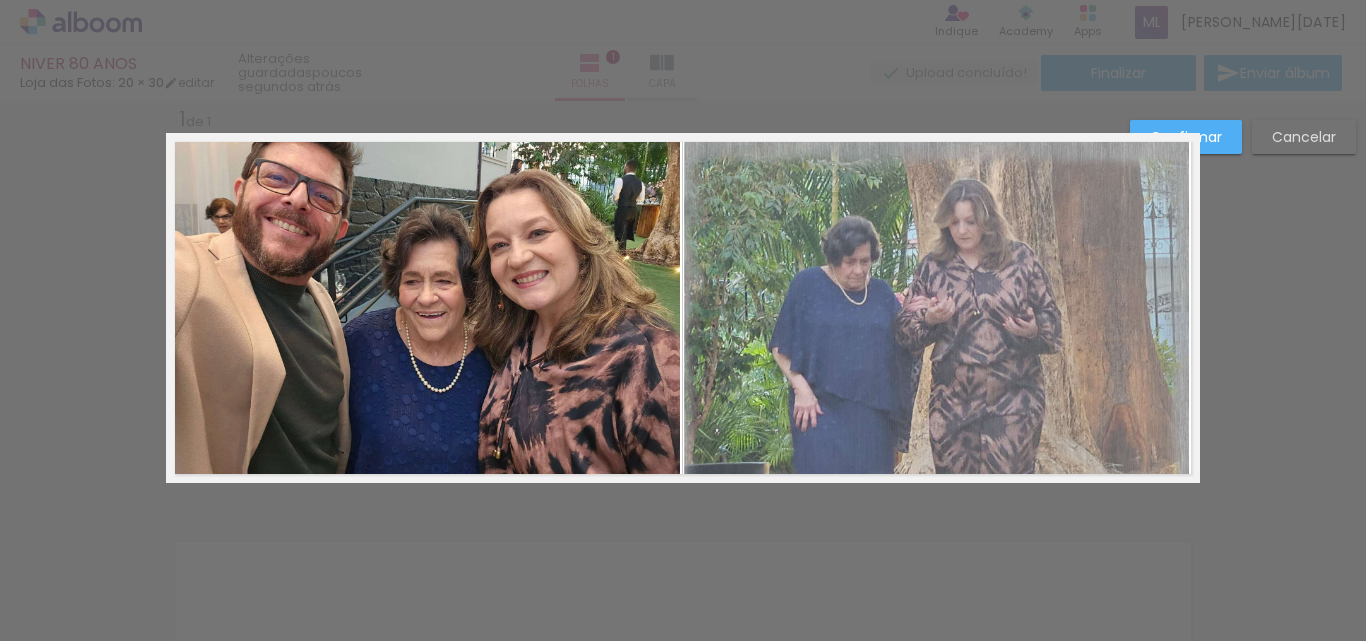 click on "Confirmar Cancelar" at bounding box center [683, 499] 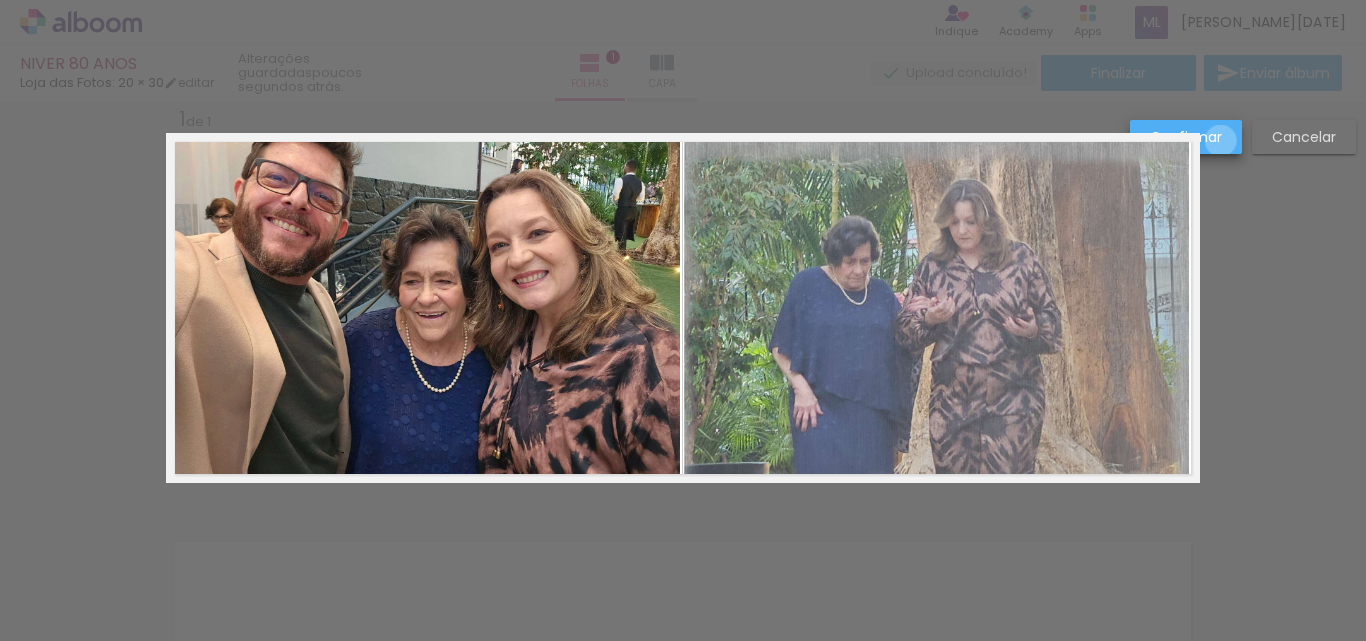 click on "Confirmar" at bounding box center [1186, 137] 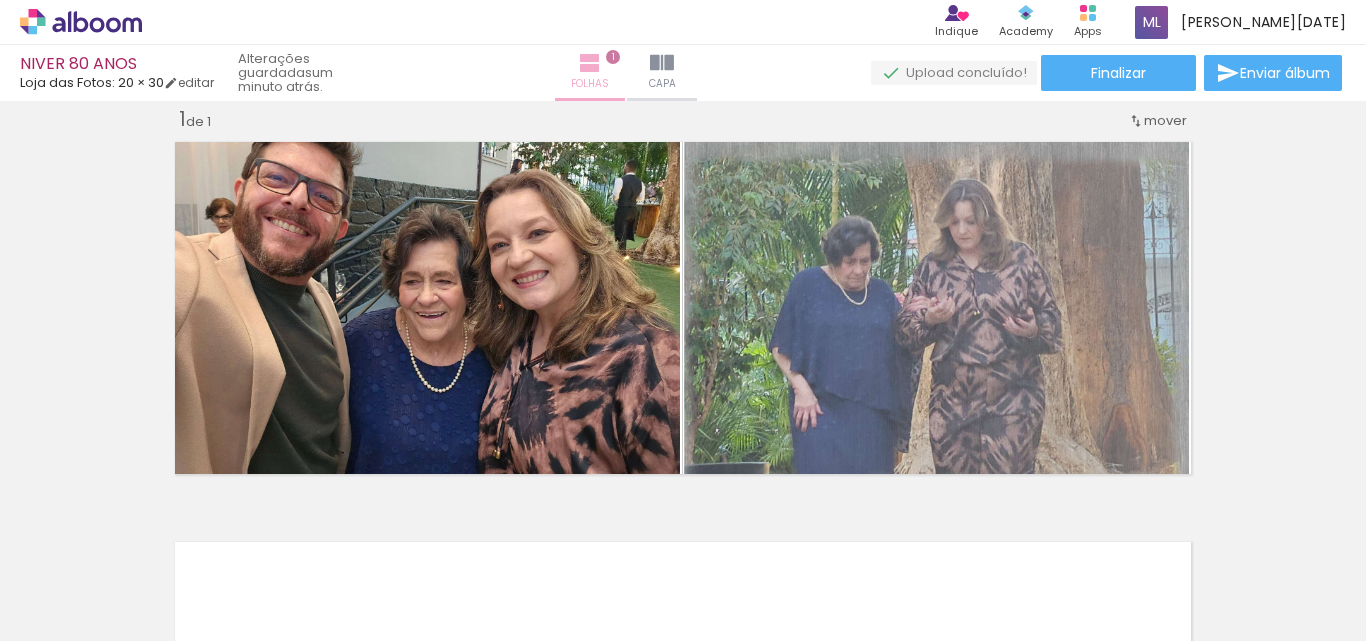 click at bounding box center (590, 63) 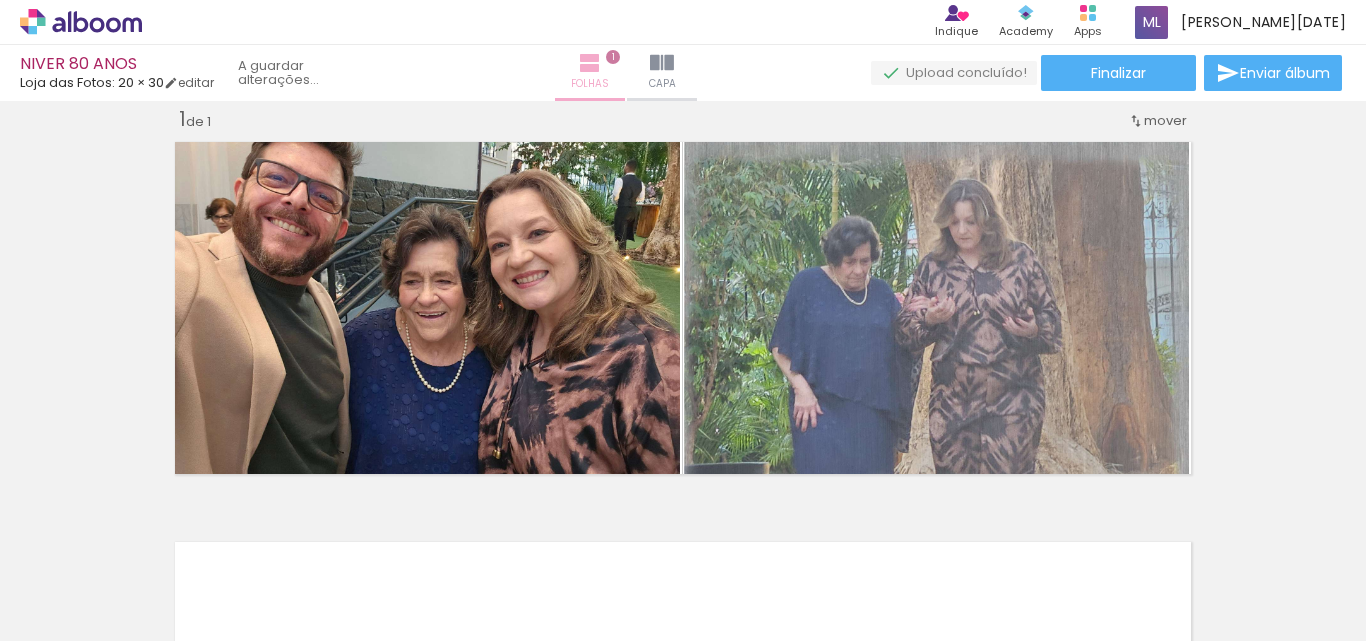 click on "Folhas" at bounding box center [590, 84] 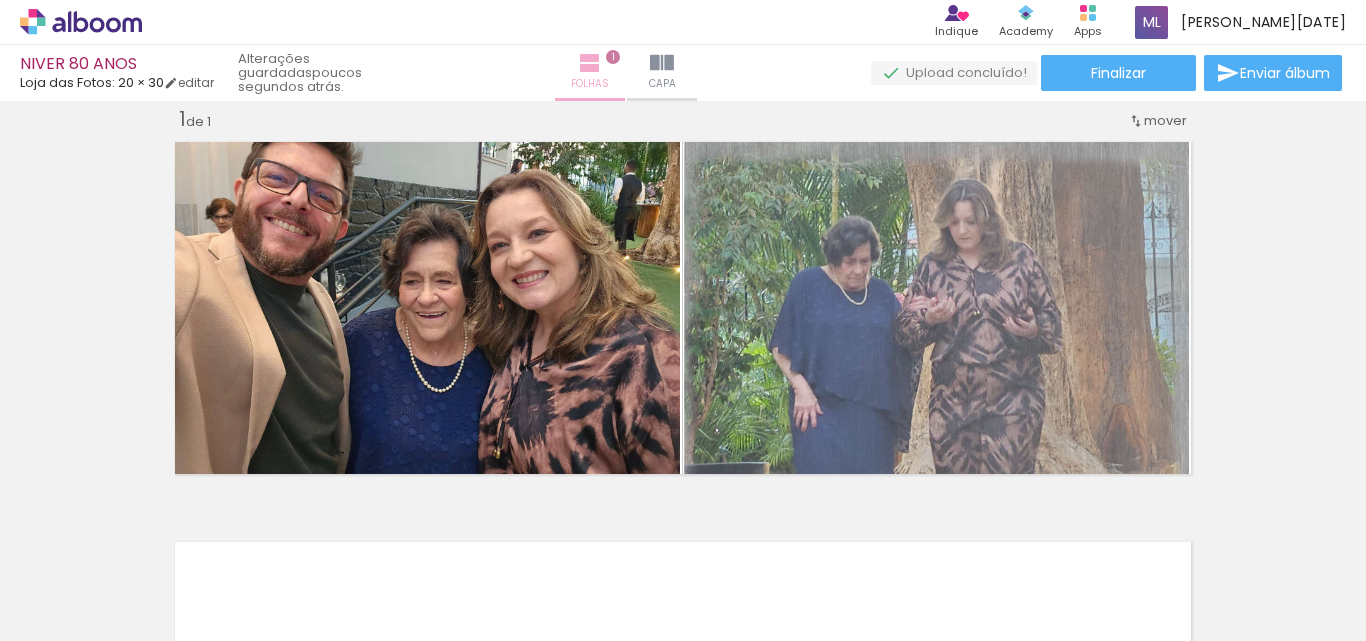 click at bounding box center [590, 63] 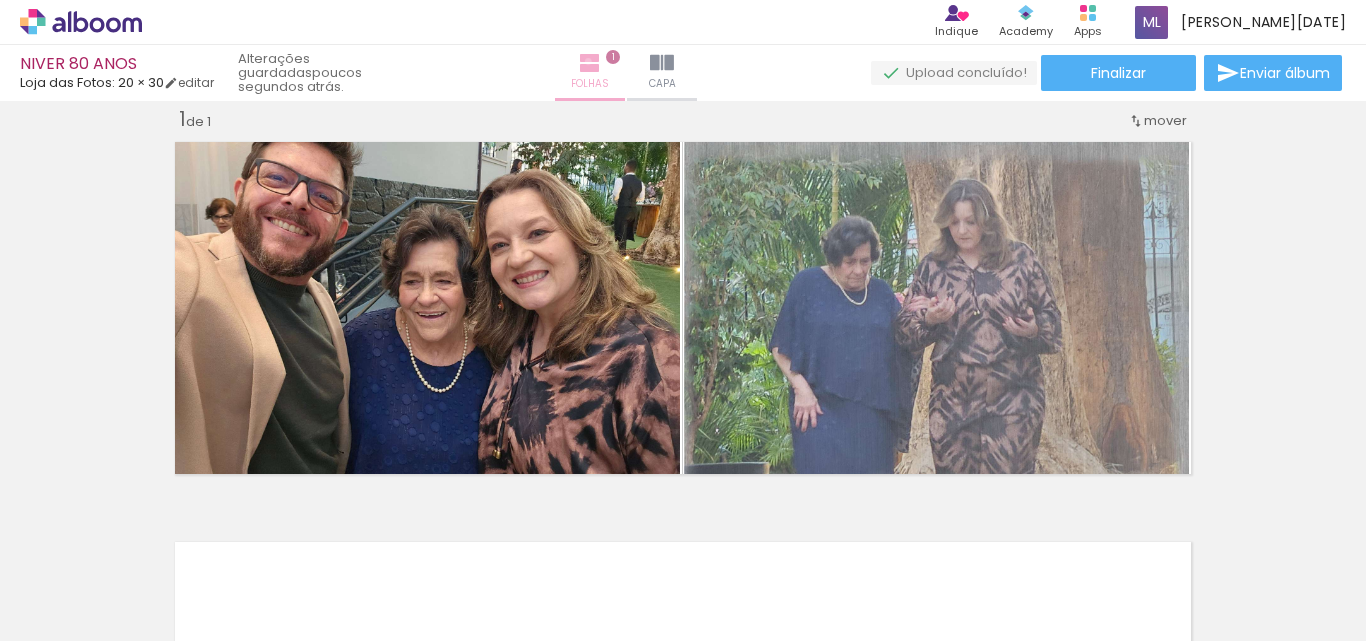 click at bounding box center [590, 63] 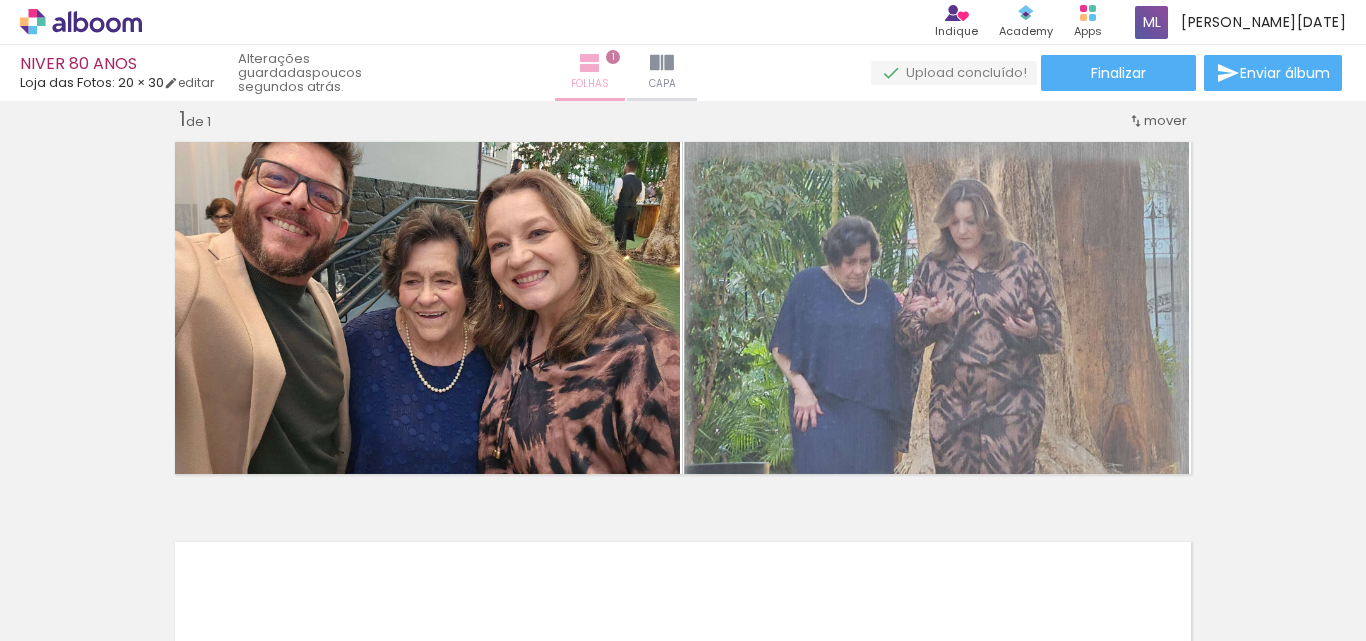 click on "Folhas 1" at bounding box center (590, 73) 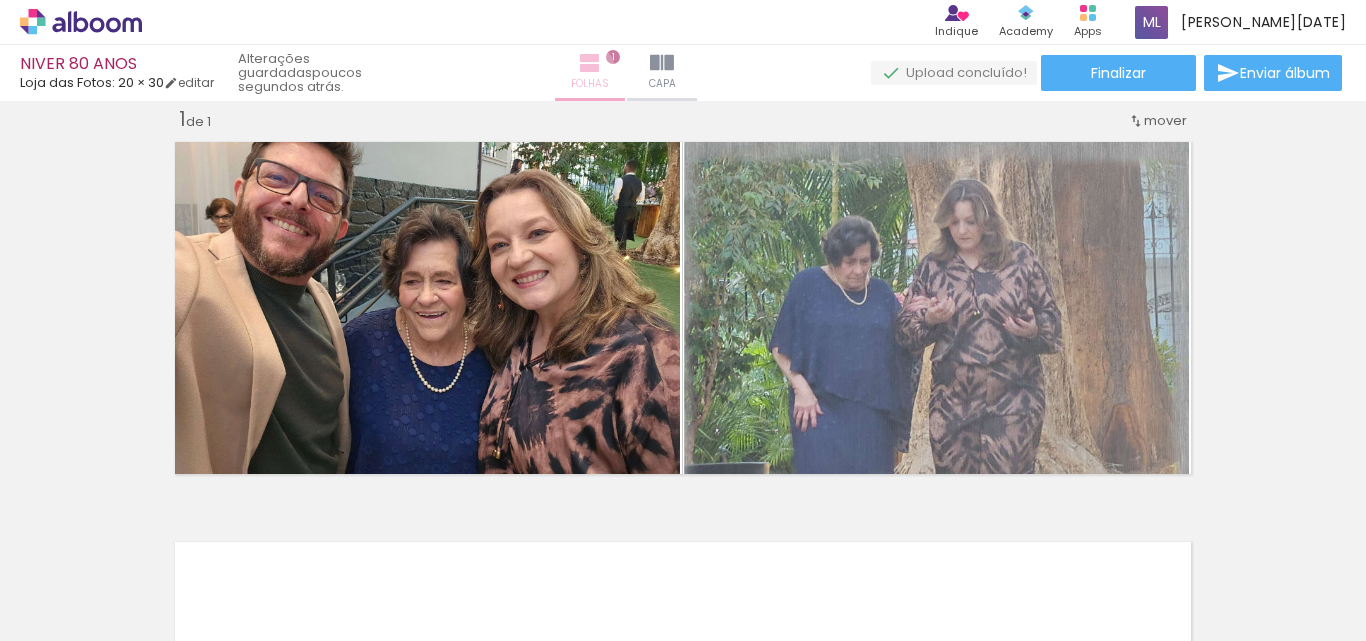 click at bounding box center (590, 63) 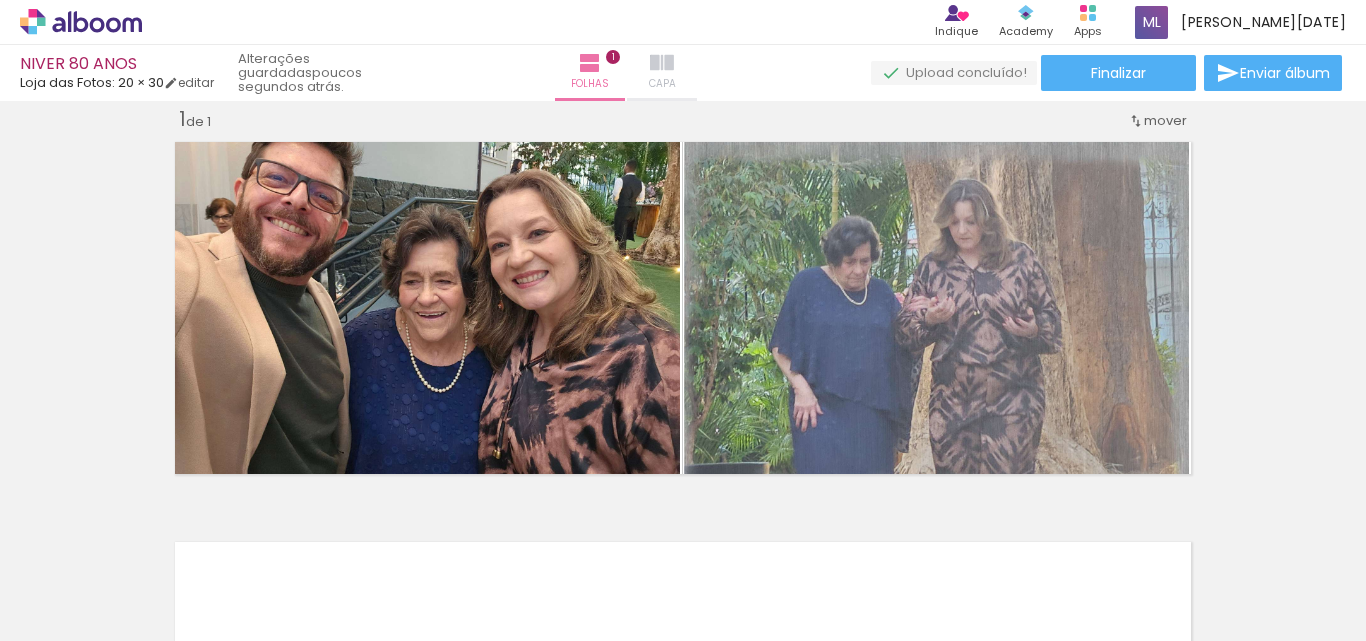 click at bounding box center [662, 63] 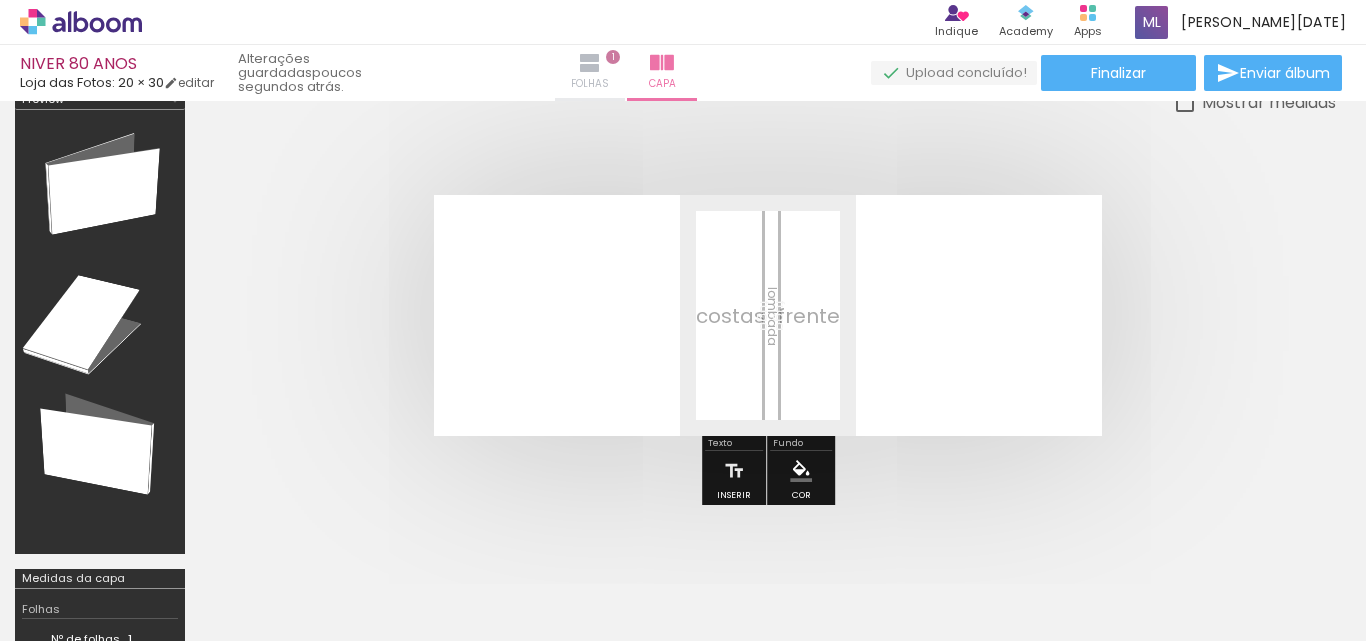 click at bounding box center [590, 63] 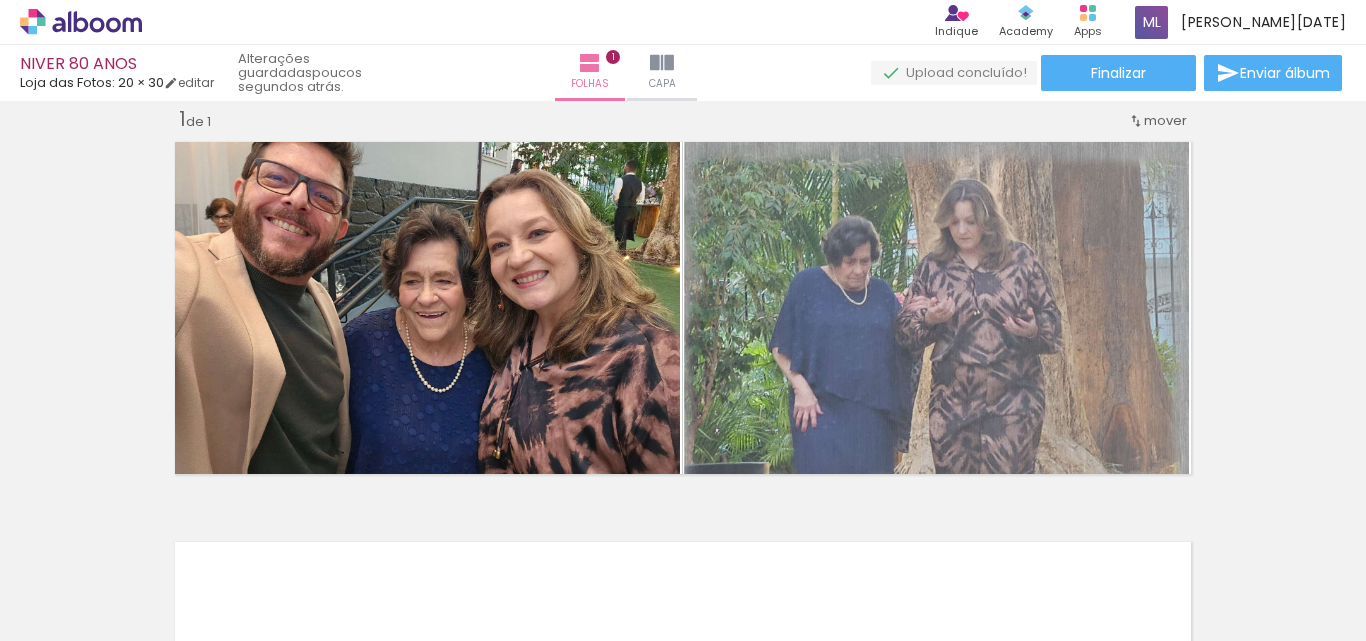 click on "poucos segundos atrás." at bounding box center [303, 73] 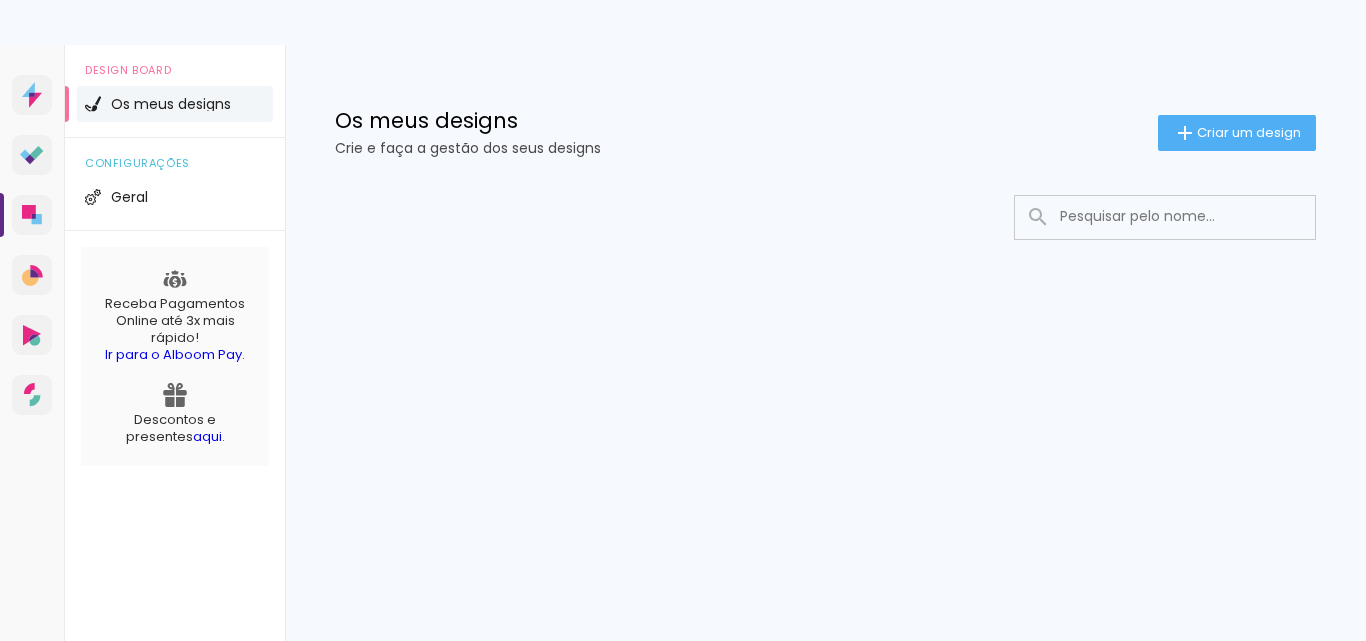 scroll, scrollTop: 0, scrollLeft: 0, axis: both 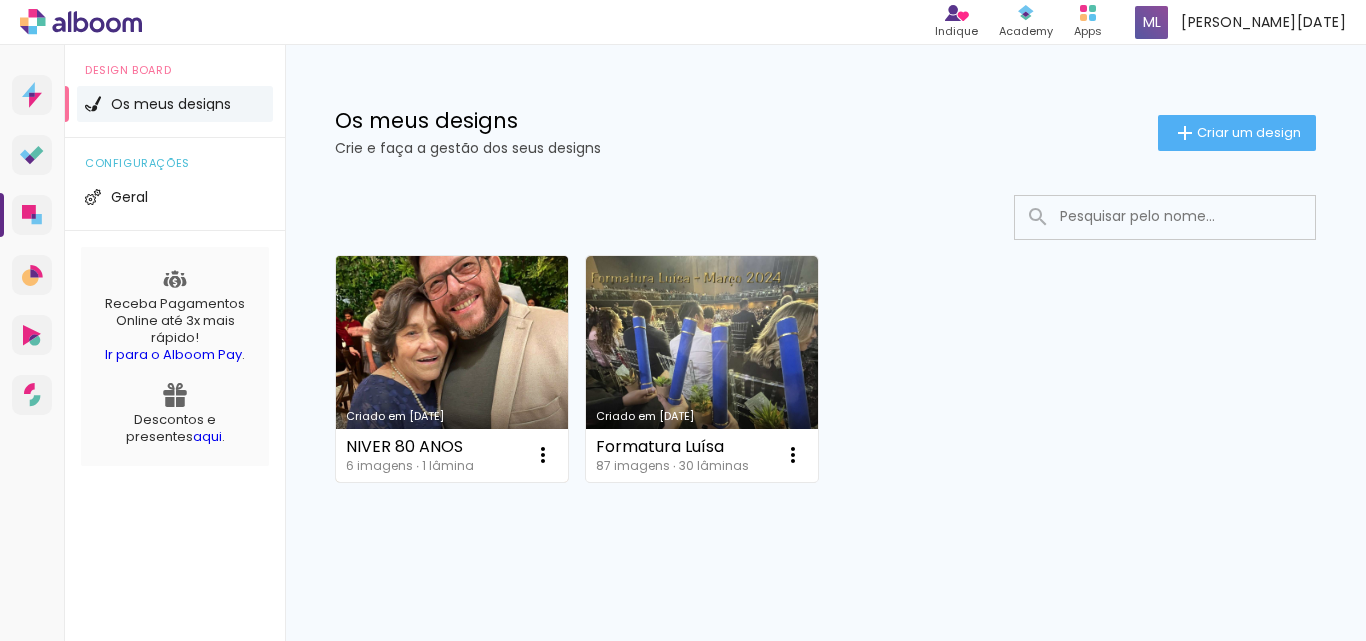 click on "Criado em [DATE]" at bounding box center (452, 369) 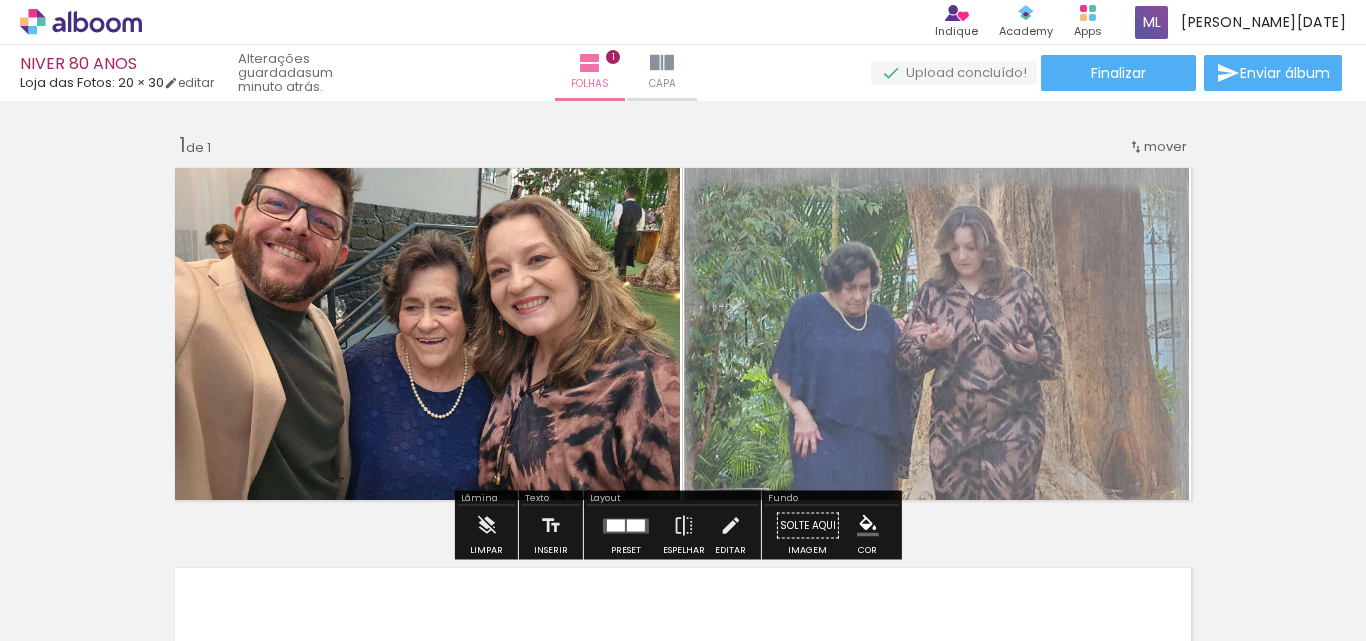 click on "Lâmina" at bounding box center [486, 500] 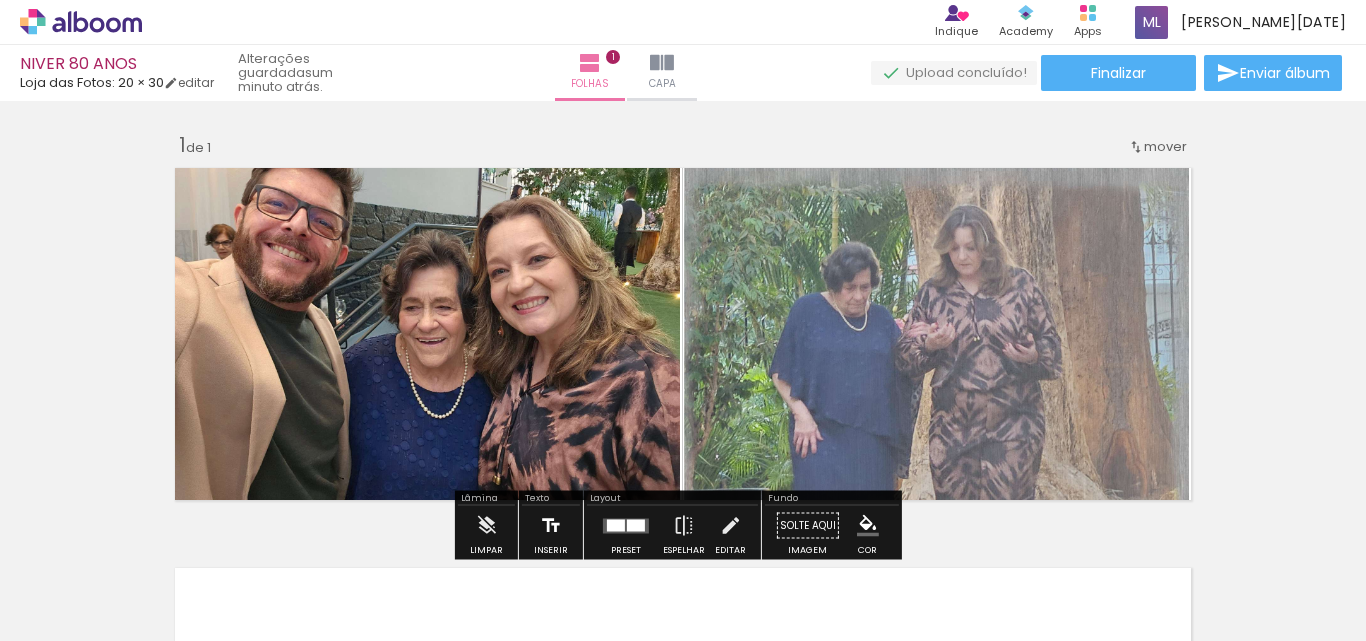 drag, startPoint x: 515, startPoint y: 502, endPoint x: 550, endPoint y: 511, distance: 36.138622 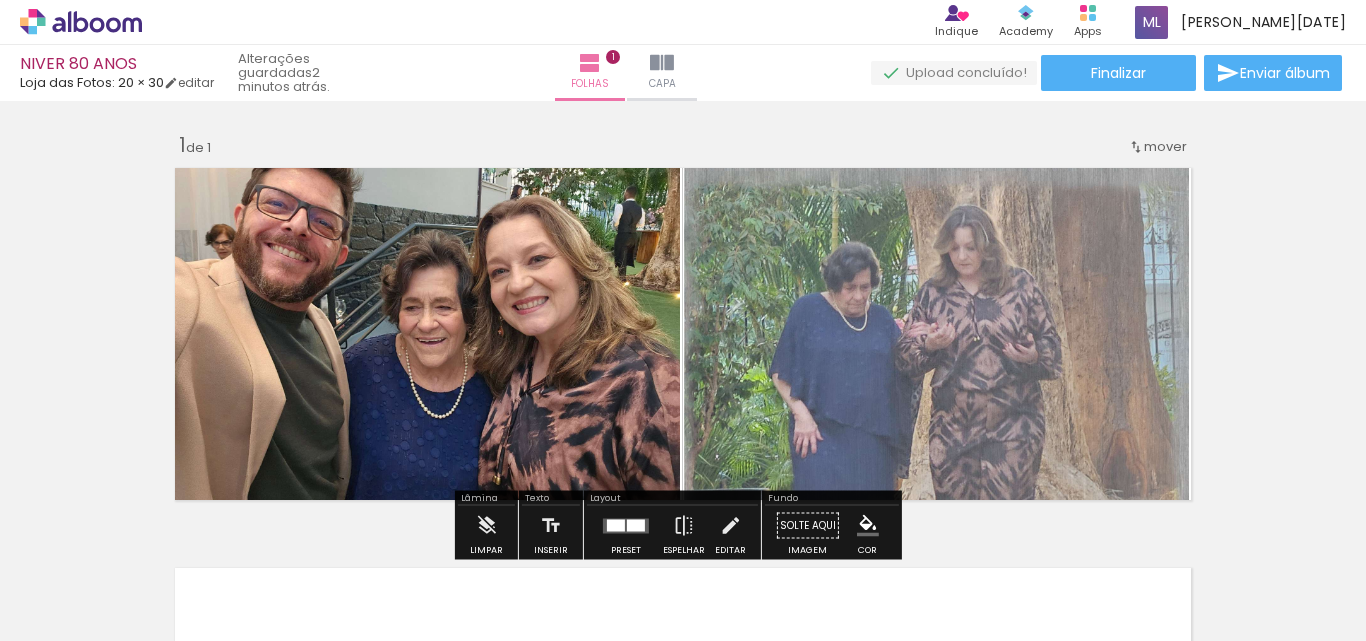drag, startPoint x: 577, startPoint y: 505, endPoint x: 608, endPoint y: 508, distance: 31.144823 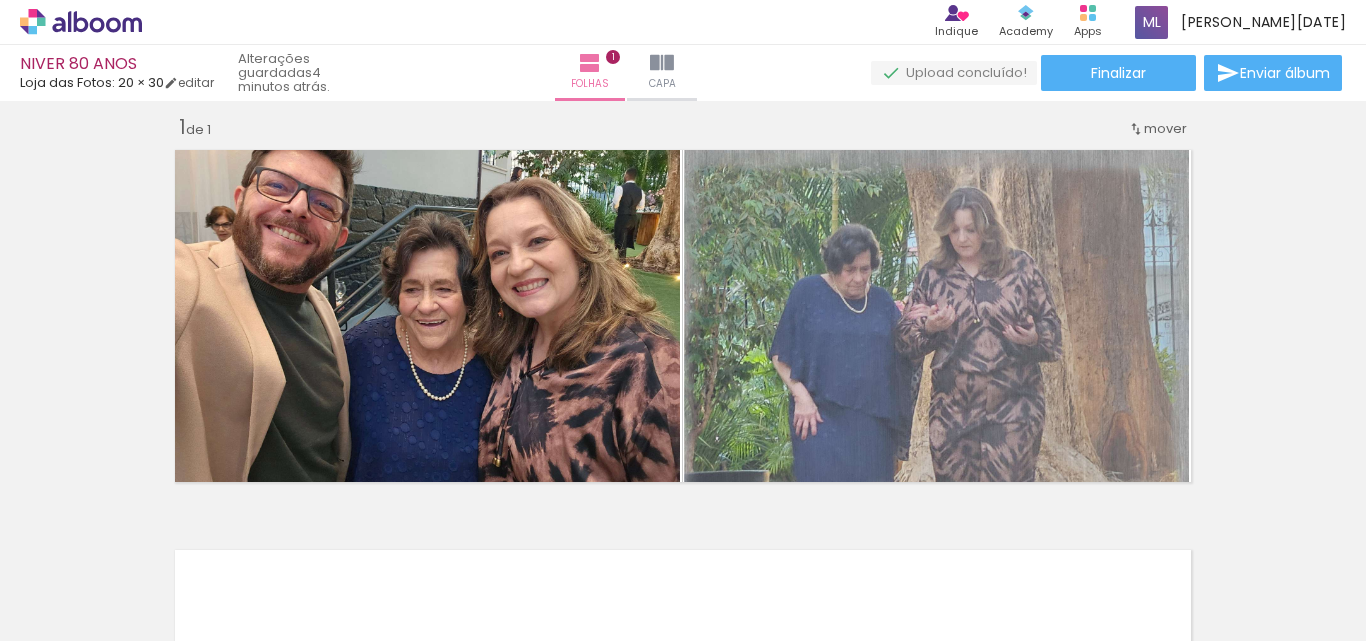 scroll, scrollTop: 0, scrollLeft: 0, axis: both 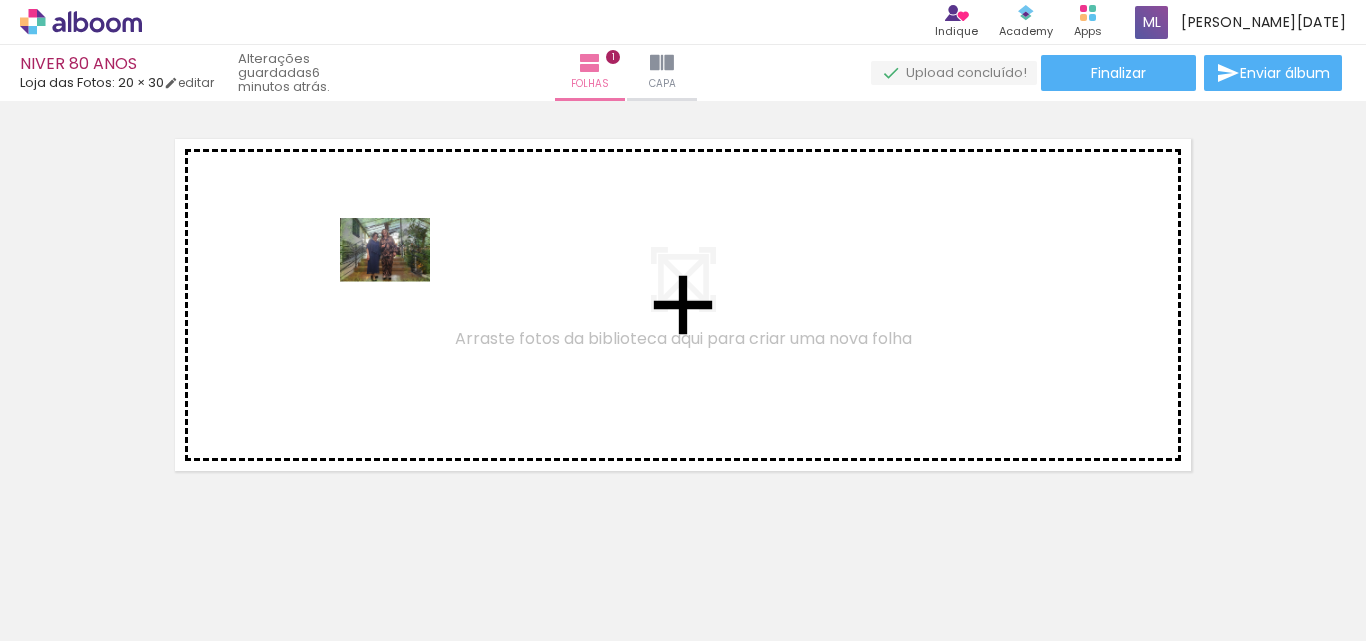 drag, startPoint x: 435, startPoint y: 577, endPoint x: 400, endPoint y: 278, distance: 301.04153 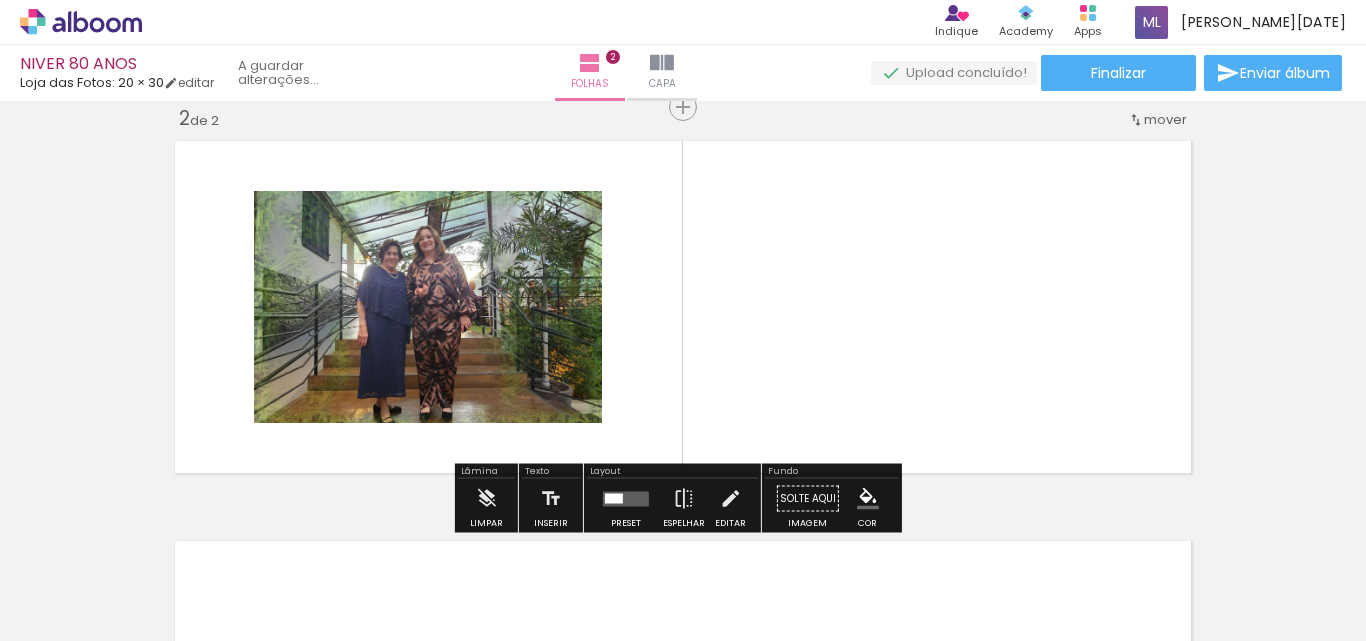 scroll, scrollTop: 426, scrollLeft: 0, axis: vertical 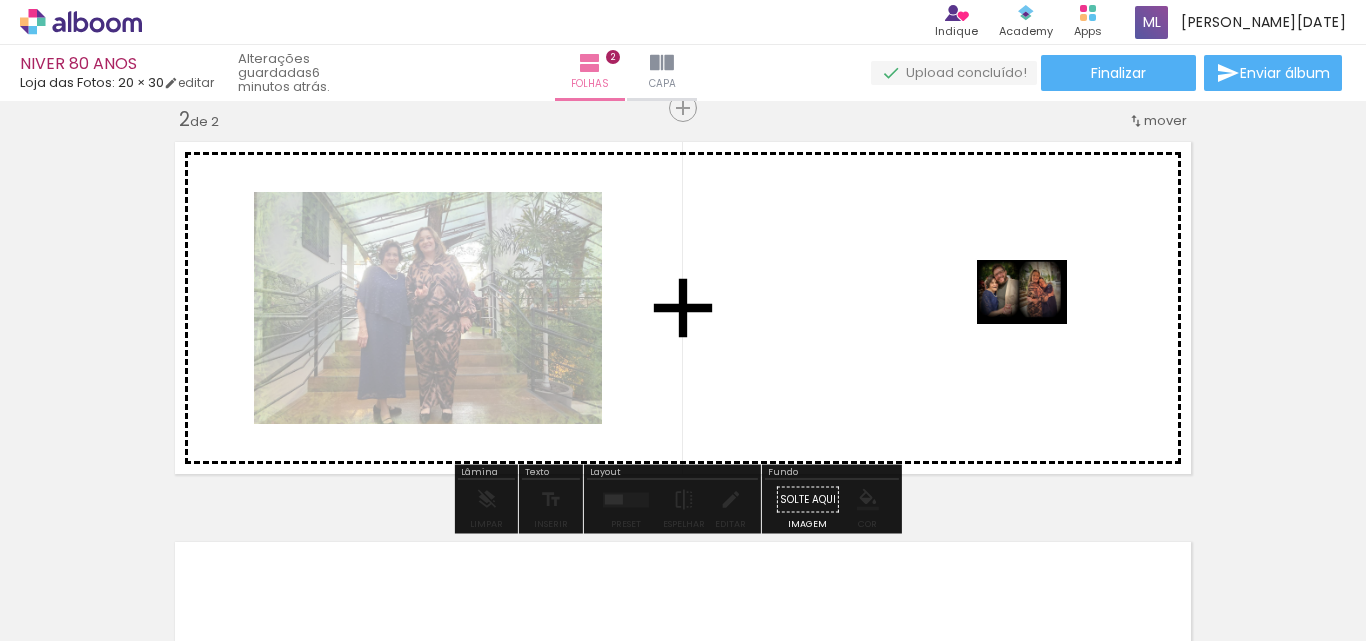 drag, startPoint x: 547, startPoint y: 584, endPoint x: 1037, endPoint y: 318, distance: 557.5446 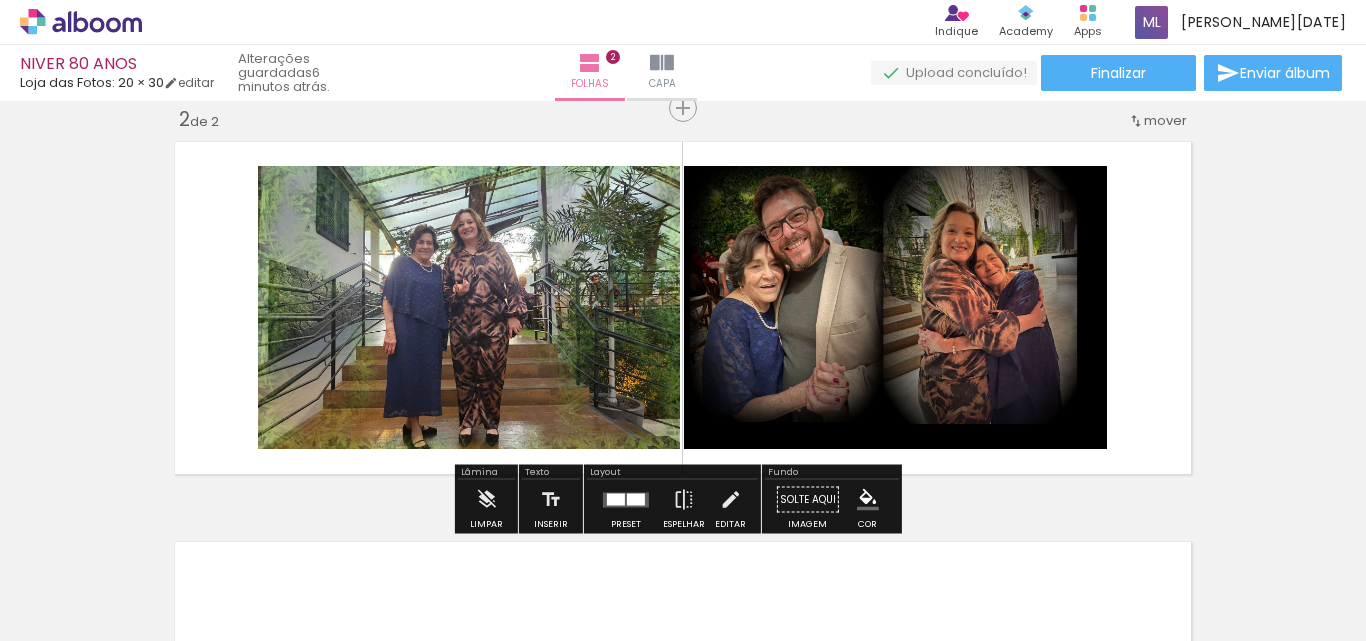 click 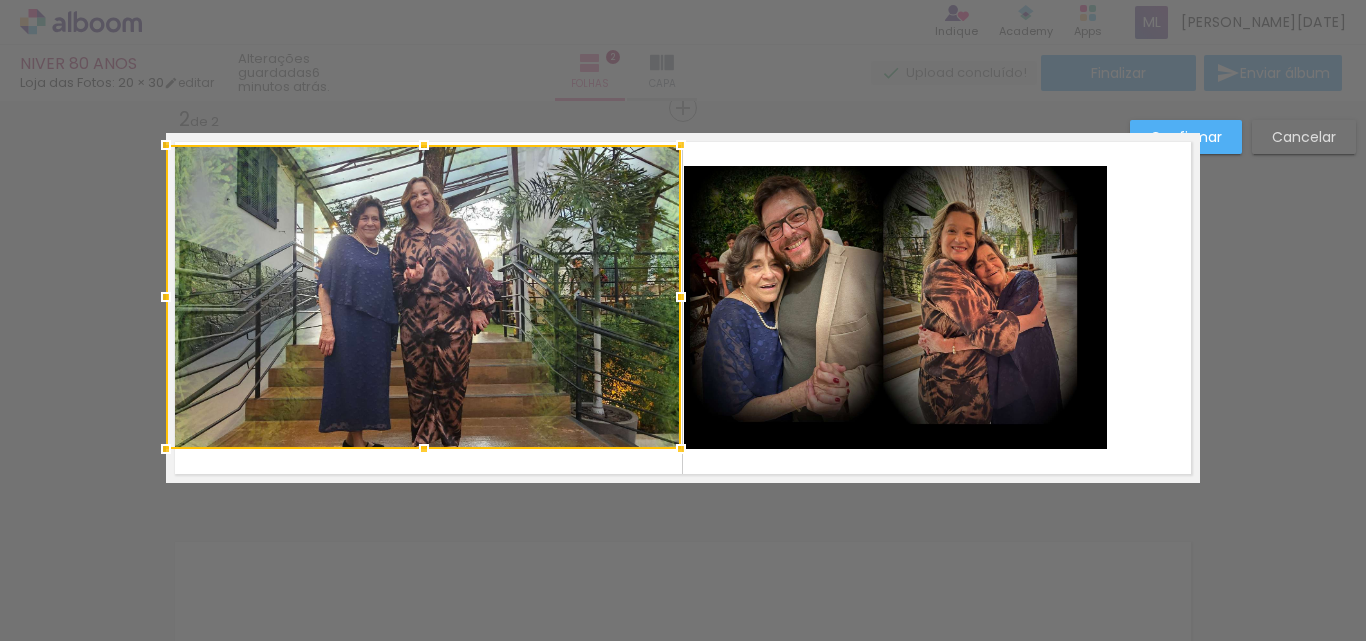 drag, startPoint x: 251, startPoint y: 168, endPoint x: 167, endPoint y: 147, distance: 86.58522 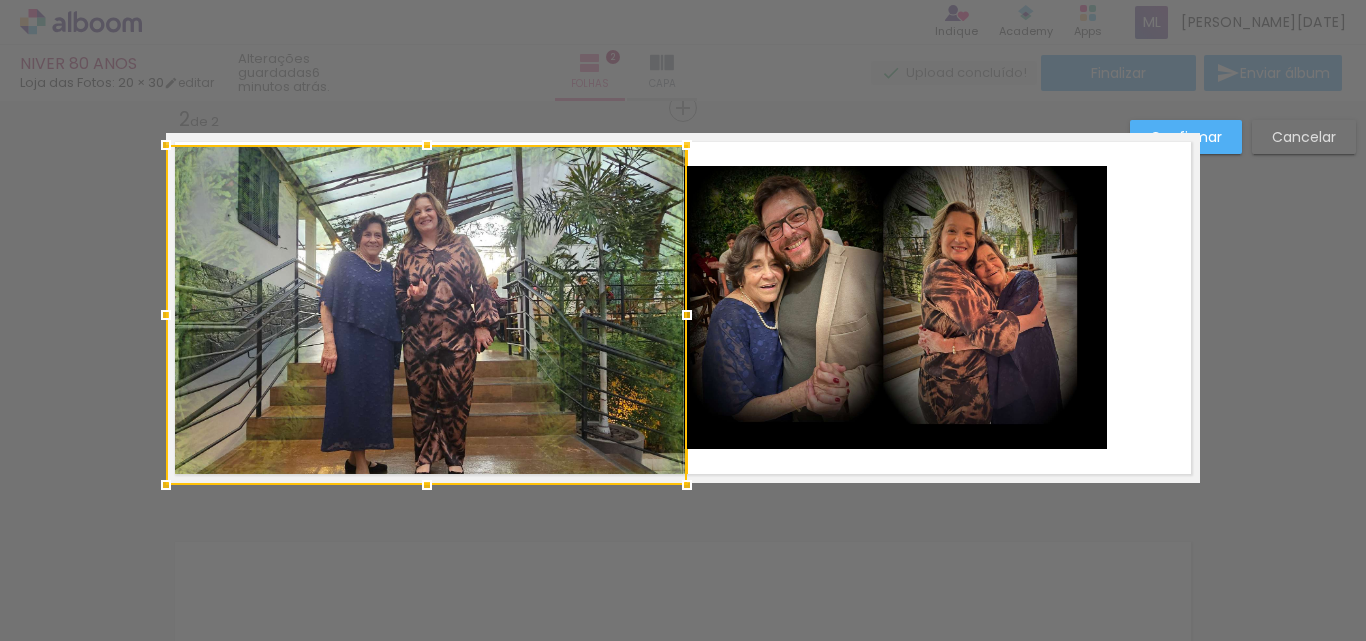 drag, startPoint x: 416, startPoint y: 447, endPoint x: 418, endPoint y: 474, distance: 27.073973 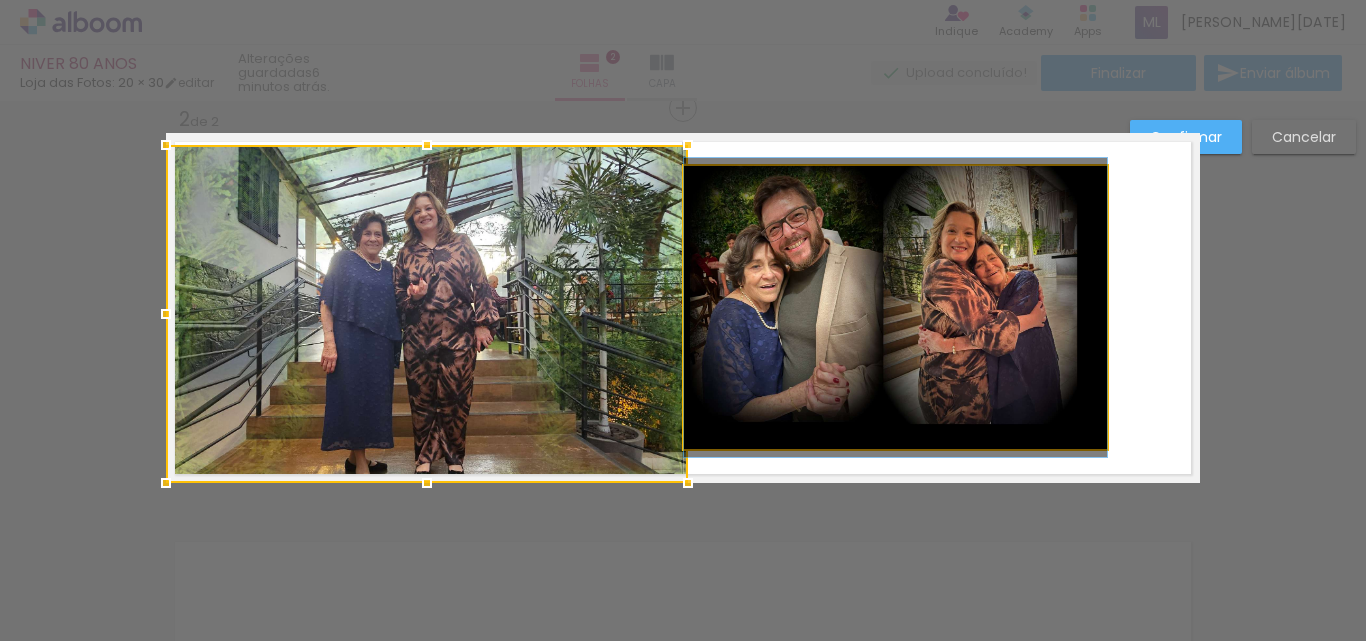 click 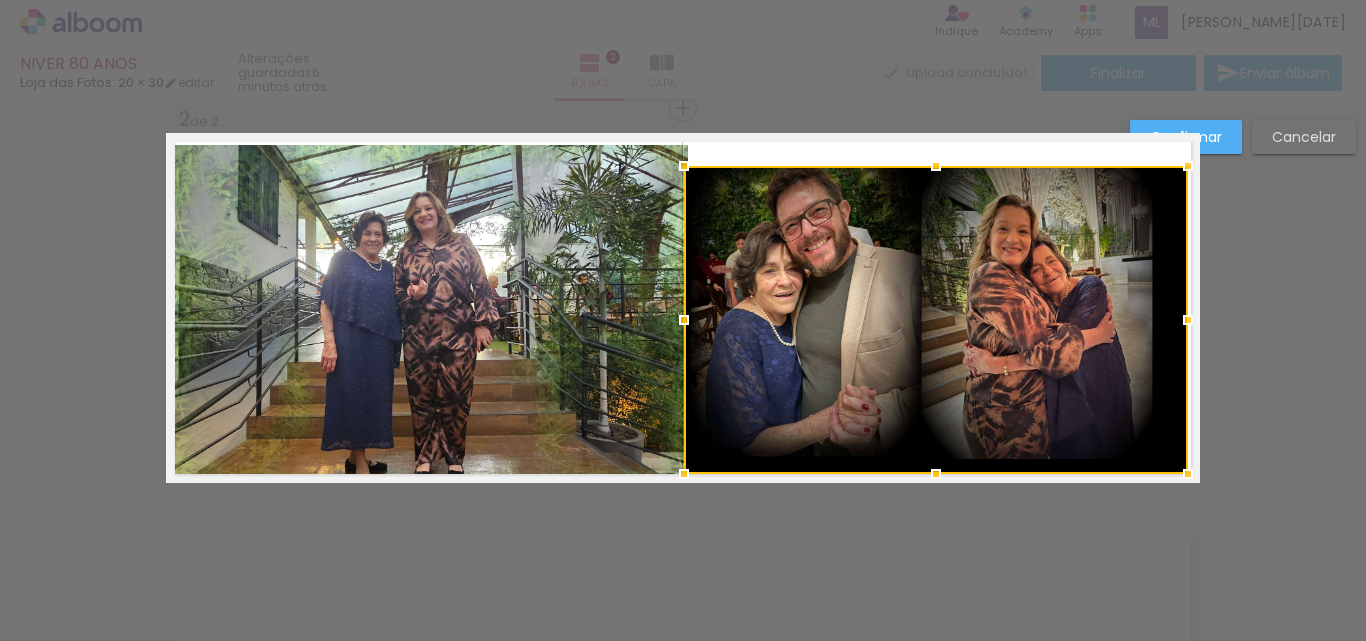 drag, startPoint x: 1101, startPoint y: 449, endPoint x: 1182, endPoint y: 480, distance: 86.72946 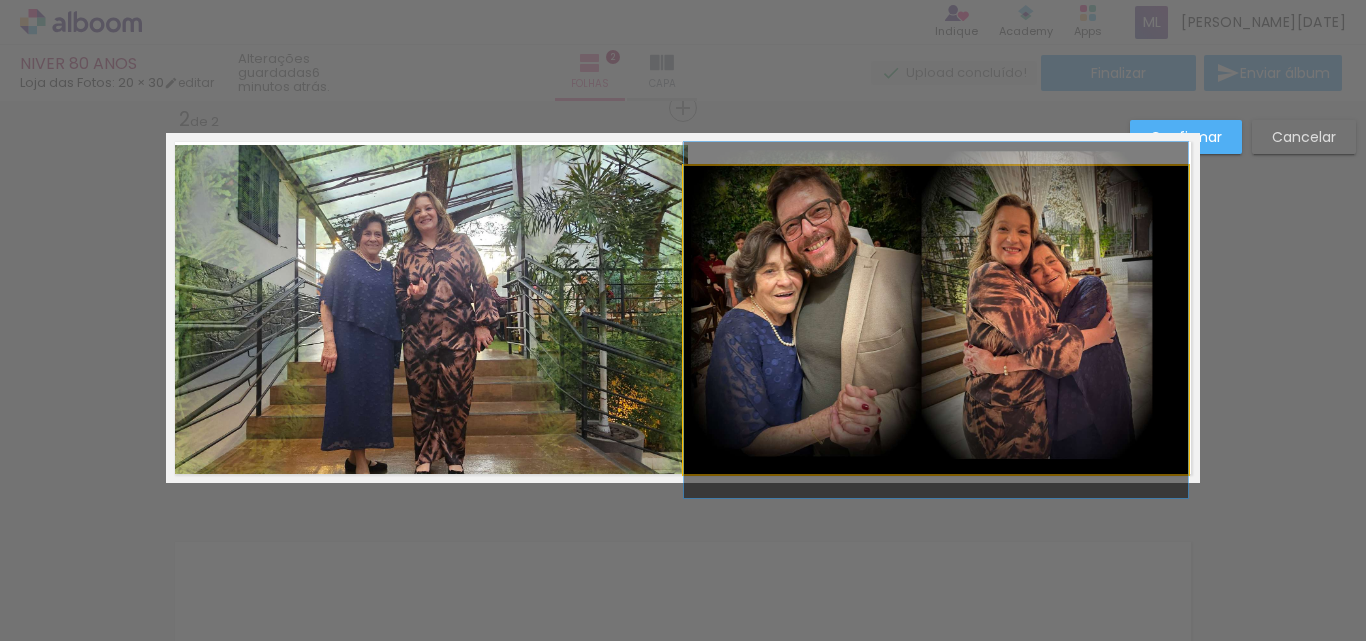 click 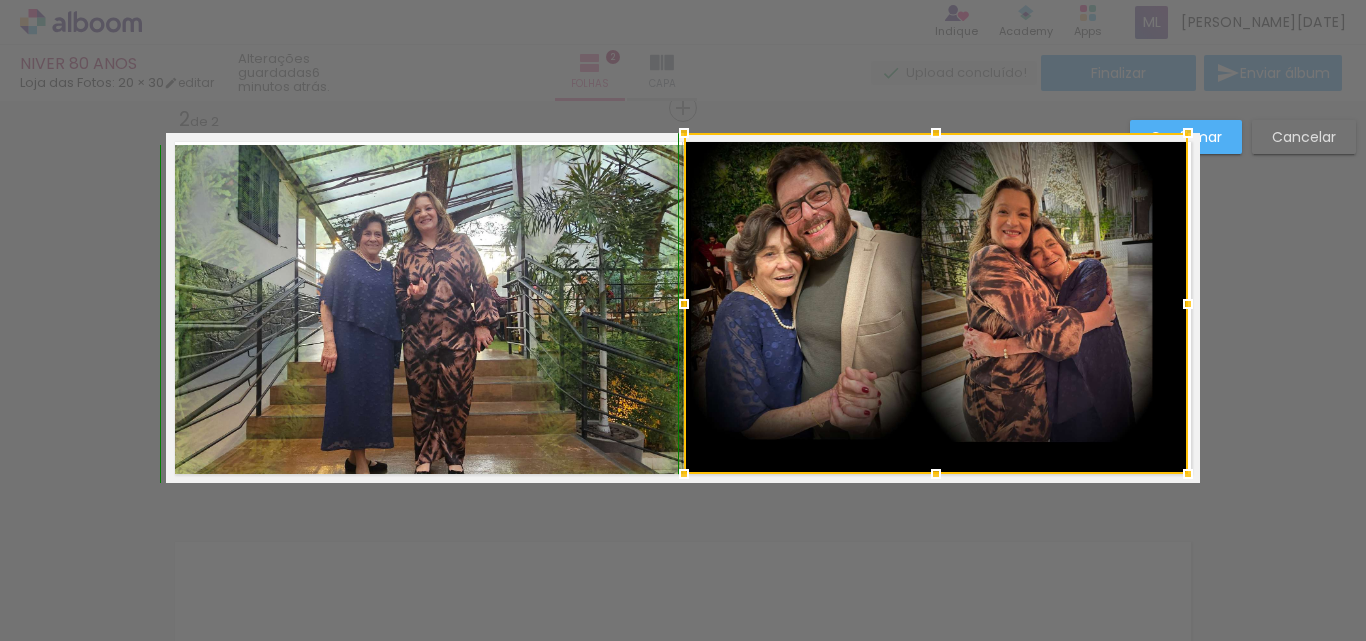 drag, startPoint x: 930, startPoint y: 168, endPoint x: 938, endPoint y: 144, distance: 25.298222 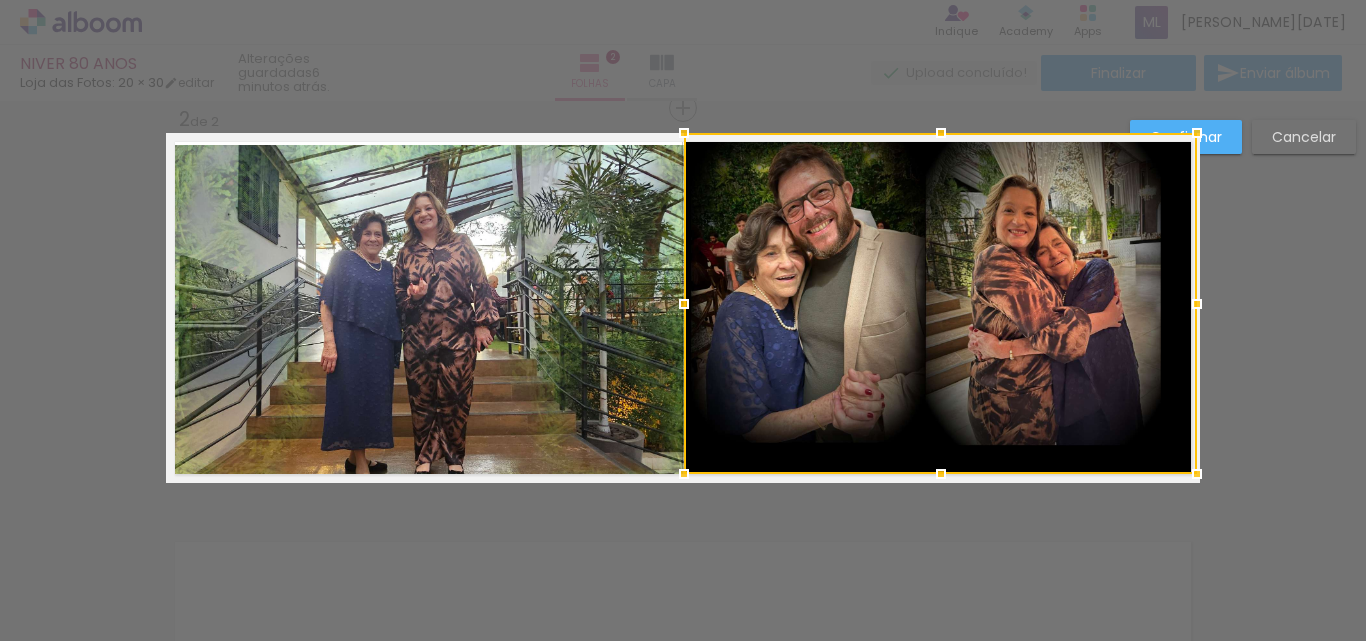 click at bounding box center (1197, 304) 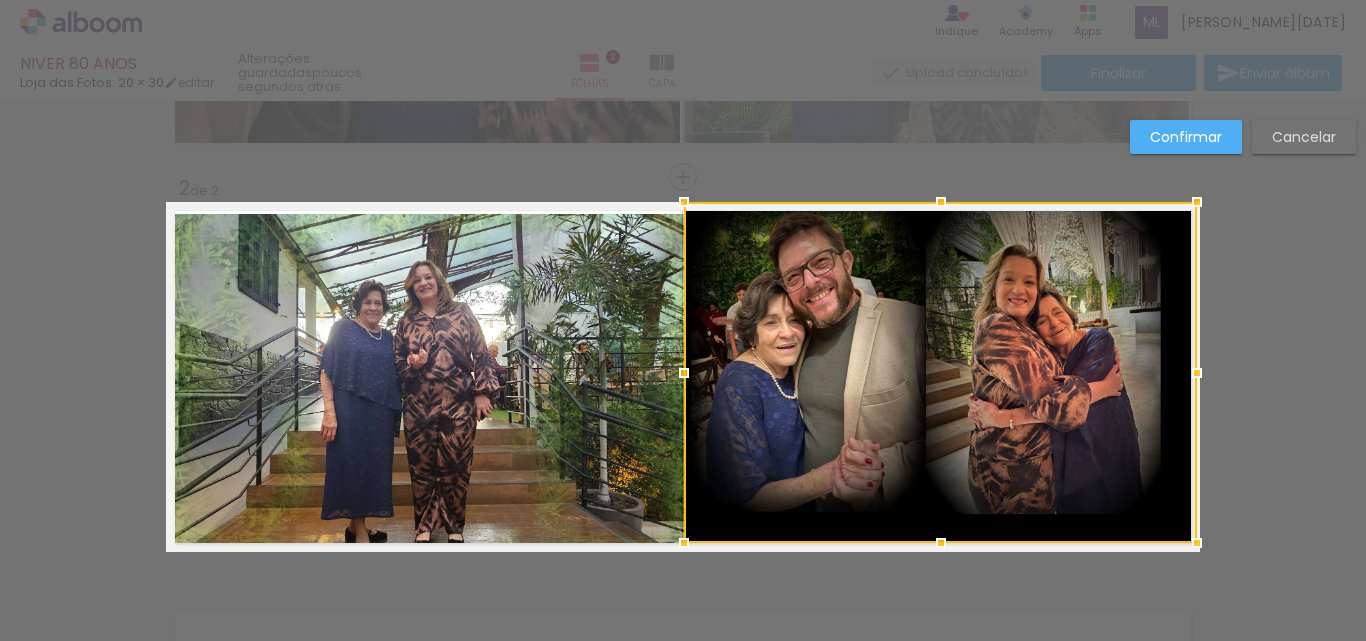 scroll, scrollTop: 348, scrollLeft: 0, axis: vertical 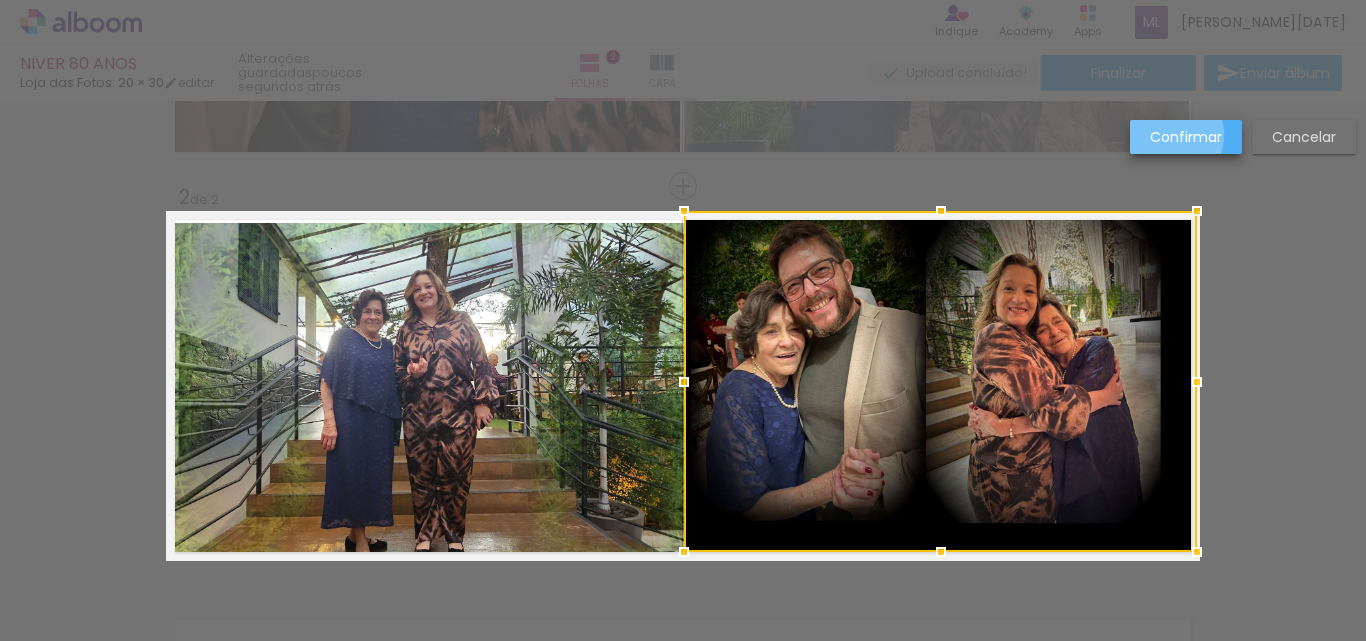 click on "Confirmar" at bounding box center (0, 0) 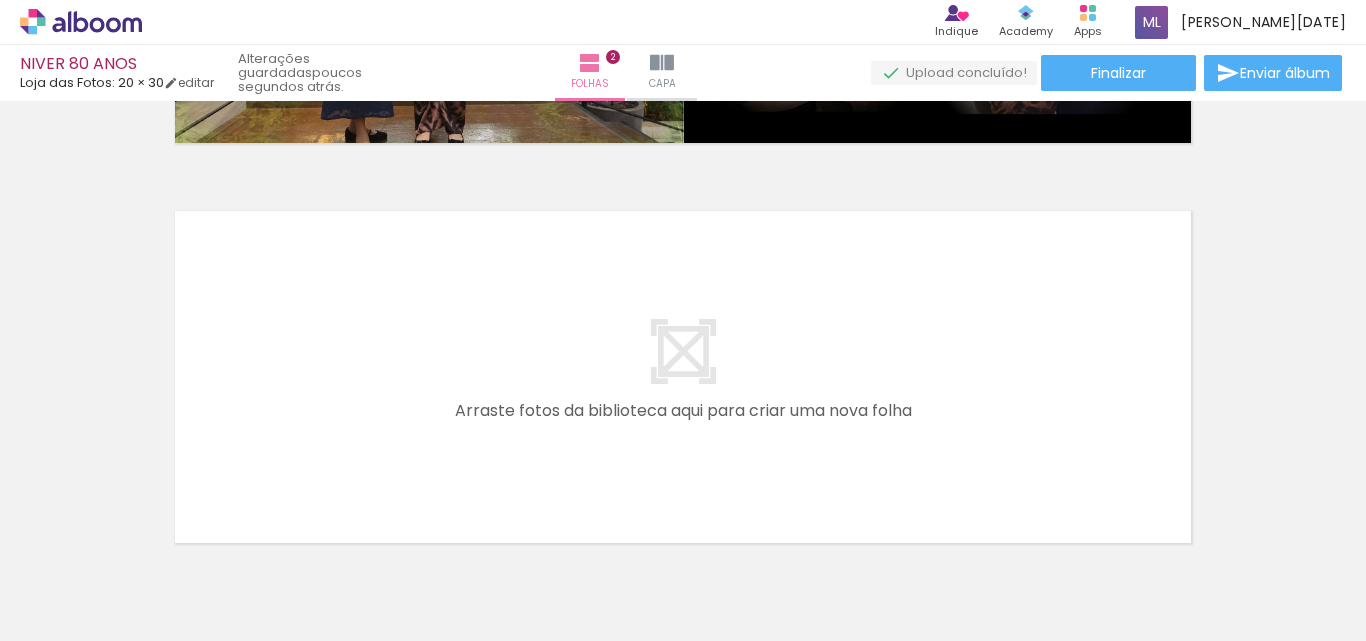 scroll, scrollTop: 785, scrollLeft: 0, axis: vertical 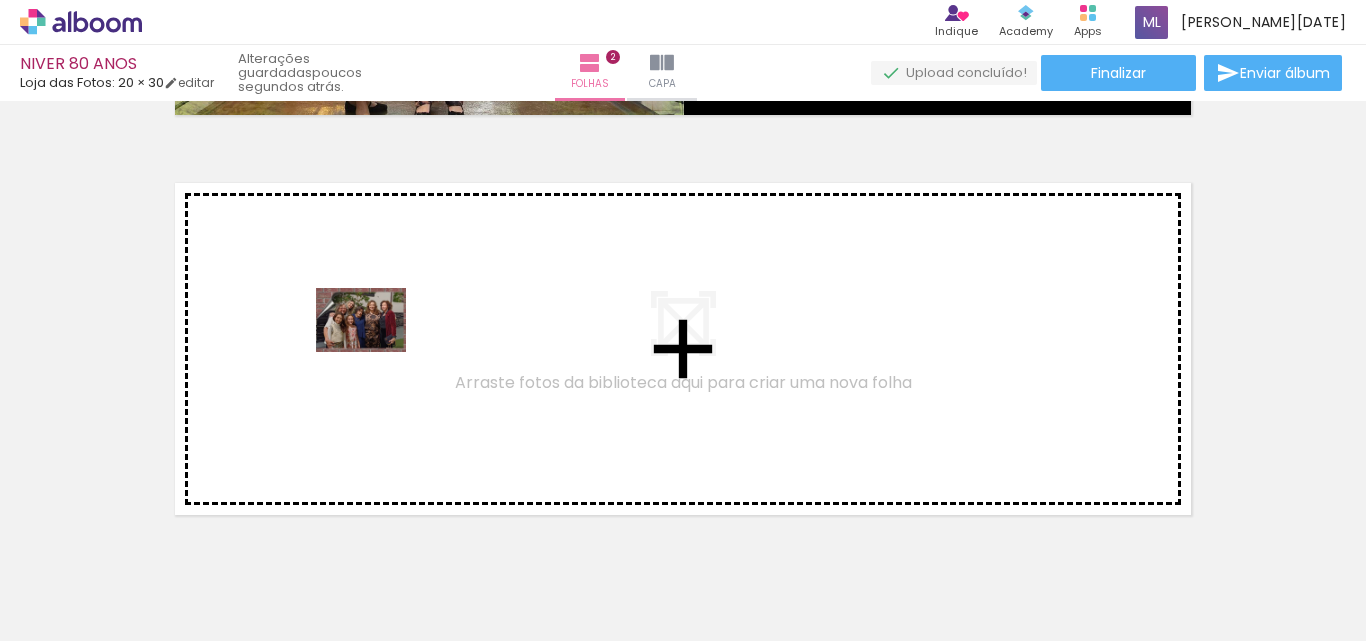 drag, startPoint x: 642, startPoint y: 583, endPoint x: 371, endPoint y: 343, distance: 361.99585 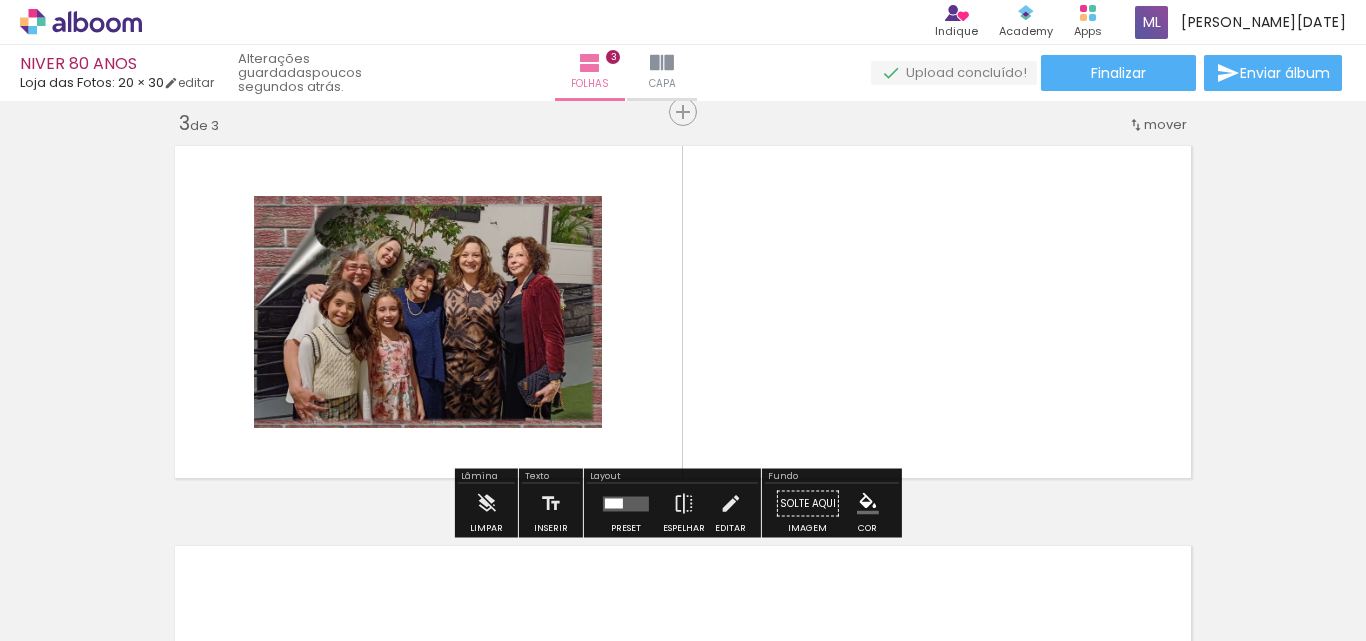 scroll, scrollTop: 826, scrollLeft: 0, axis: vertical 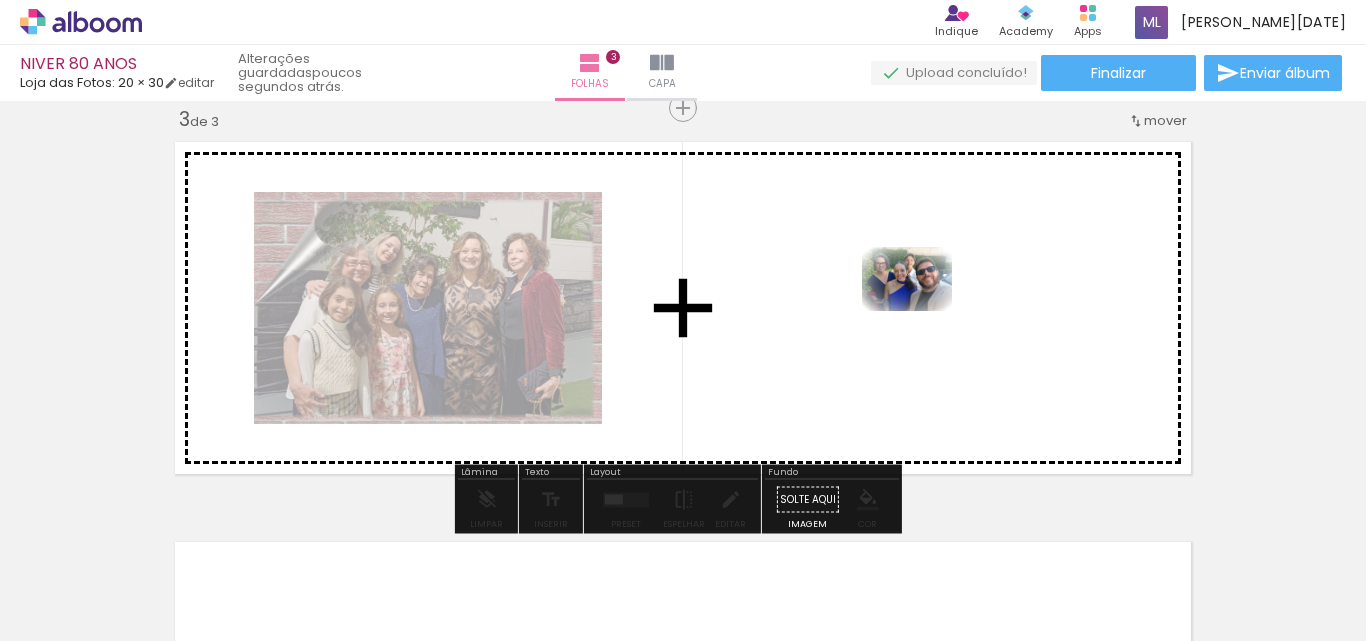 drag, startPoint x: 768, startPoint y: 586, endPoint x: 922, endPoint y: 307, distance: 318.68008 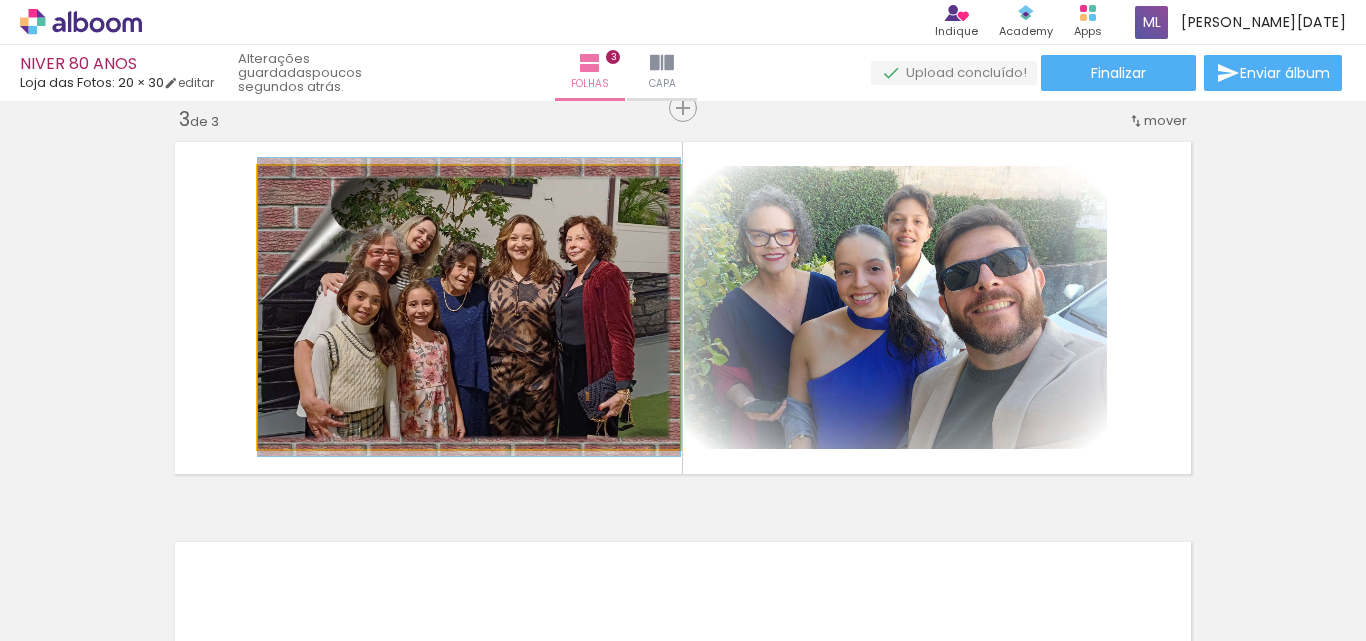 click 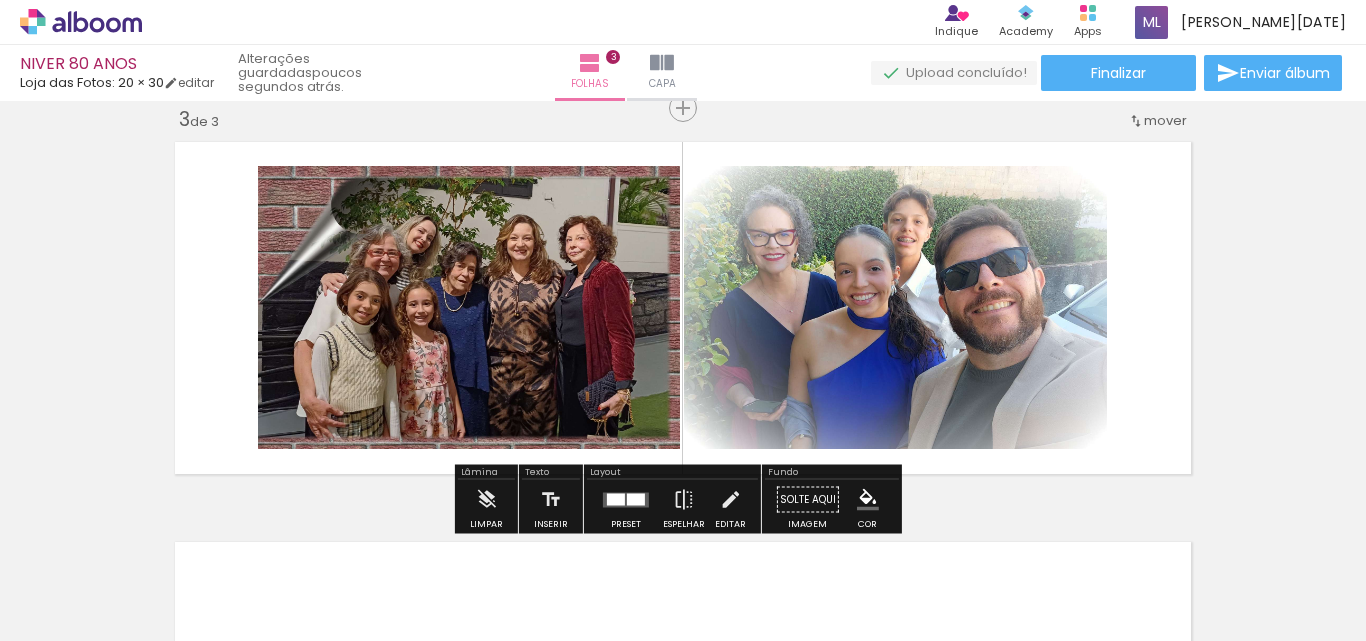 click 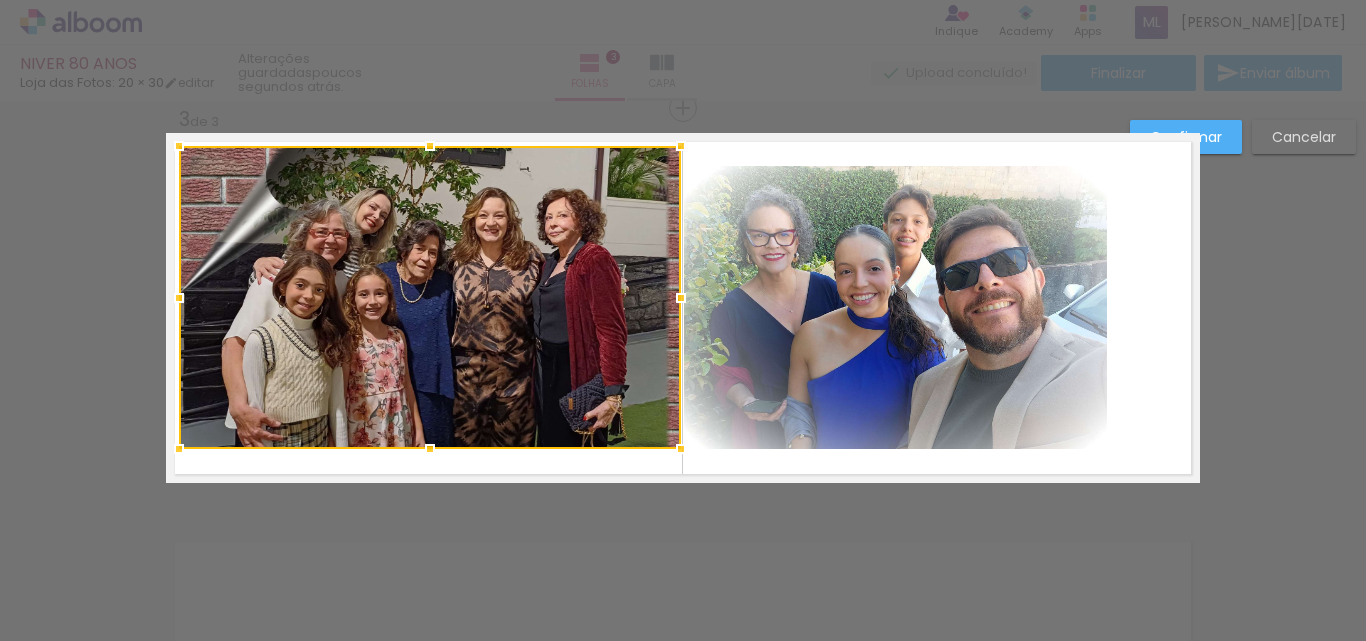 drag, startPoint x: 254, startPoint y: 166, endPoint x: 182, endPoint y: 146, distance: 74.726166 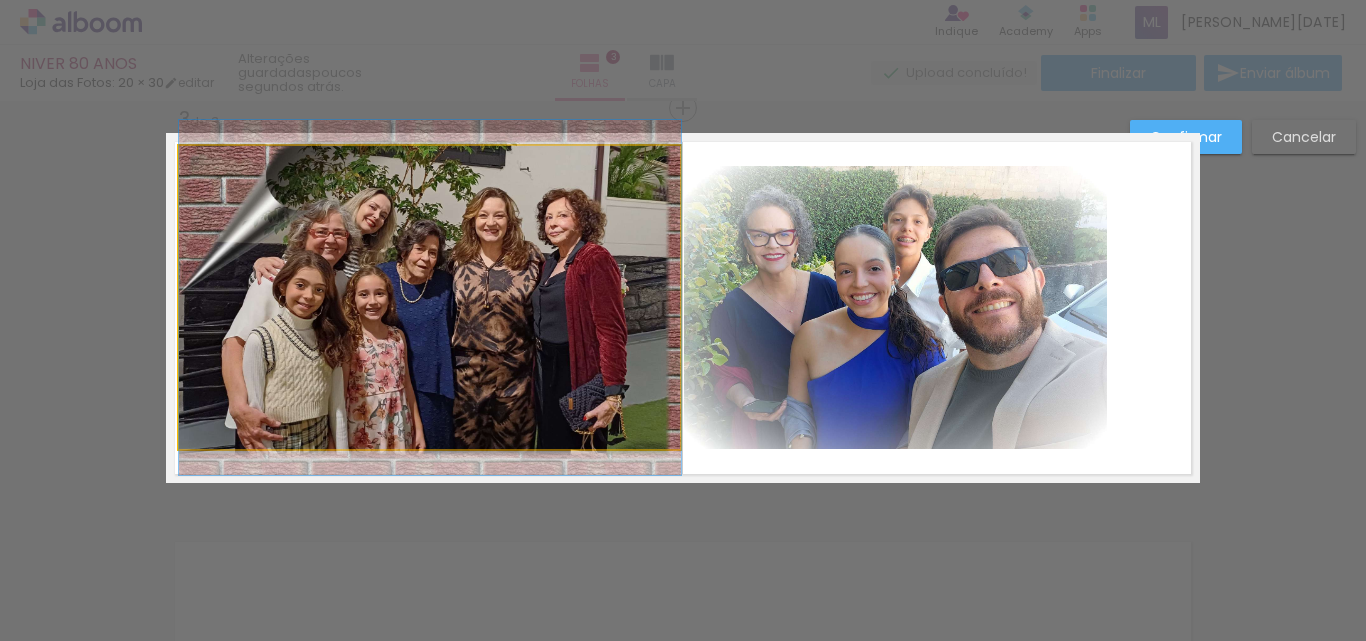click 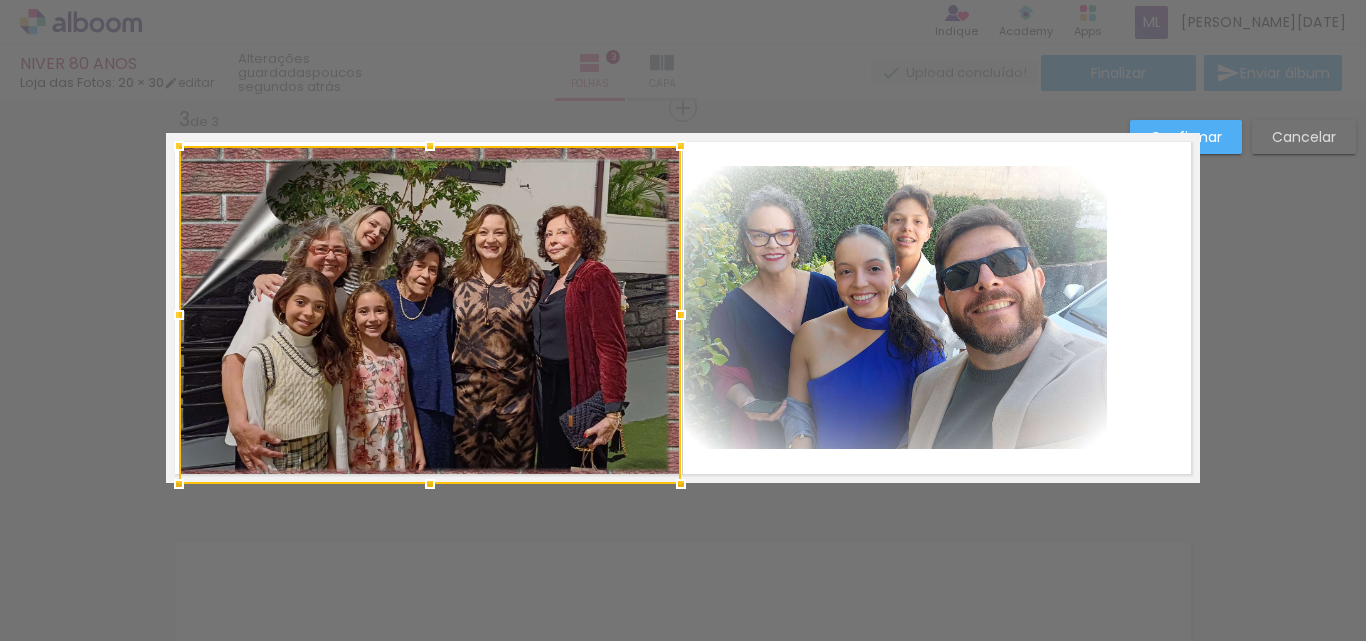 drag, startPoint x: 426, startPoint y: 448, endPoint x: 427, endPoint y: 474, distance: 26.019224 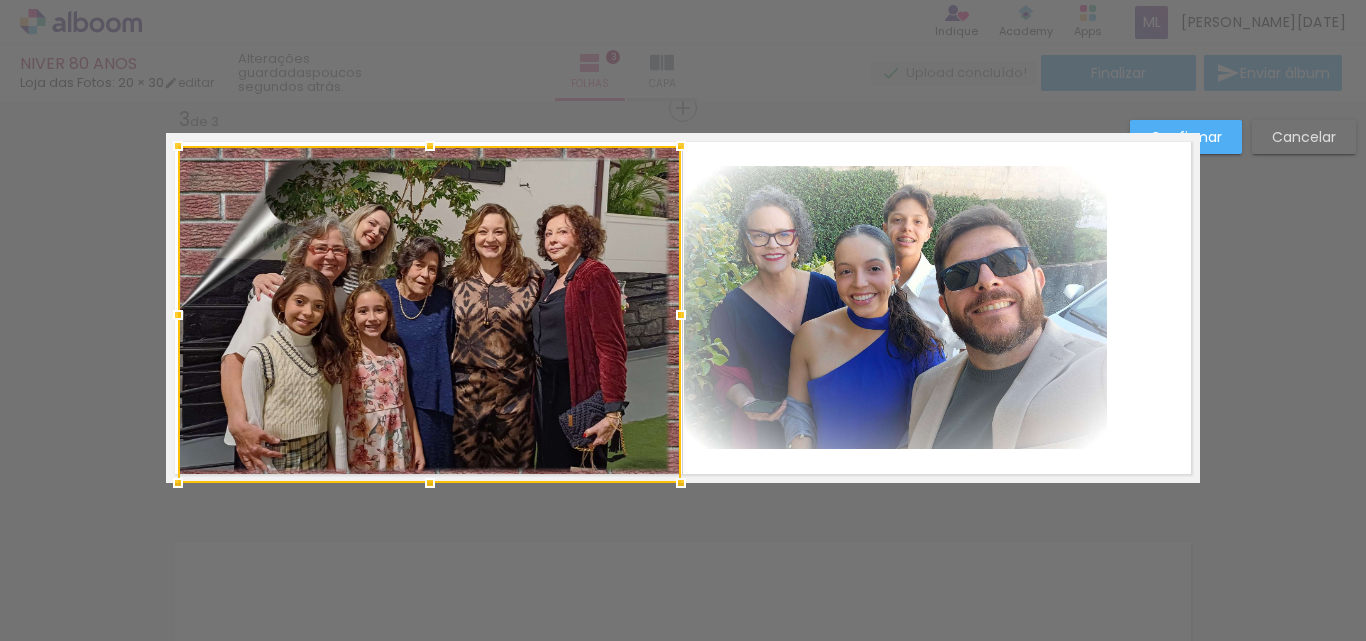 drag, startPoint x: 178, startPoint y: 317, endPoint x: 177, endPoint y: 333, distance: 16.03122 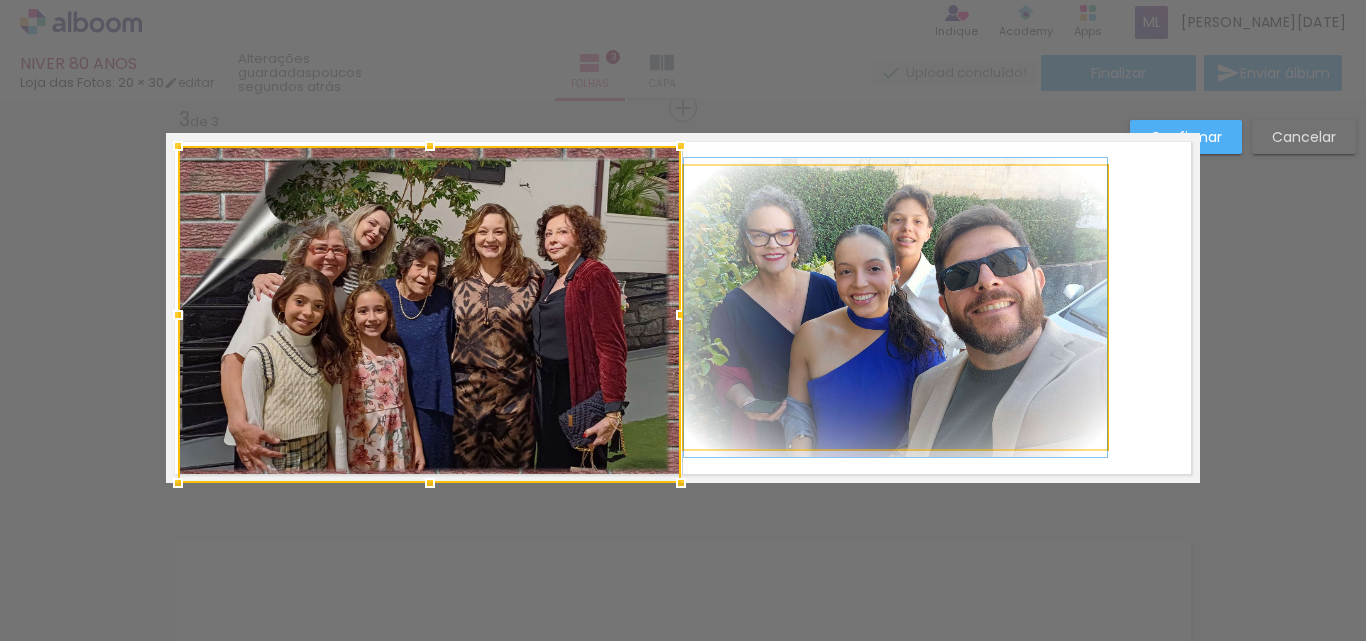 click 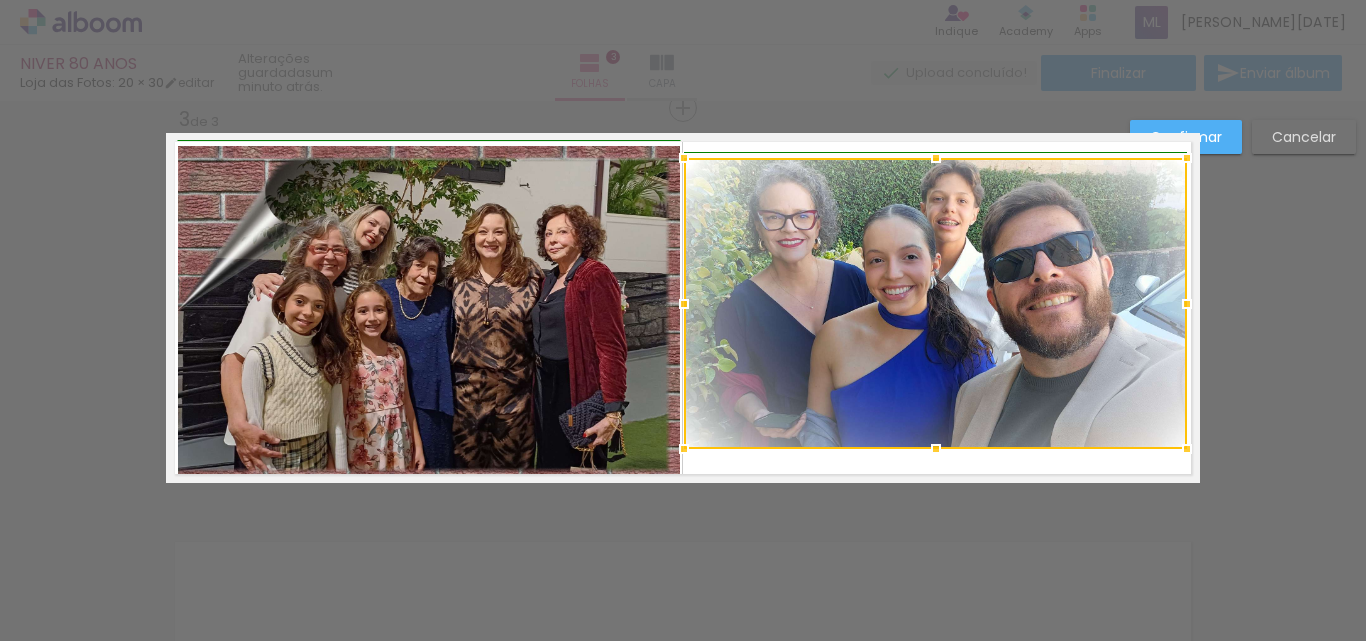 drag, startPoint x: 1099, startPoint y: 165, endPoint x: 1181, endPoint y: 157, distance: 82.38932 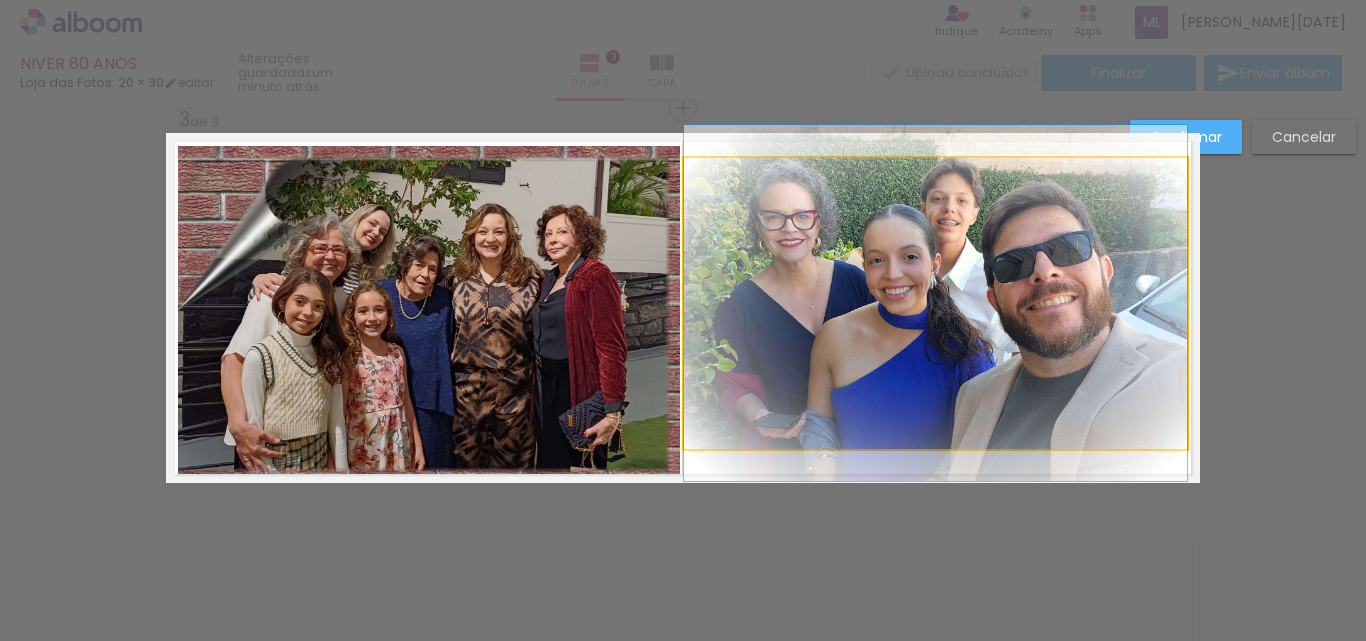 click 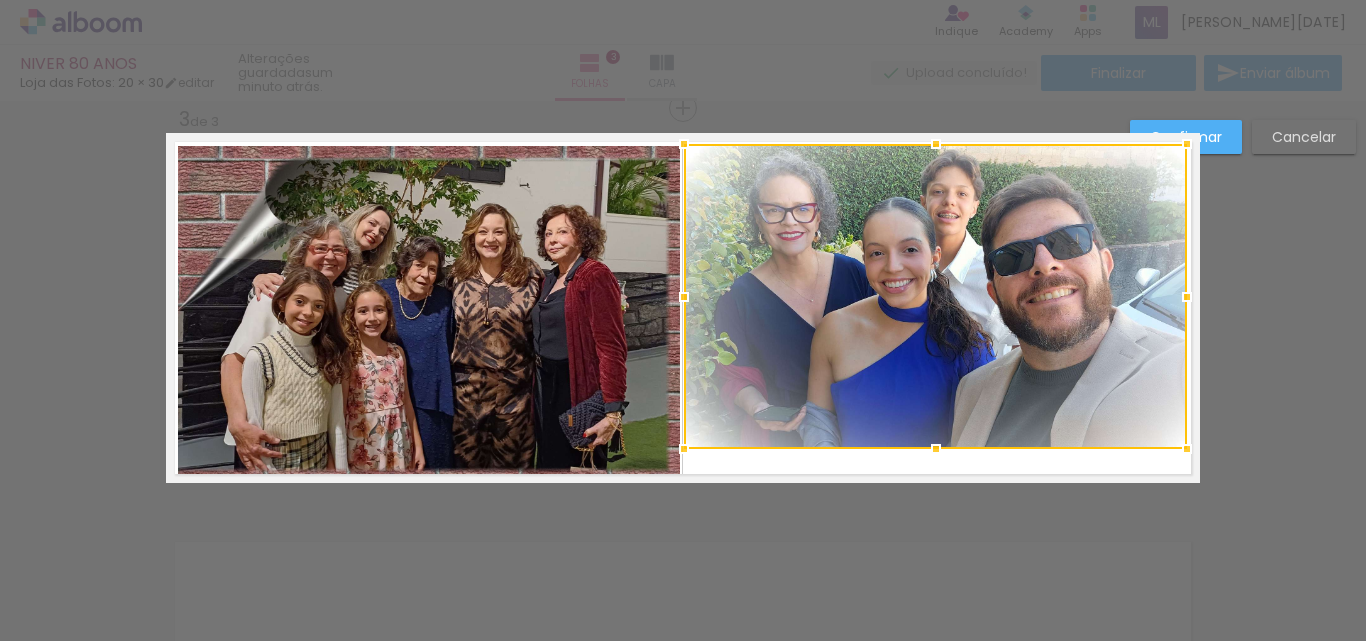 drag, startPoint x: 930, startPoint y: 158, endPoint x: 934, endPoint y: 144, distance: 14.56022 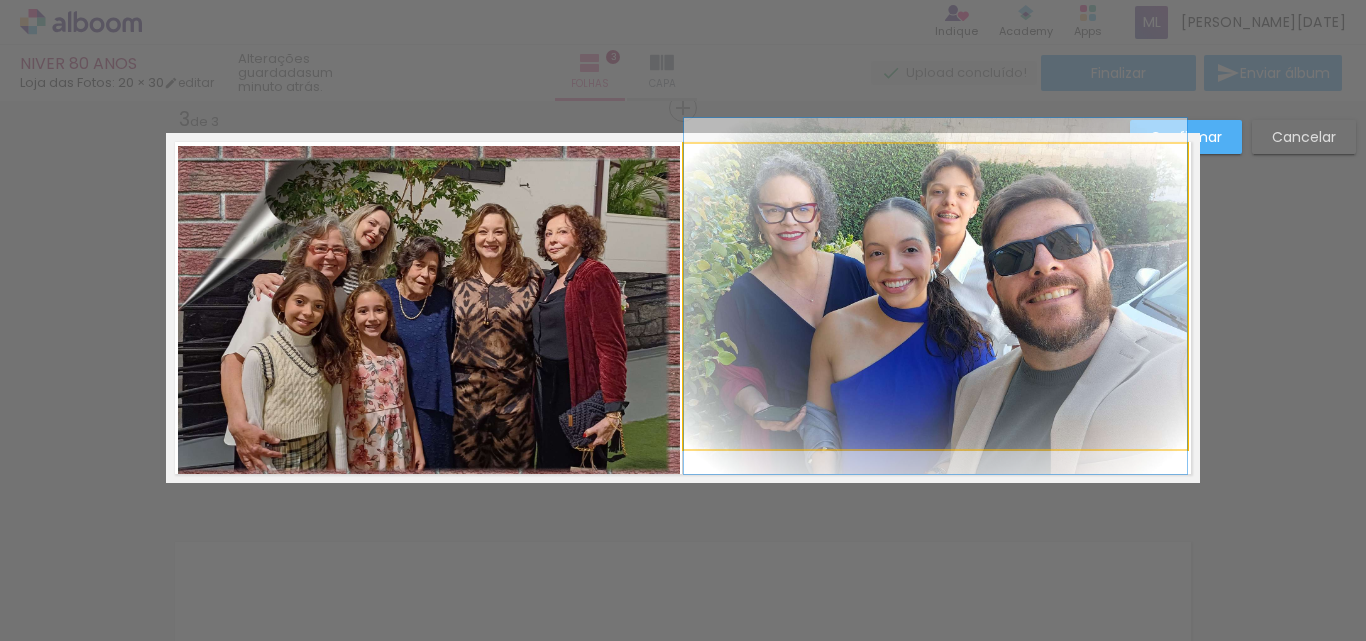 click 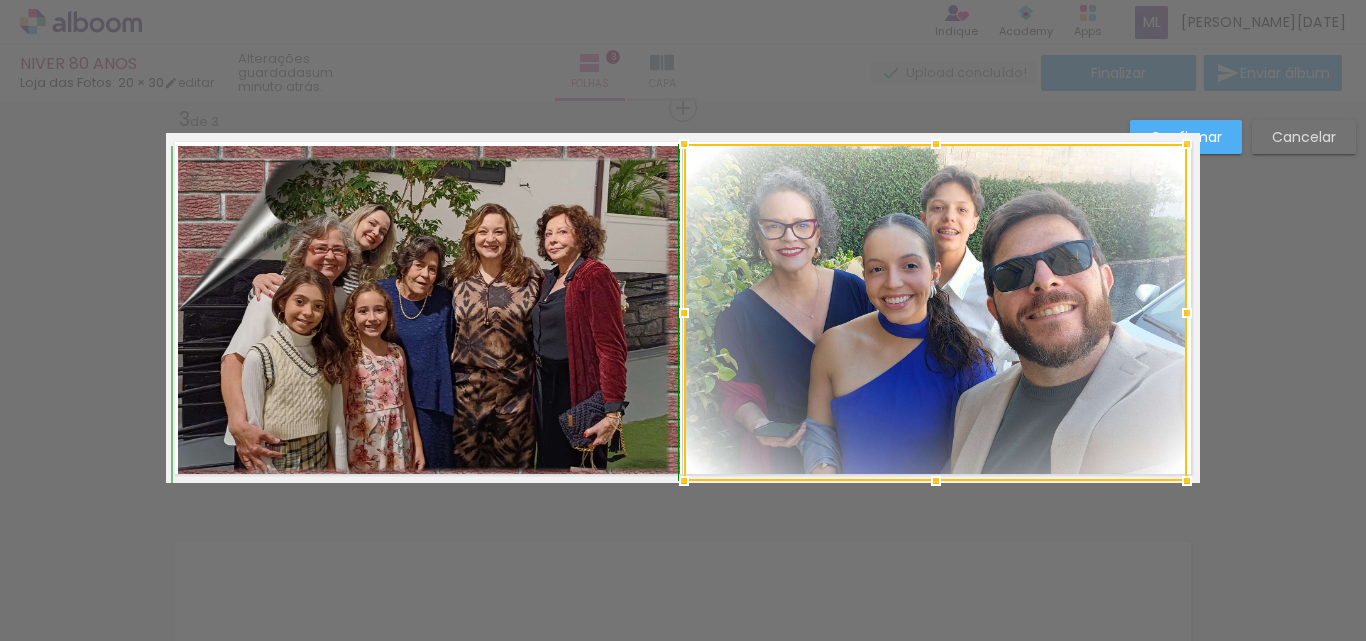 drag, startPoint x: 933, startPoint y: 451, endPoint x: 935, endPoint y: 473, distance: 22.090721 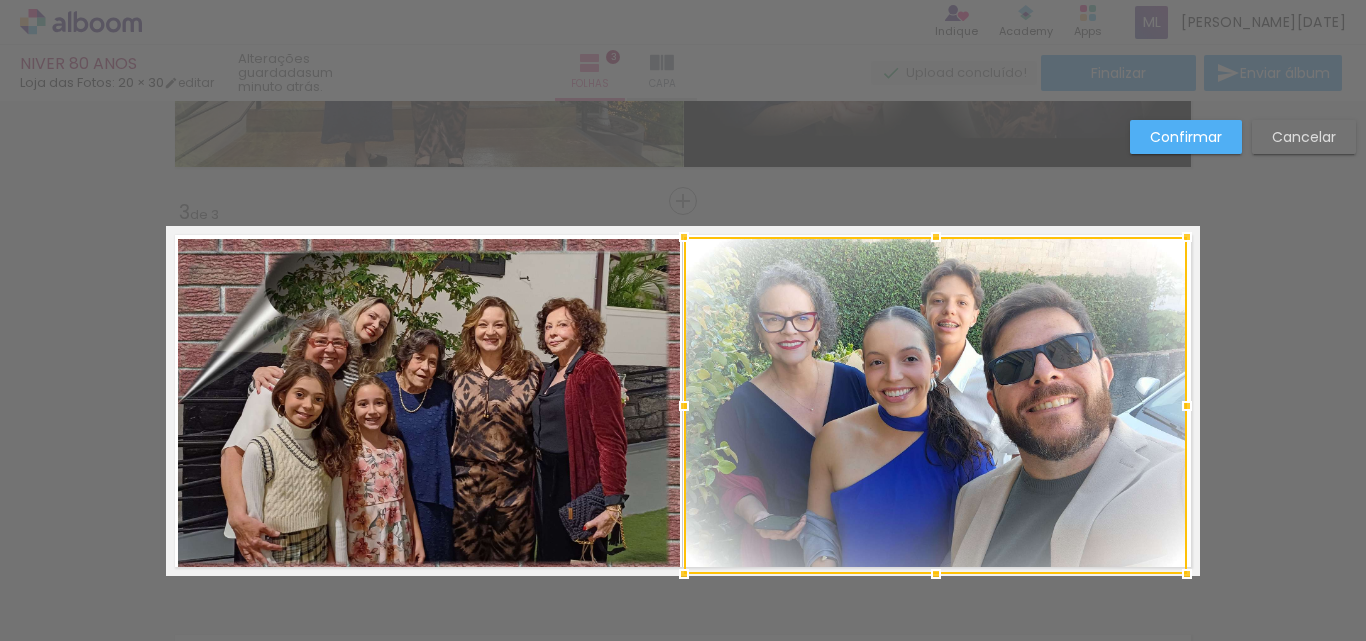 scroll, scrollTop: 740, scrollLeft: 0, axis: vertical 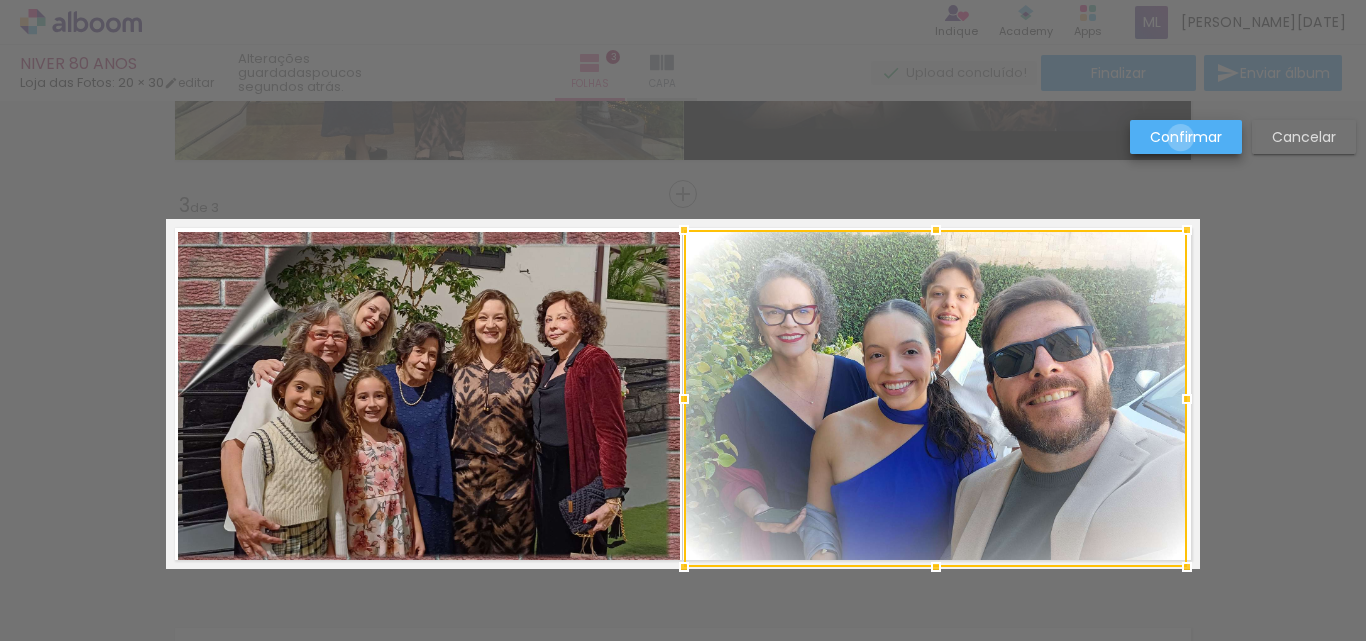 click on "Confirmar" at bounding box center (0, 0) 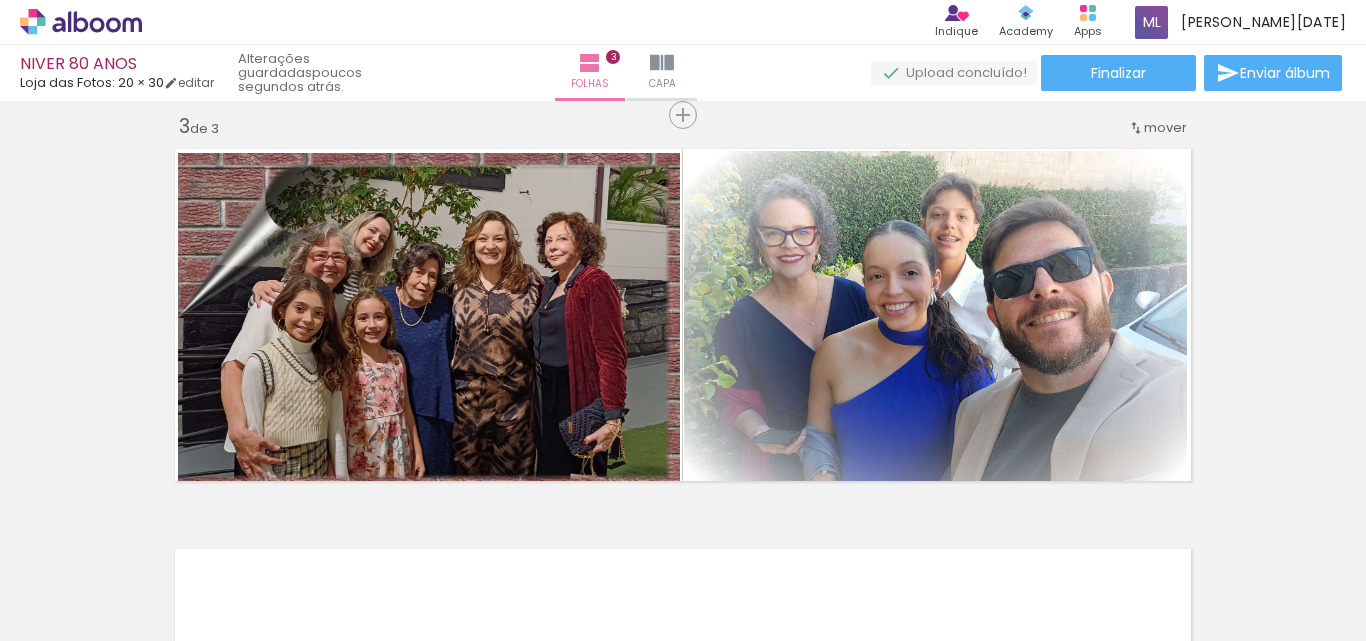 scroll, scrollTop: 791, scrollLeft: 0, axis: vertical 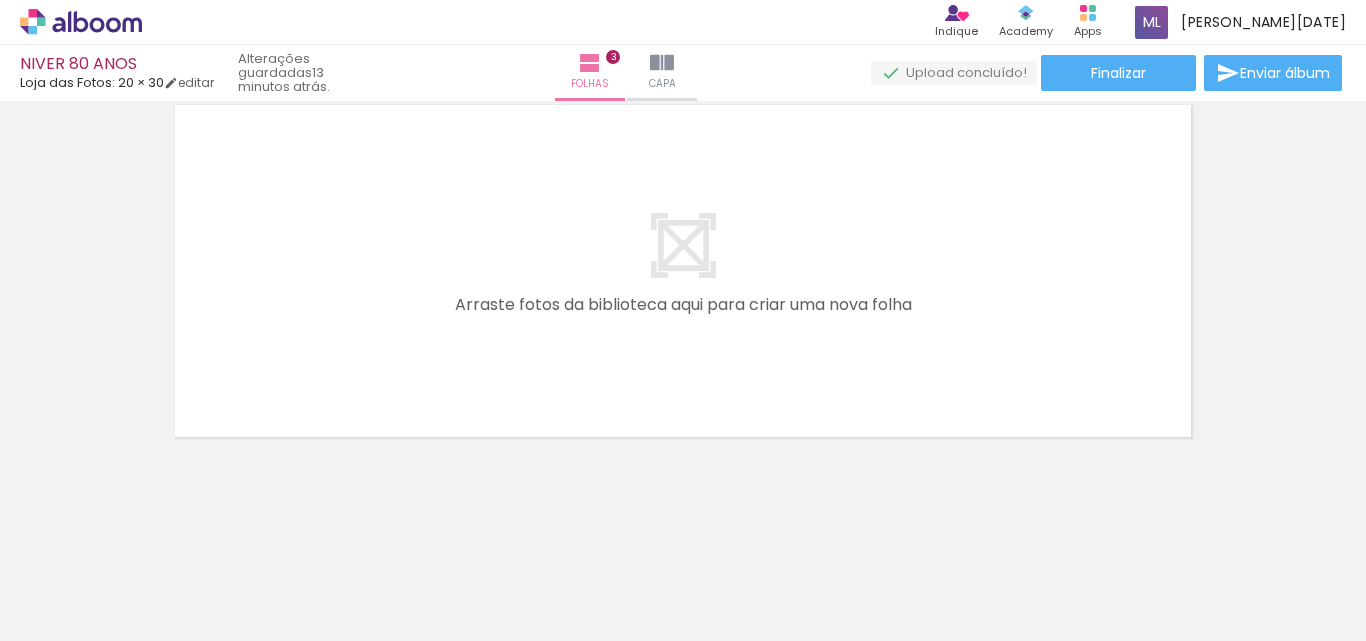 click on "Adicionar
Fotos" at bounding box center (71, 614) 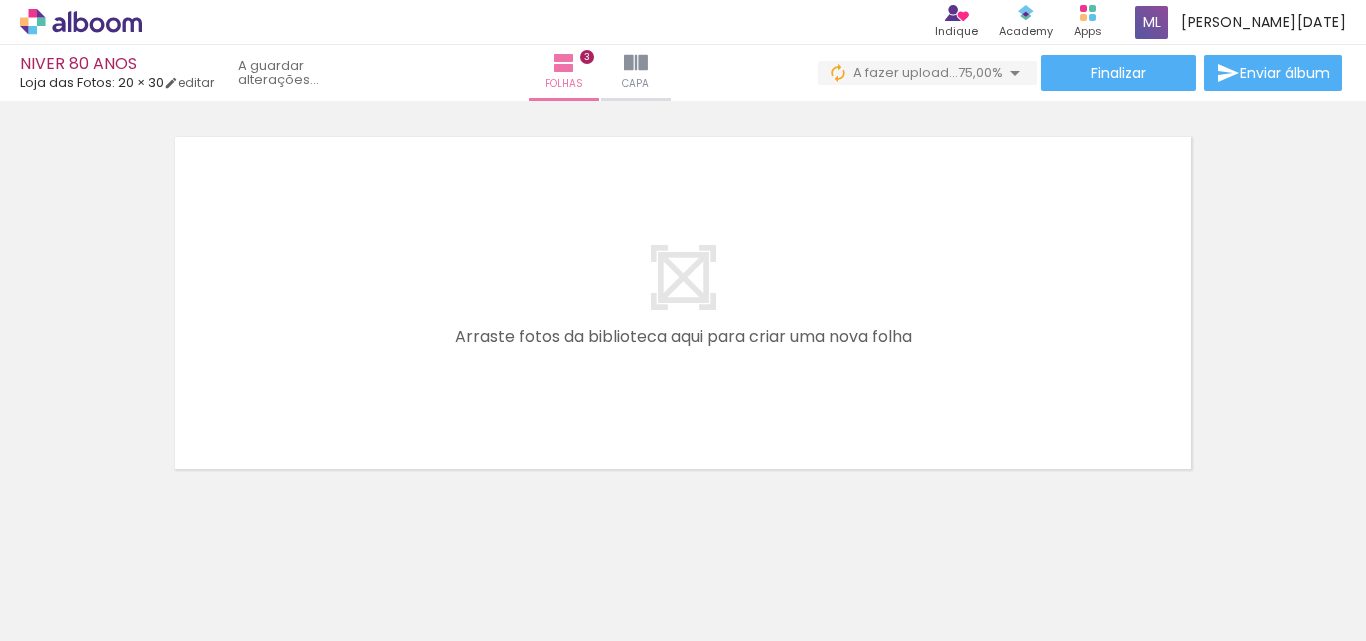scroll, scrollTop: 1227, scrollLeft: 0, axis: vertical 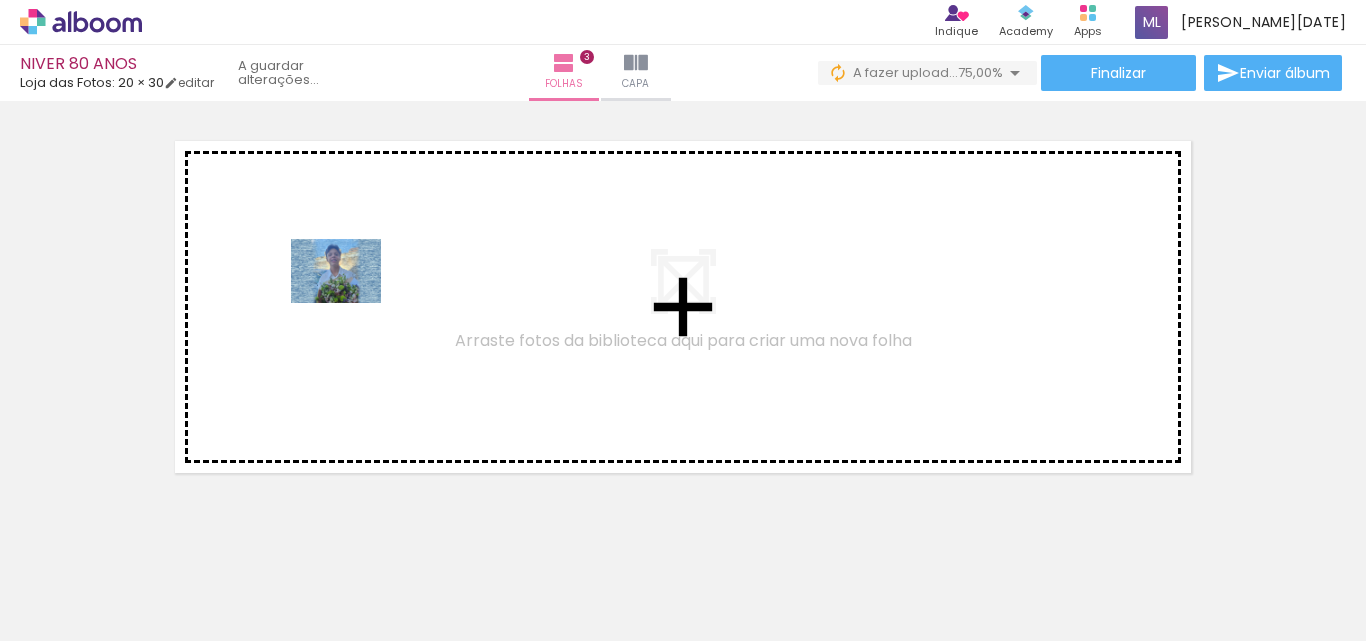 drag, startPoint x: 872, startPoint y: 574, endPoint x: 348, endPoint y: 298, distance: 592.24316 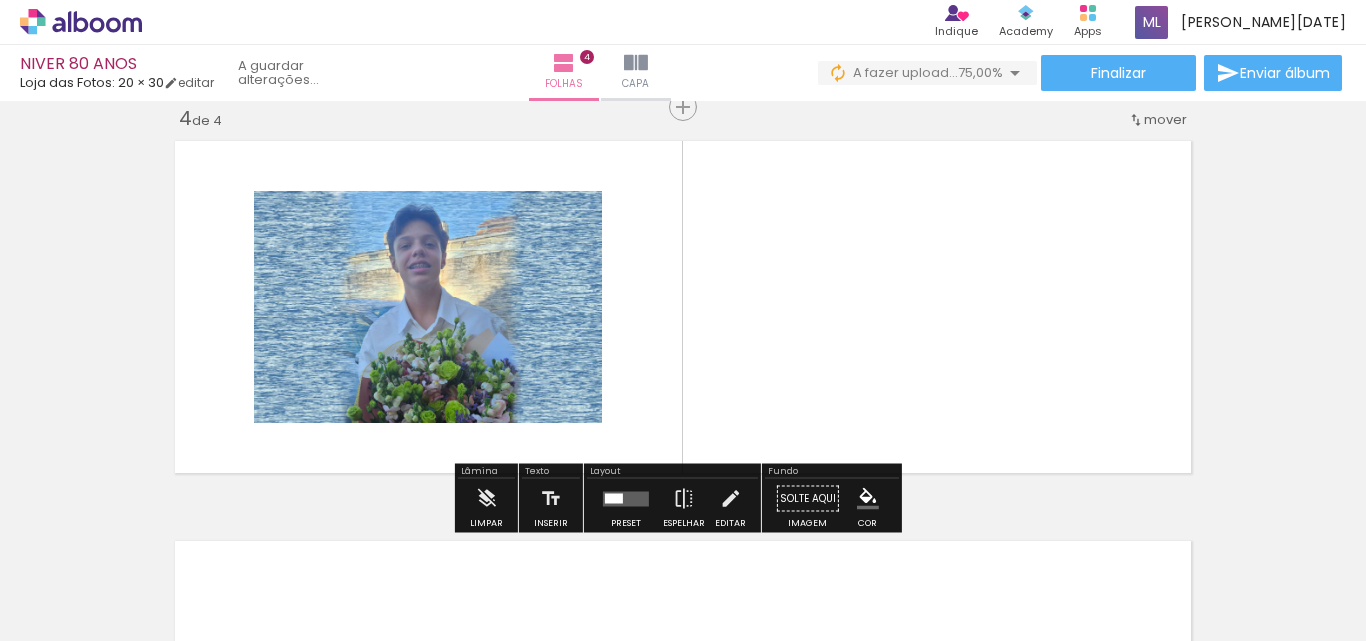 scroll, scrollTop: 1226, scrollLeft: 0, axis: vertical 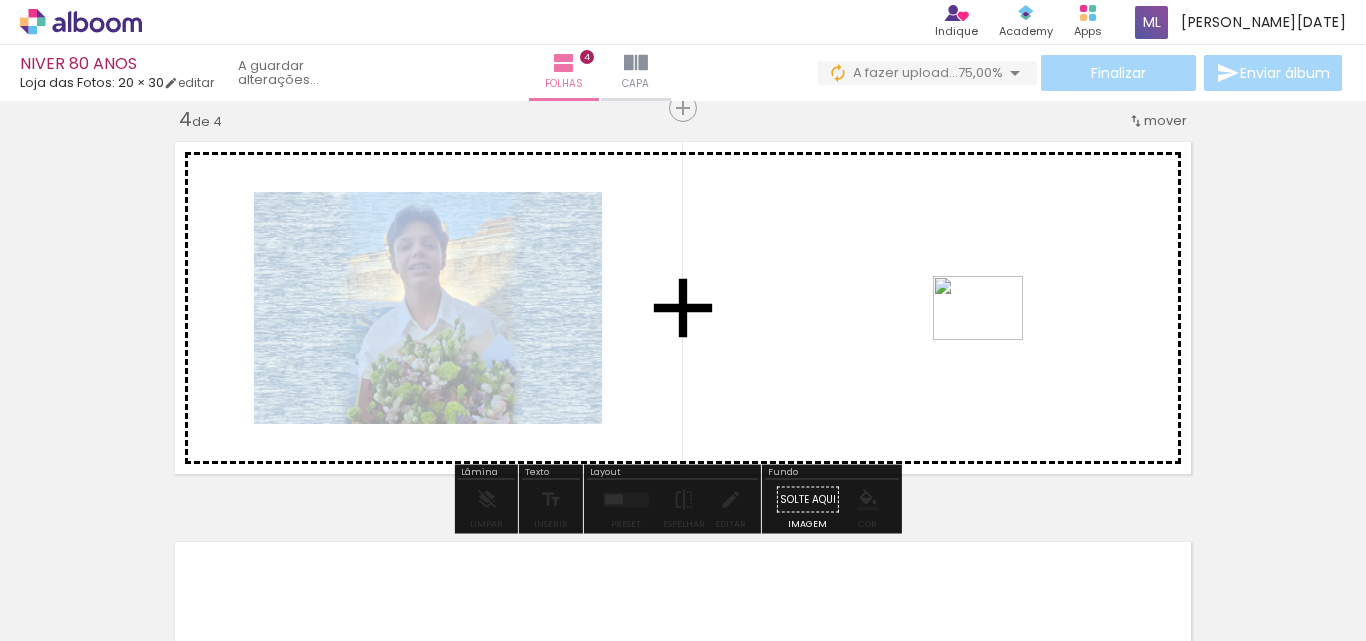 drag, startPoint x: 1009, startPoint y: 586, endPoint x: 993, endPoint y: 336, distance: 250.51147 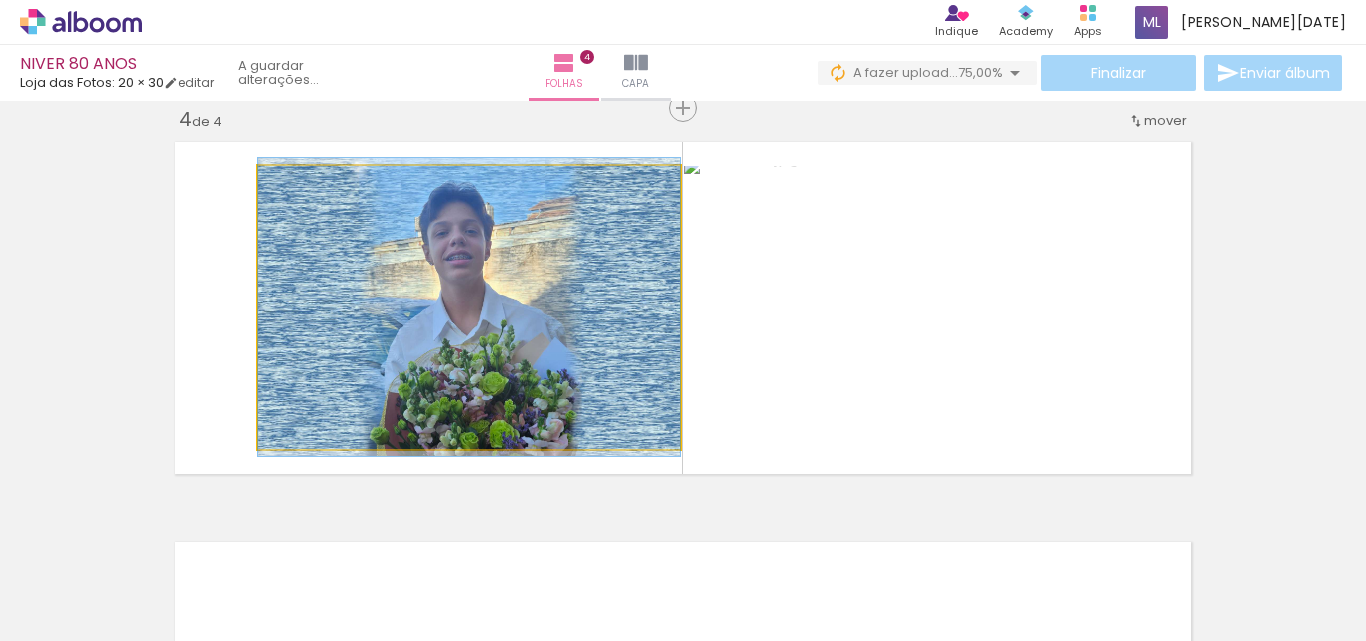 click 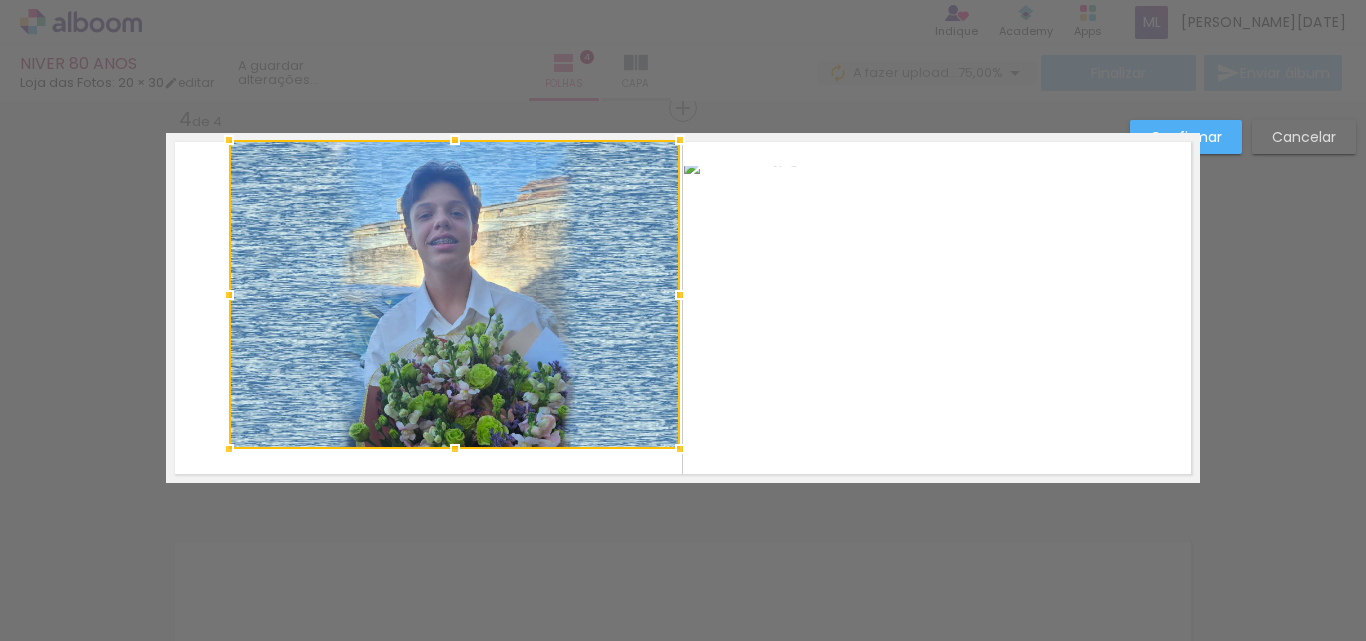 drag, startPoint x: 250, startPoint y: 168, endPoint x: 223, endPoint y: 153, distance: 30.88689 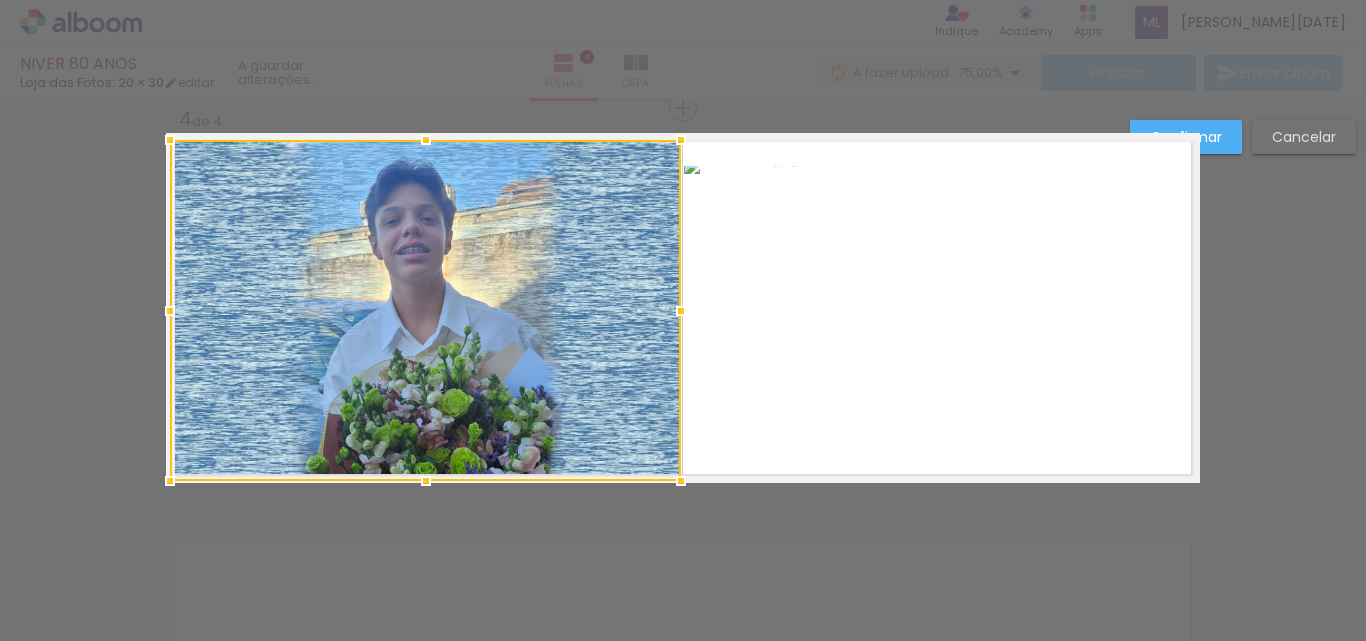 drag, startPoint x: 210, startPoint y: 455, endPoint x: 152, endPoint y: 480, distance: 63.15853 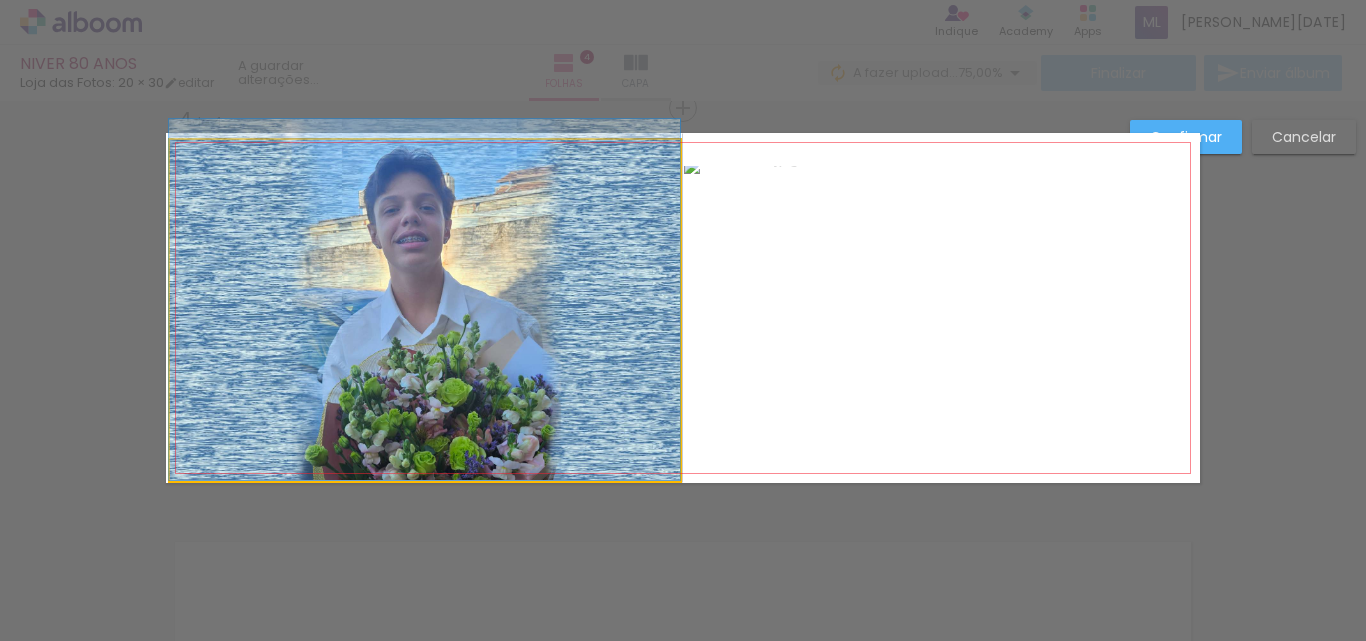 drag, startPoint x: 570, startPoint y: 311, endPoint x: 569, endPoint y: 271, distance: 40.012497 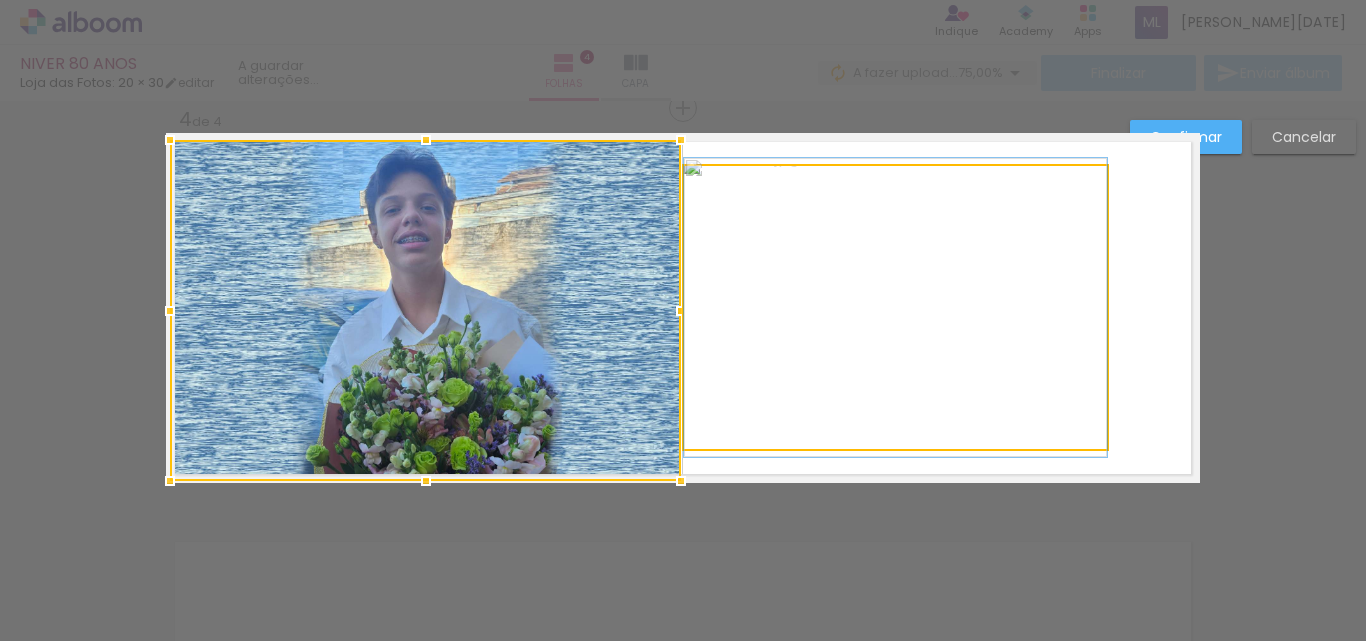 click 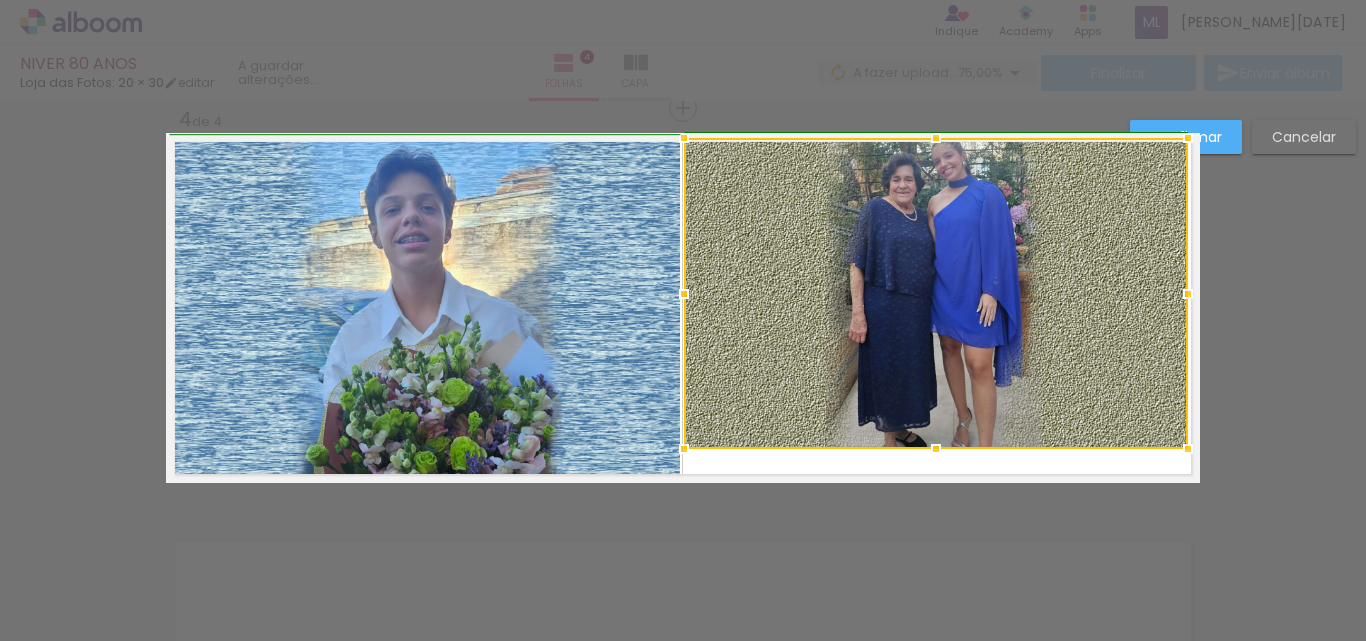 drag, startPoint x: 1105, startPoint y: 167, endPoint x: 1196, endPoint y: 142, distance: 94.371605 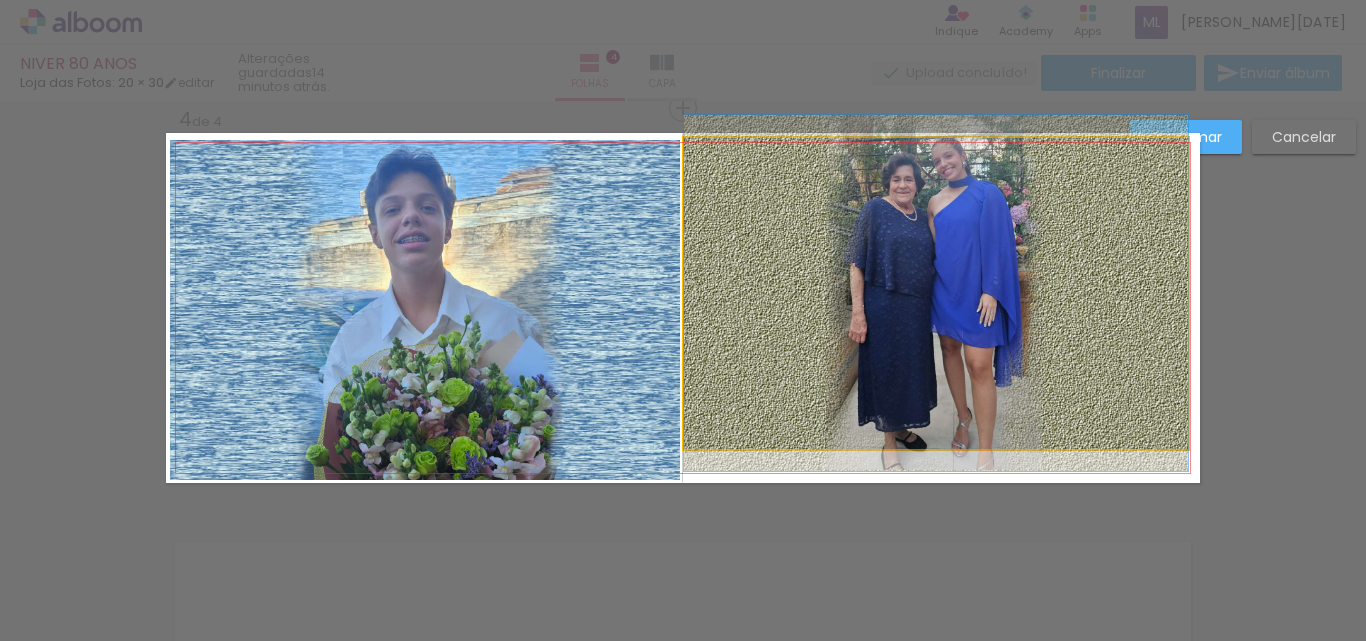 click 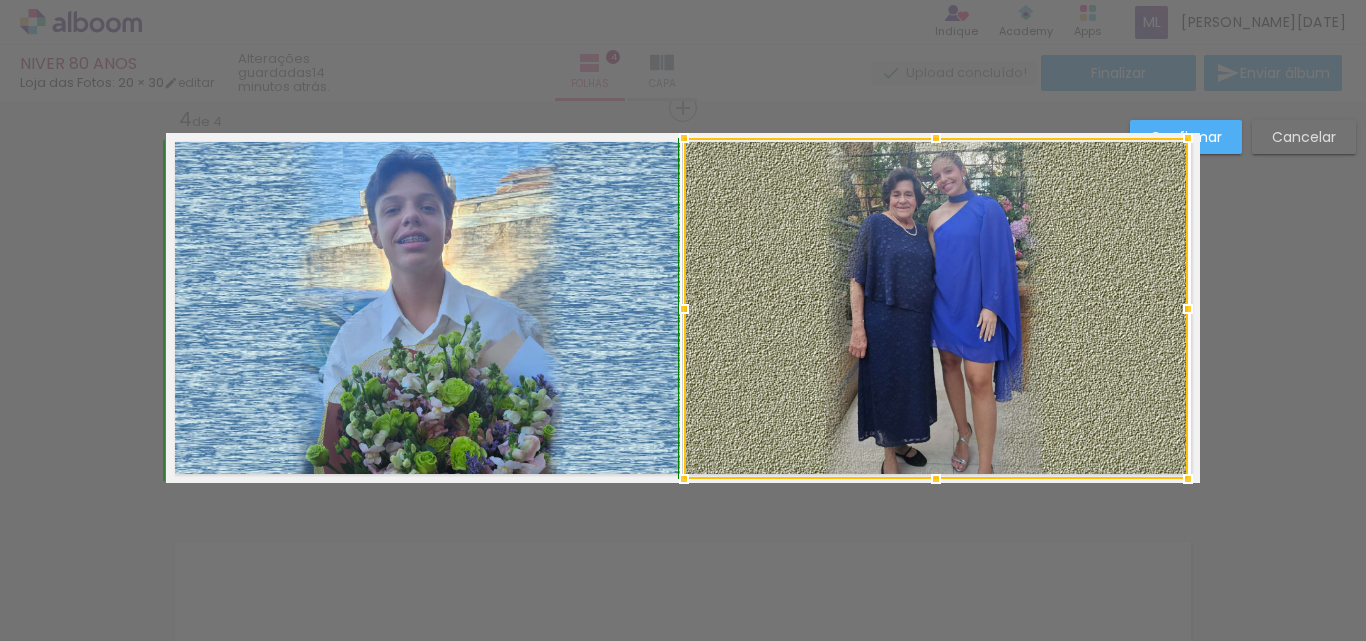 drag, startPoint x: 929, startPoint y: 450, endPoint x: 929, endPoint y: 473, distance: 23 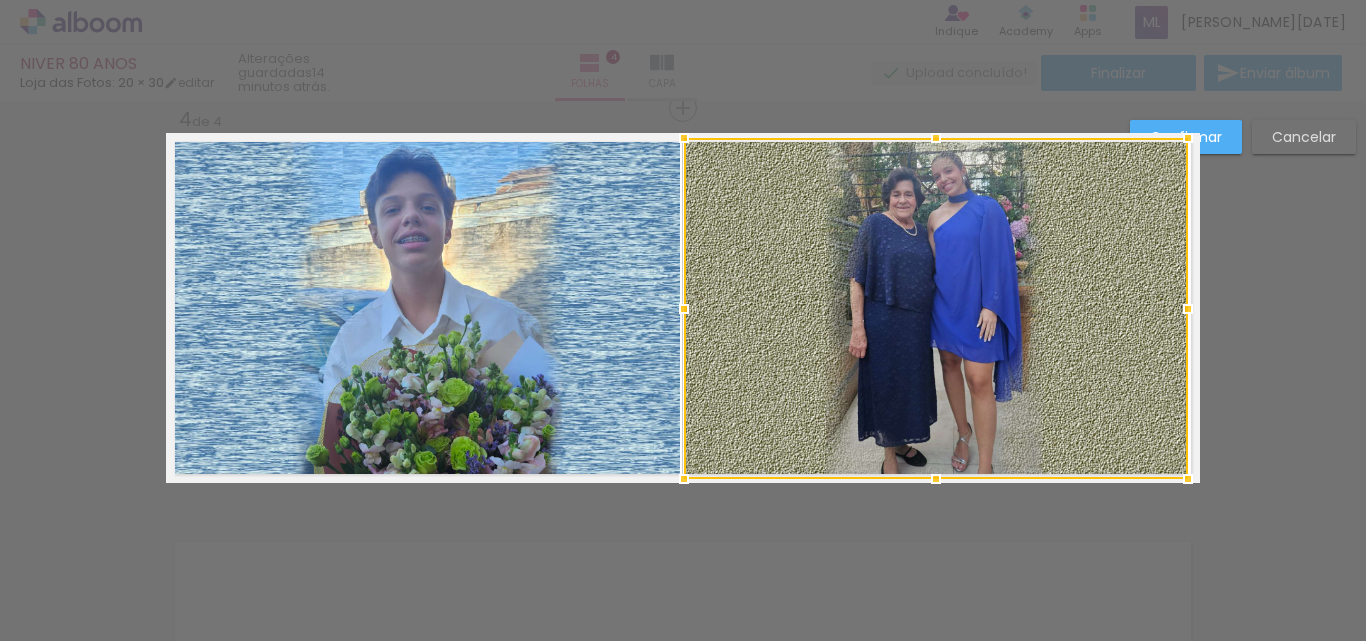 click on "Confirmar" at bounding box center (0, 0) 